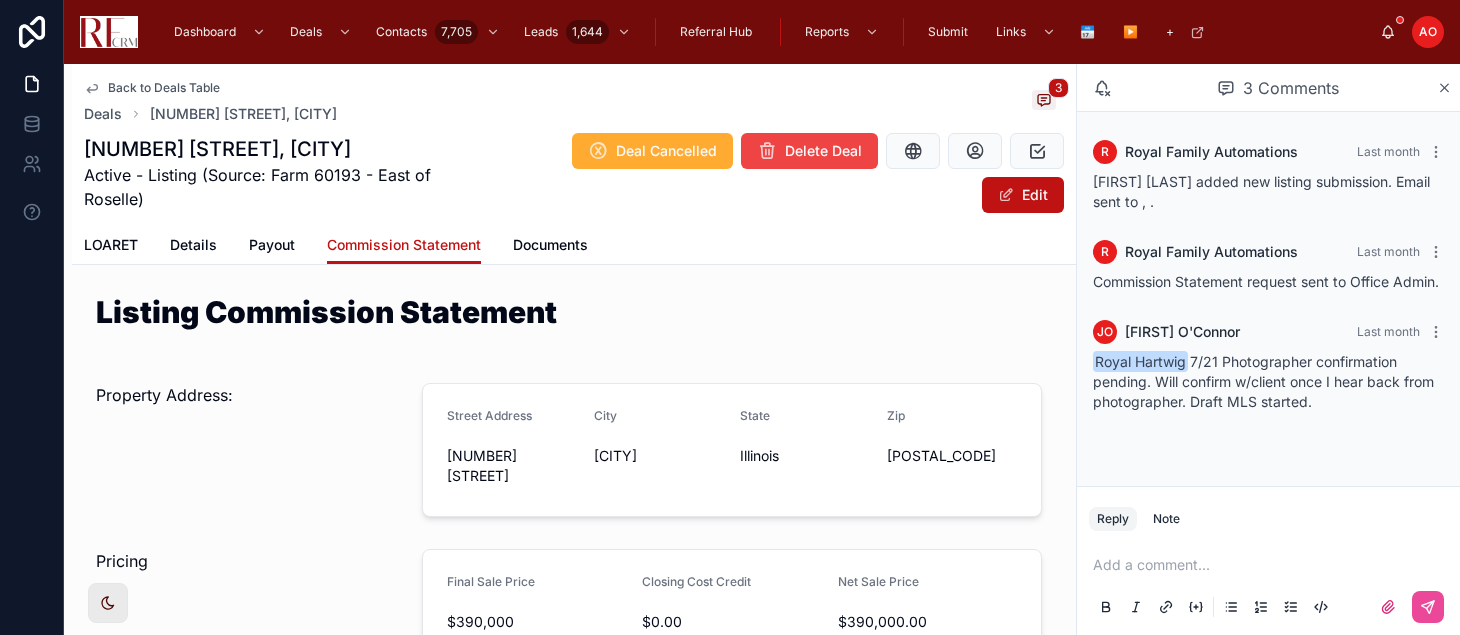 scroll, scrollTop: 0, scrollLeft: 0, axis: both 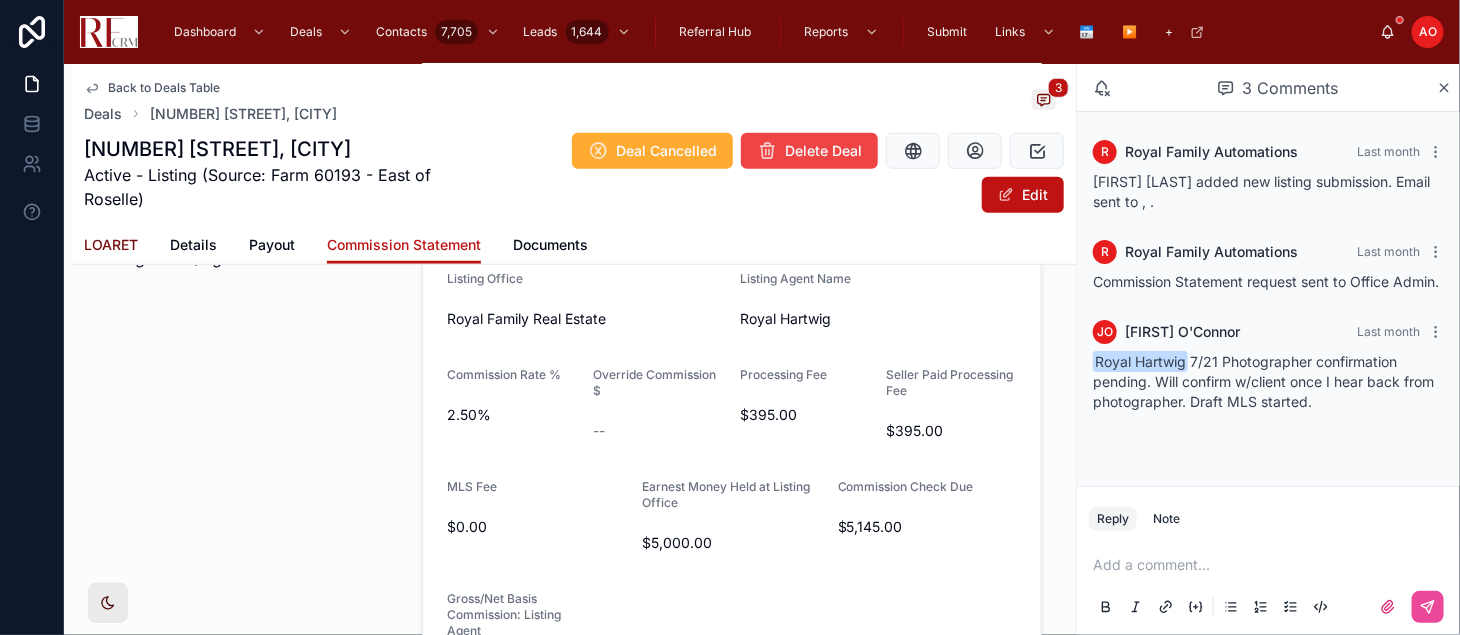 click on "LOARET" at bounding box center (111, 245) 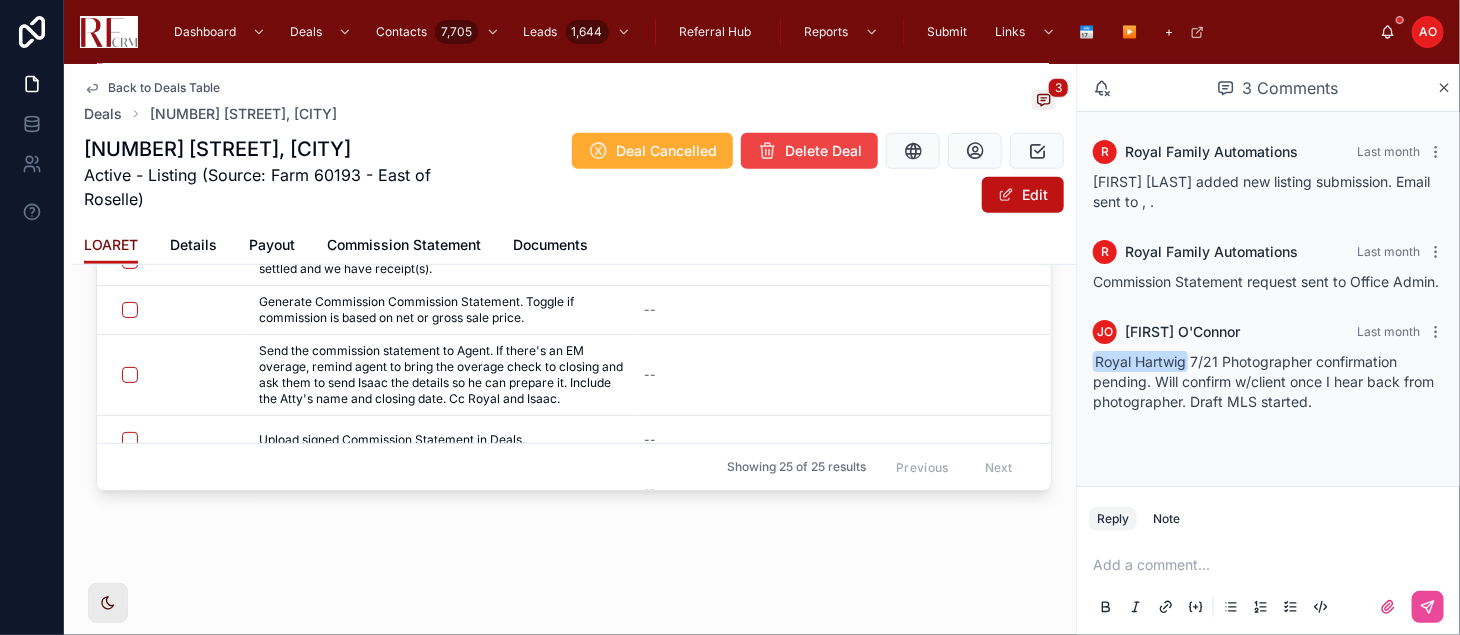 scroll, scrollTop: 505, scrollLeft: 0, axis: vertical 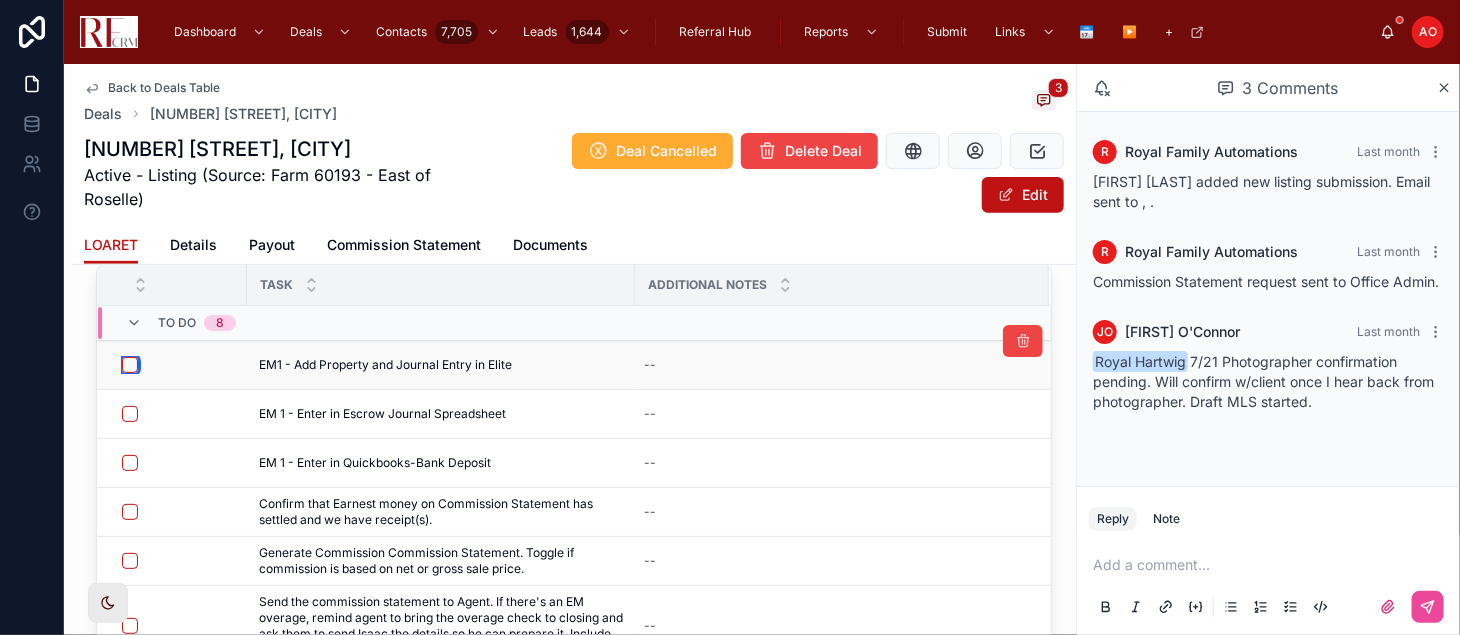 click at bounding box center [130, 365] 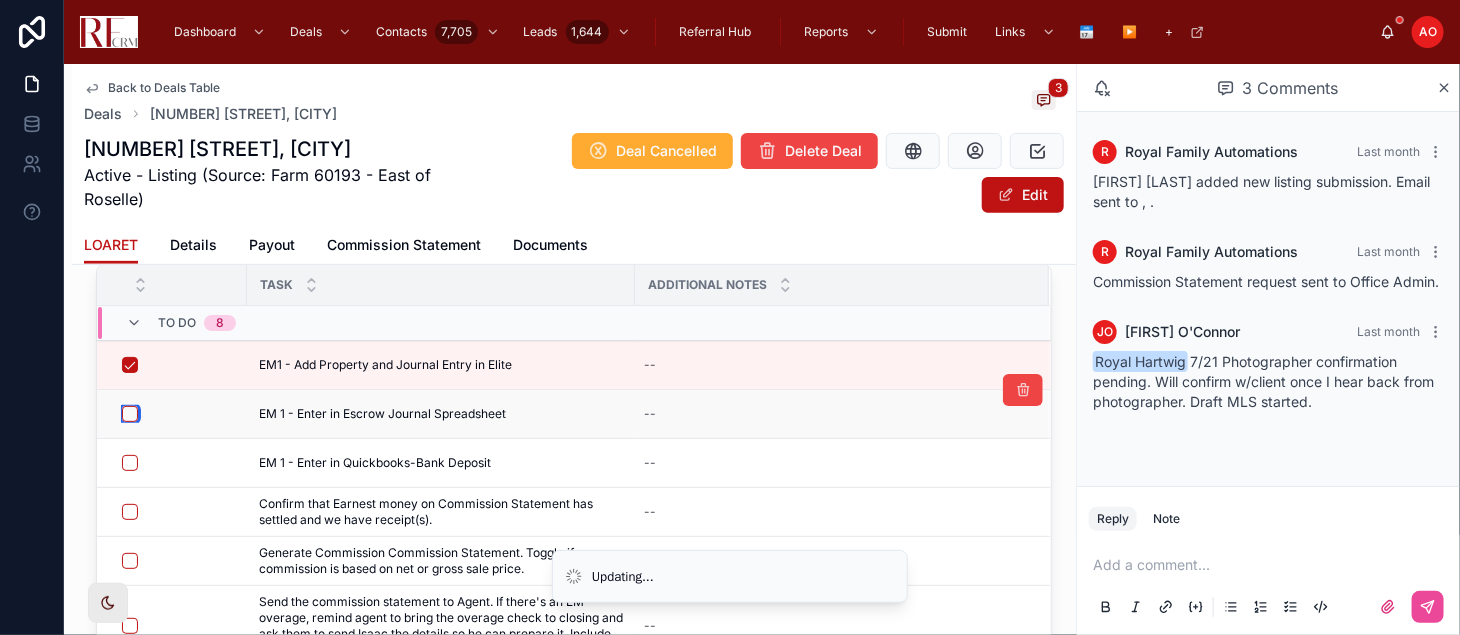 click at bounding box center [130, 414] 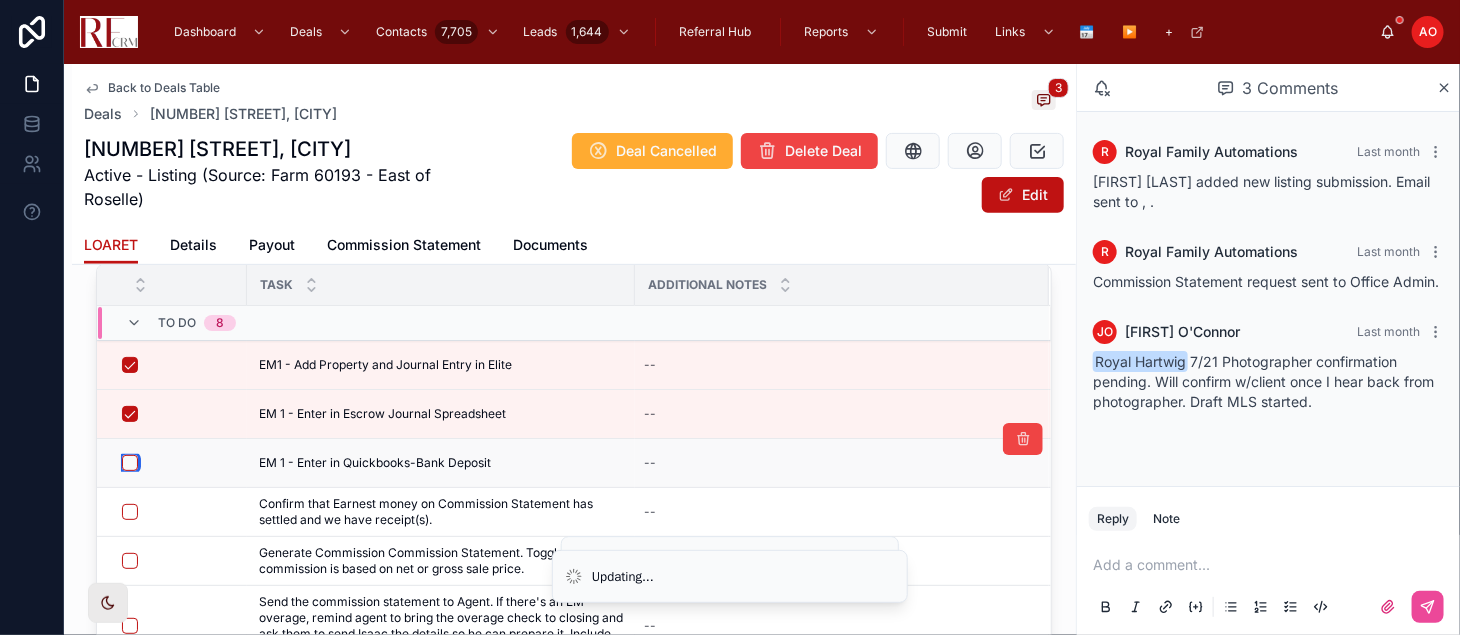click at bounding box center [130, 463] 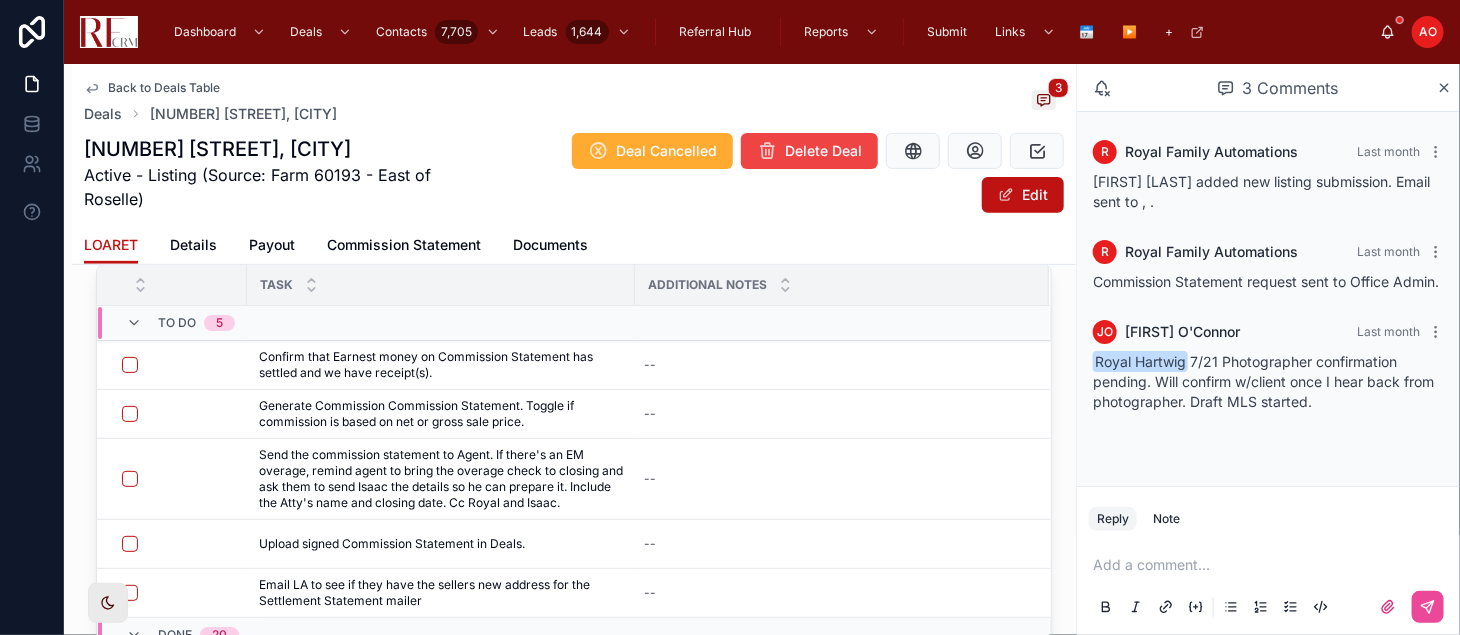 click on "Additional Notes" at bounding box center (707, 285) 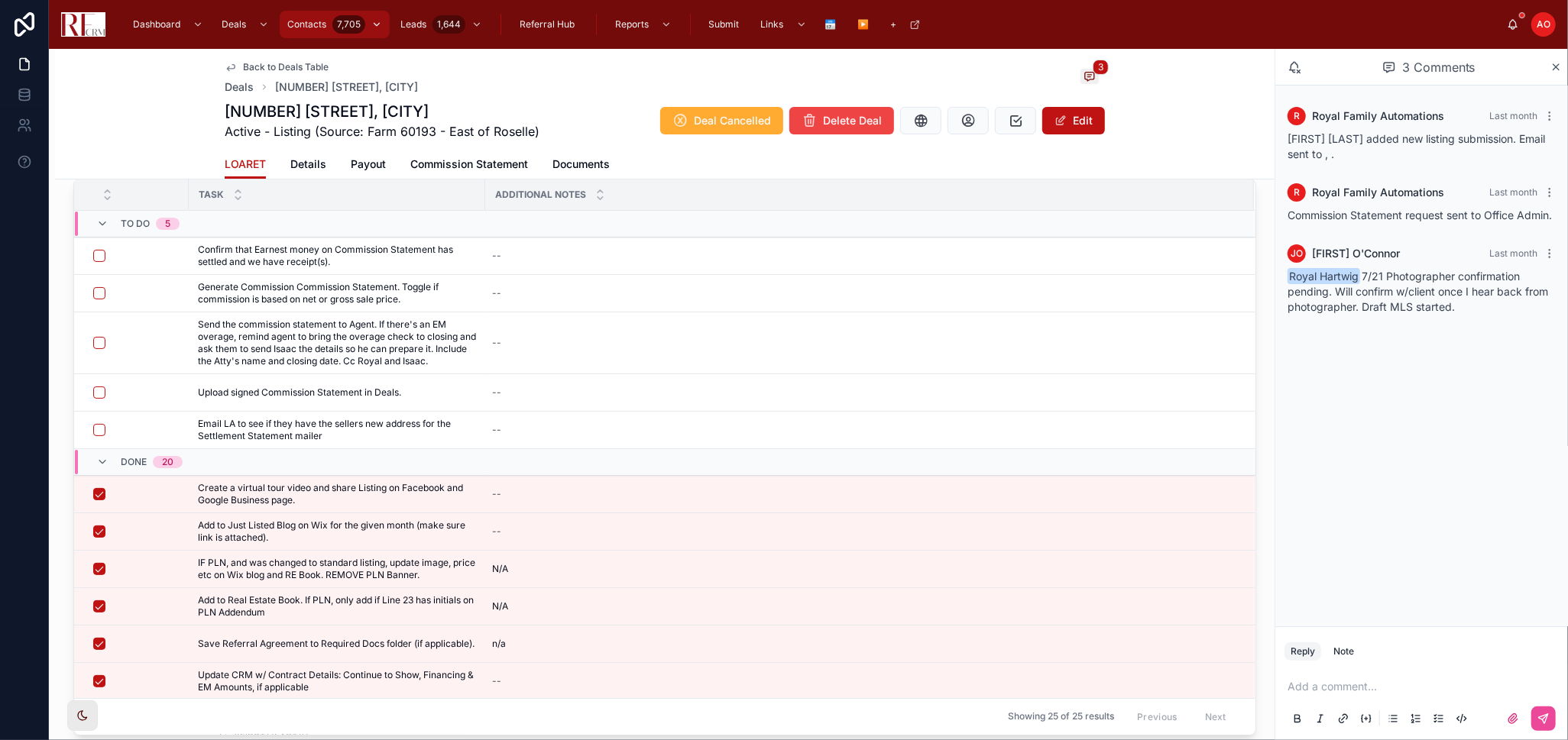 scroll, scrollTop: 172, scrollLeft: 0, axis: vertical 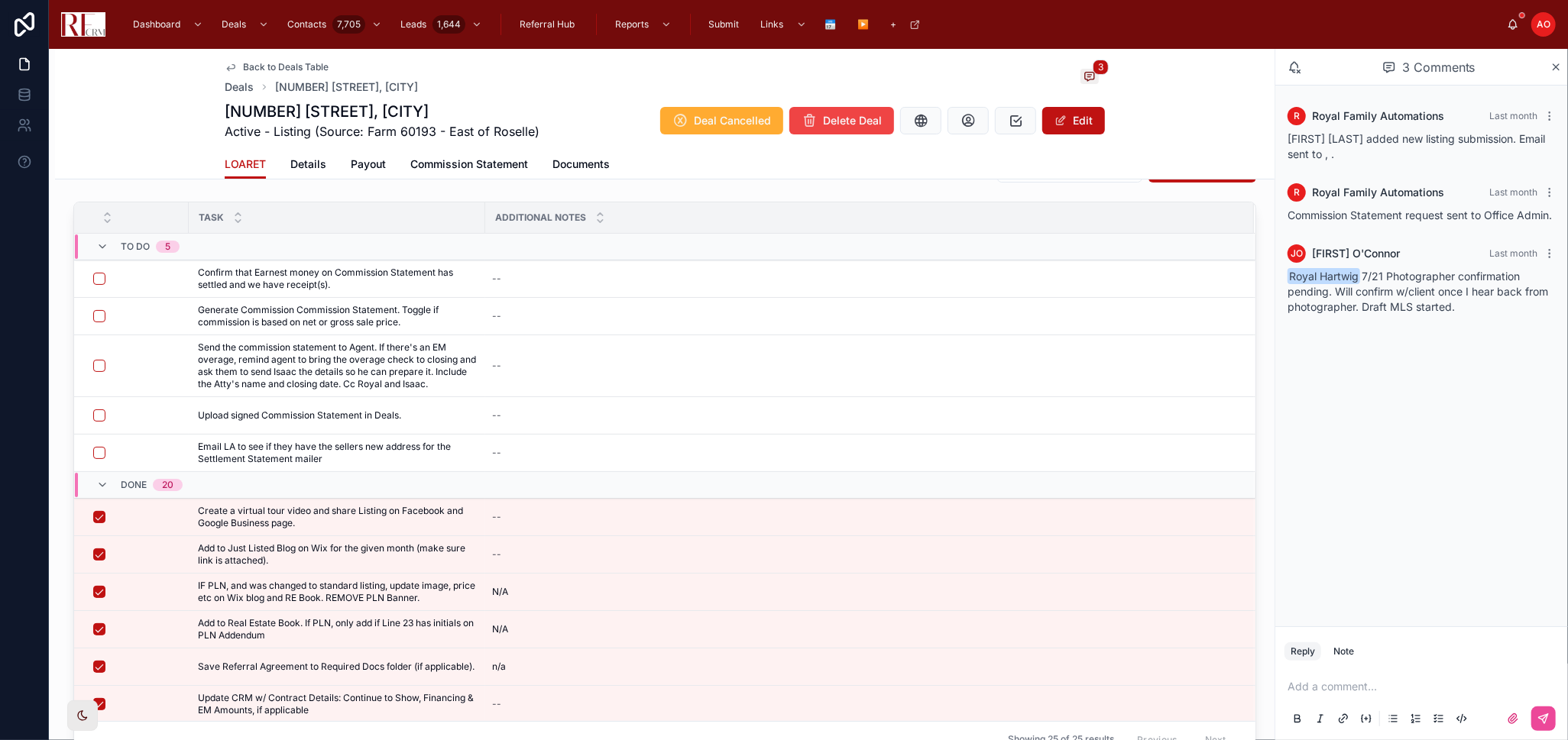 click on "Back to Deals Table" at bounding box center [286, 67] 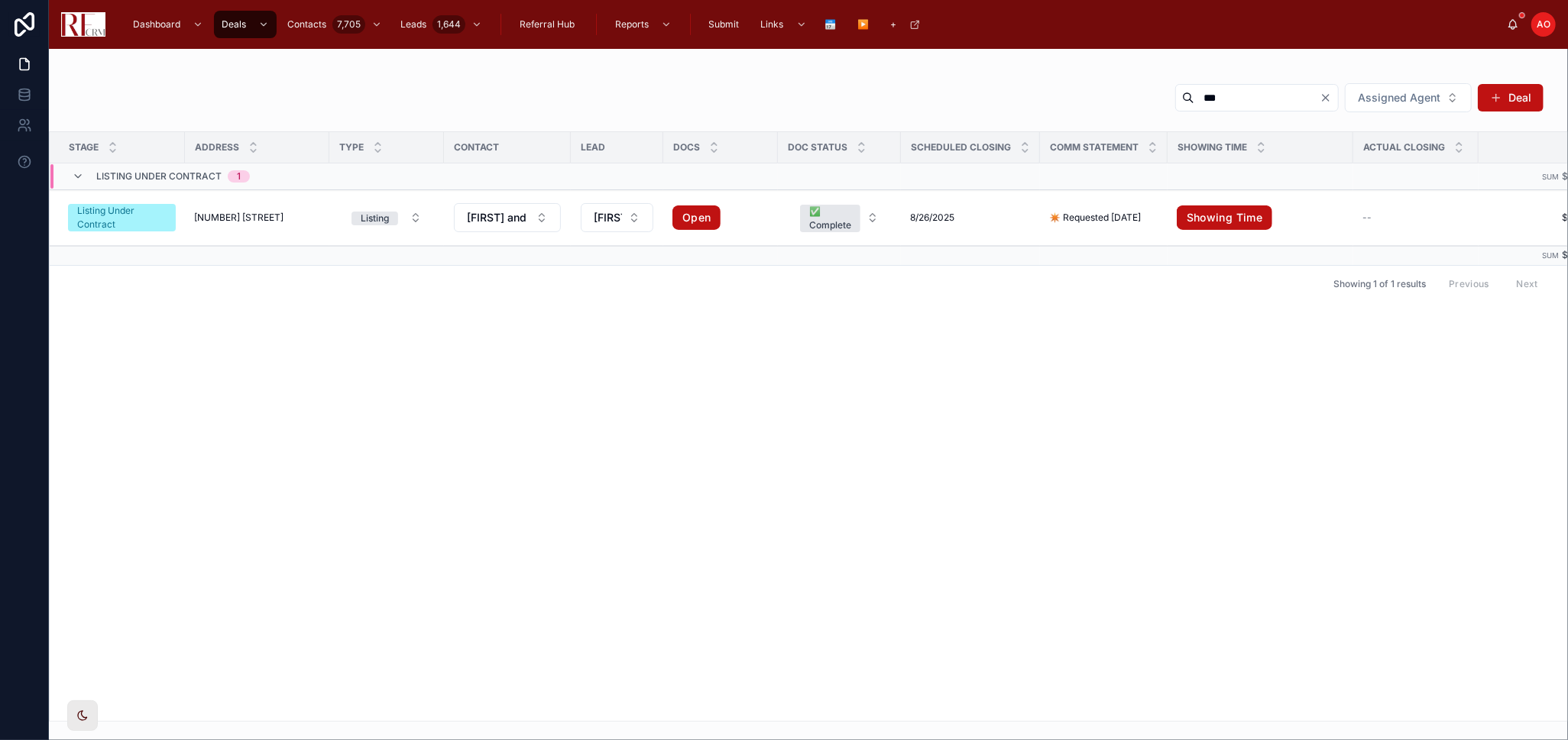 scroll, scrollTop: 0, scrollLeft: 0, axis: both 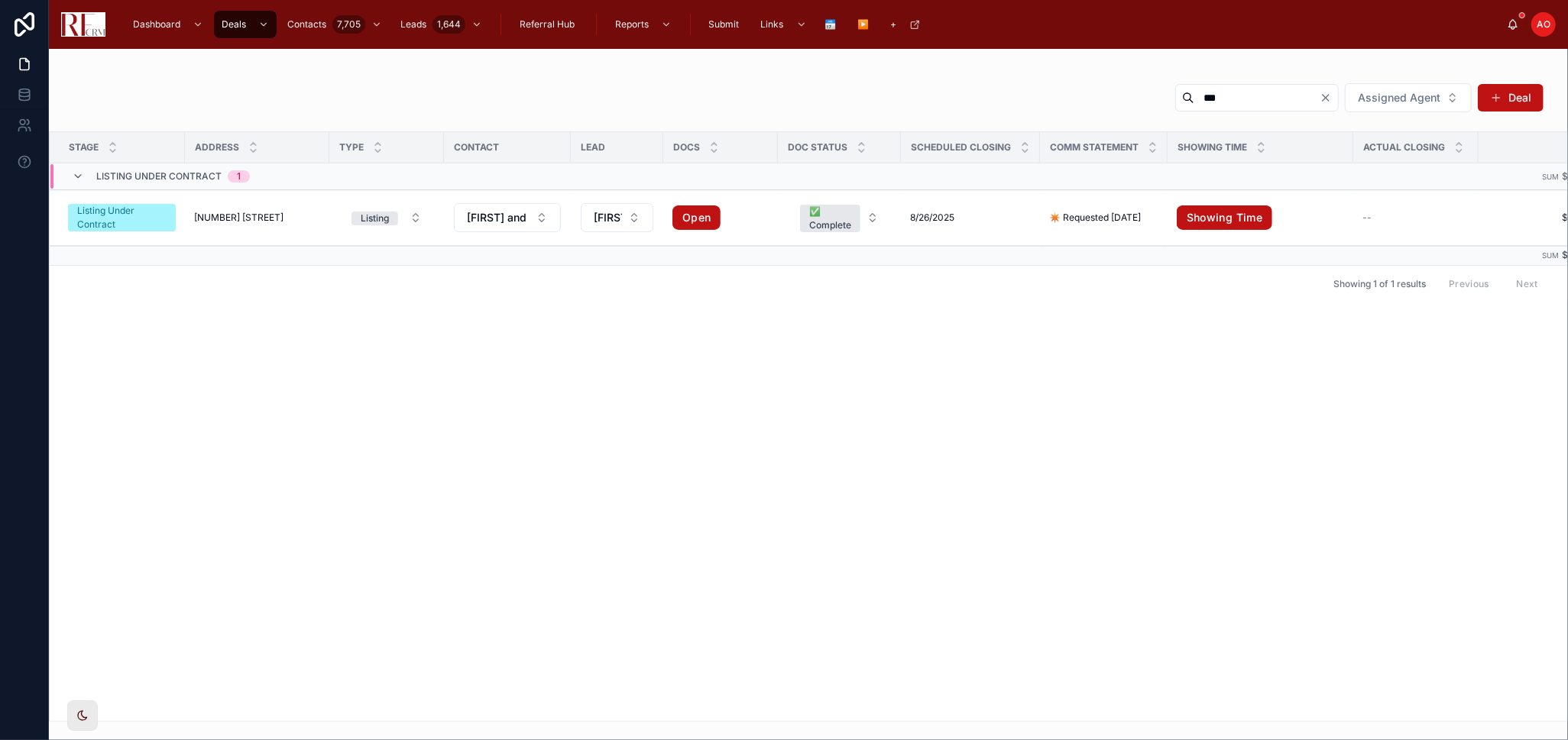 click on "[NUMBER] [STREET]" at bounding box center [238, 218] 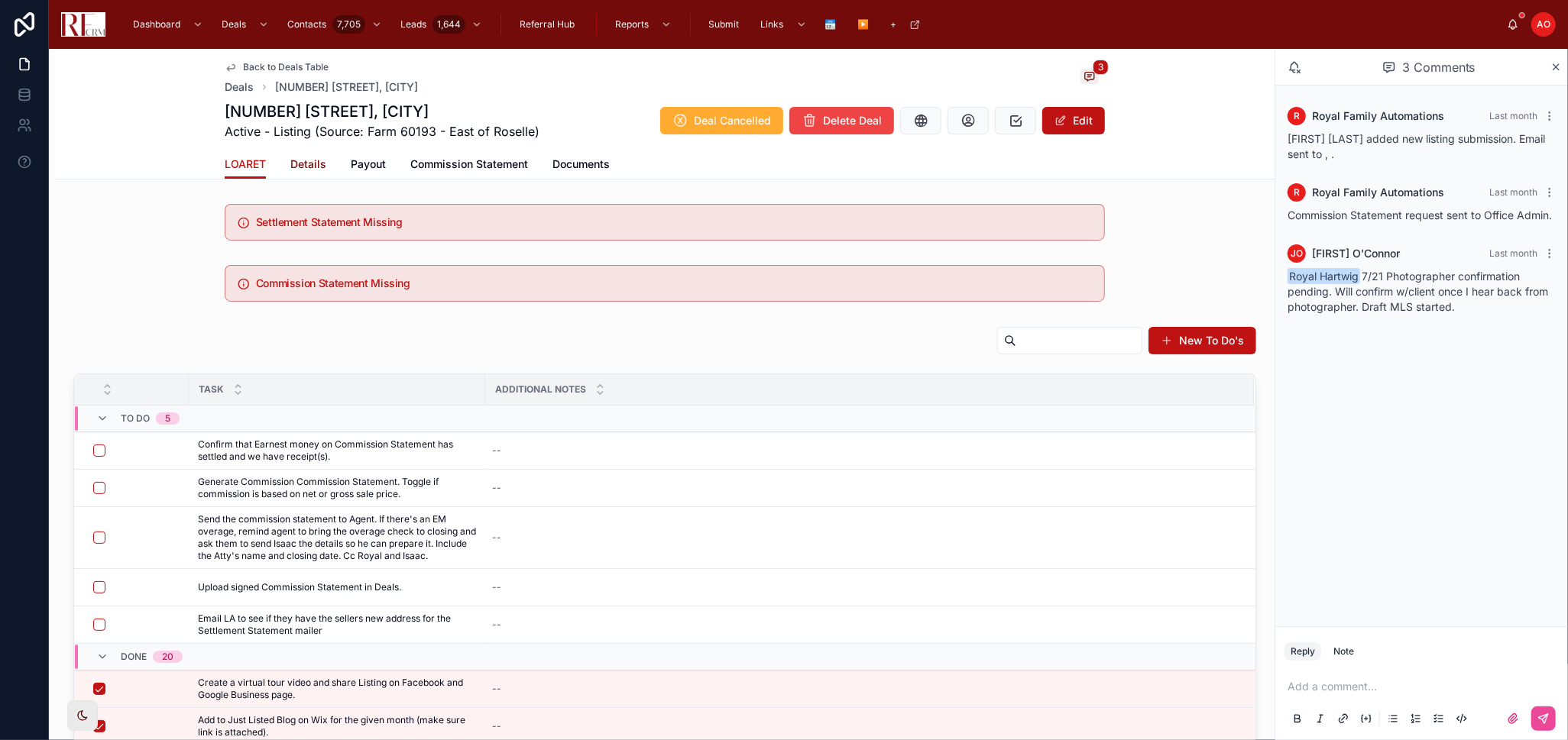 click on "Details" at bounding box center (308, 164) 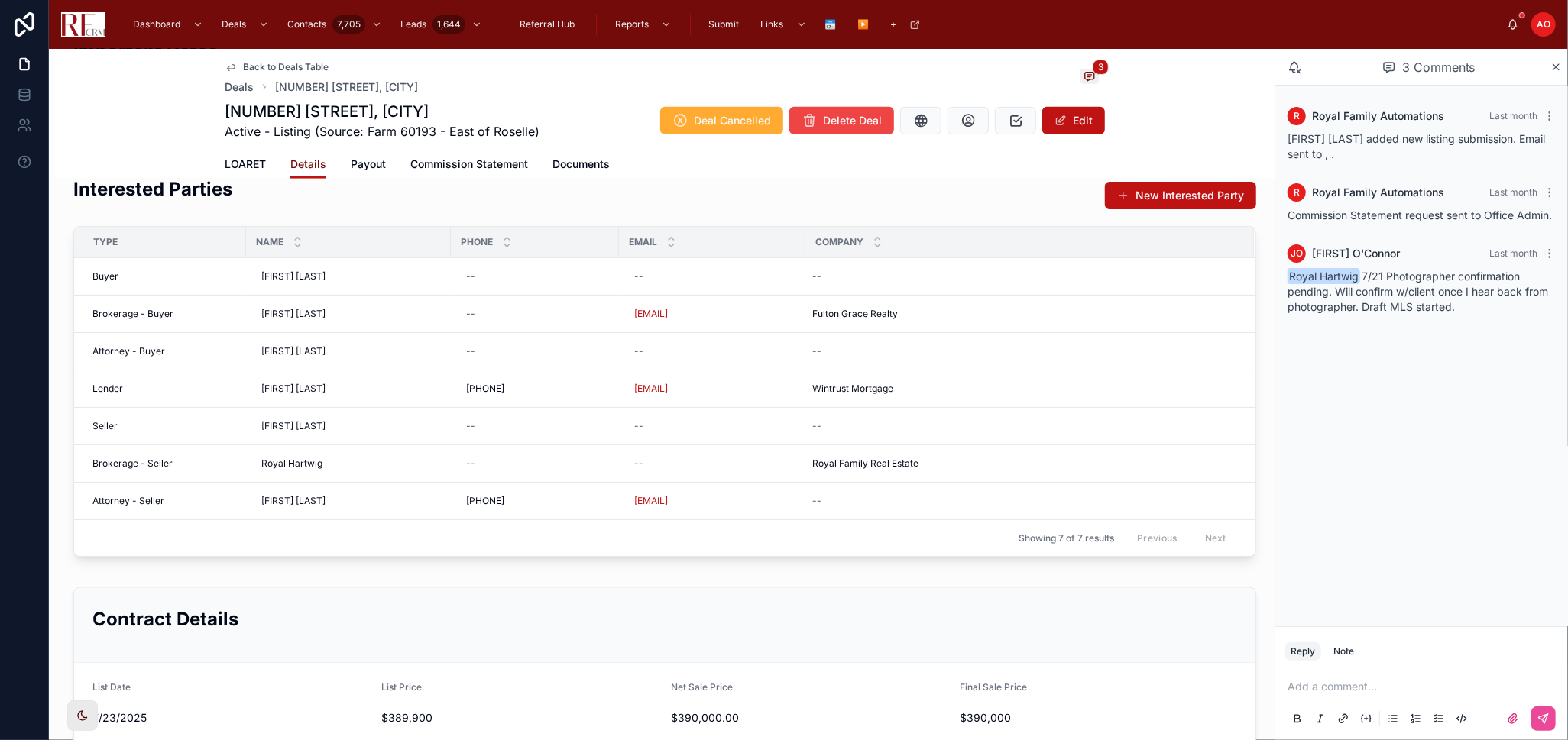 scroll, scrollTop: 678, scrollLeft: 0, axis: vertical 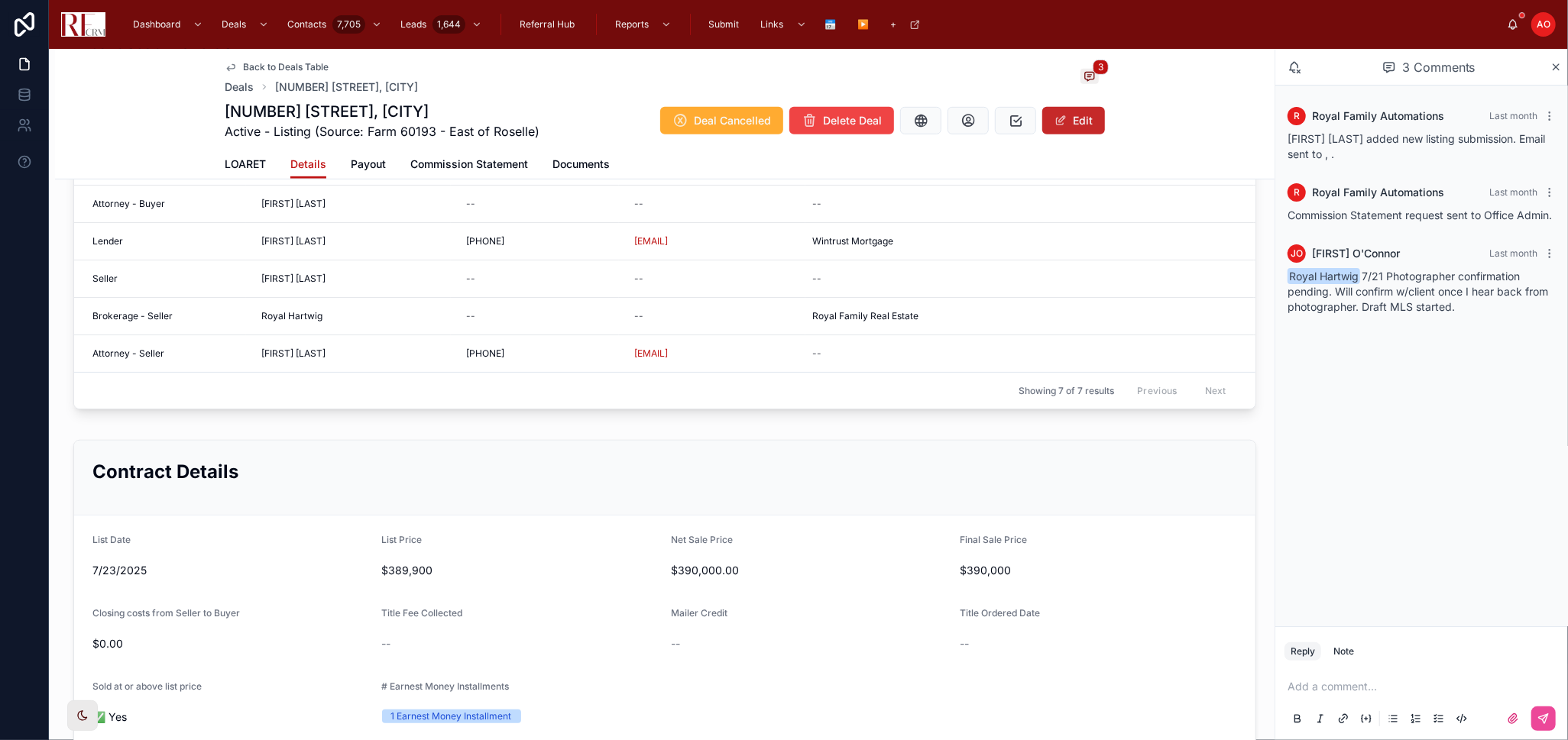 click on "Edit" at bounding box center (1074, 121) 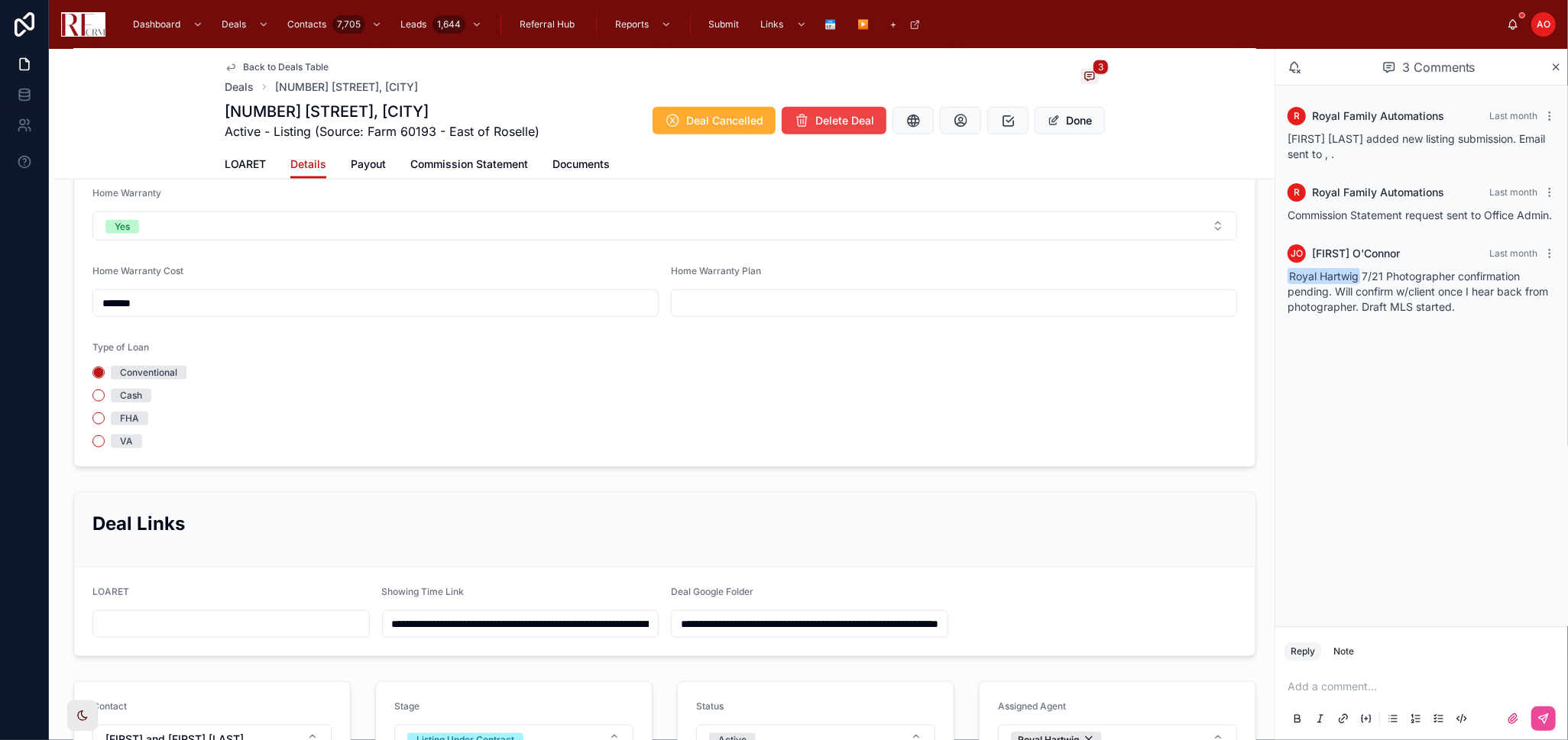 scroll, scrollTop: 1452, scrollLeft: 0, axis: vertical 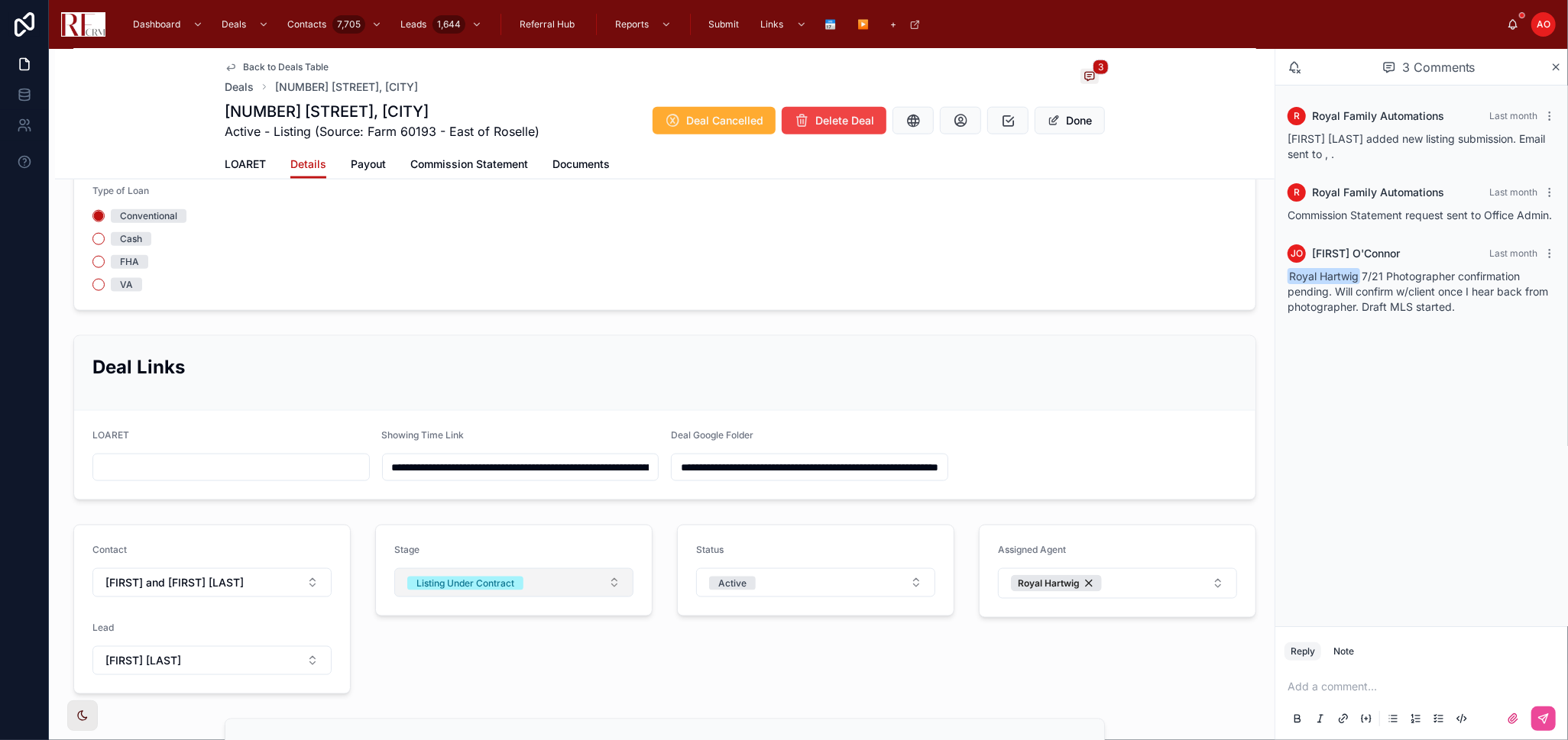 click on "Listing Under Contract" at bounding box center [513, 583] 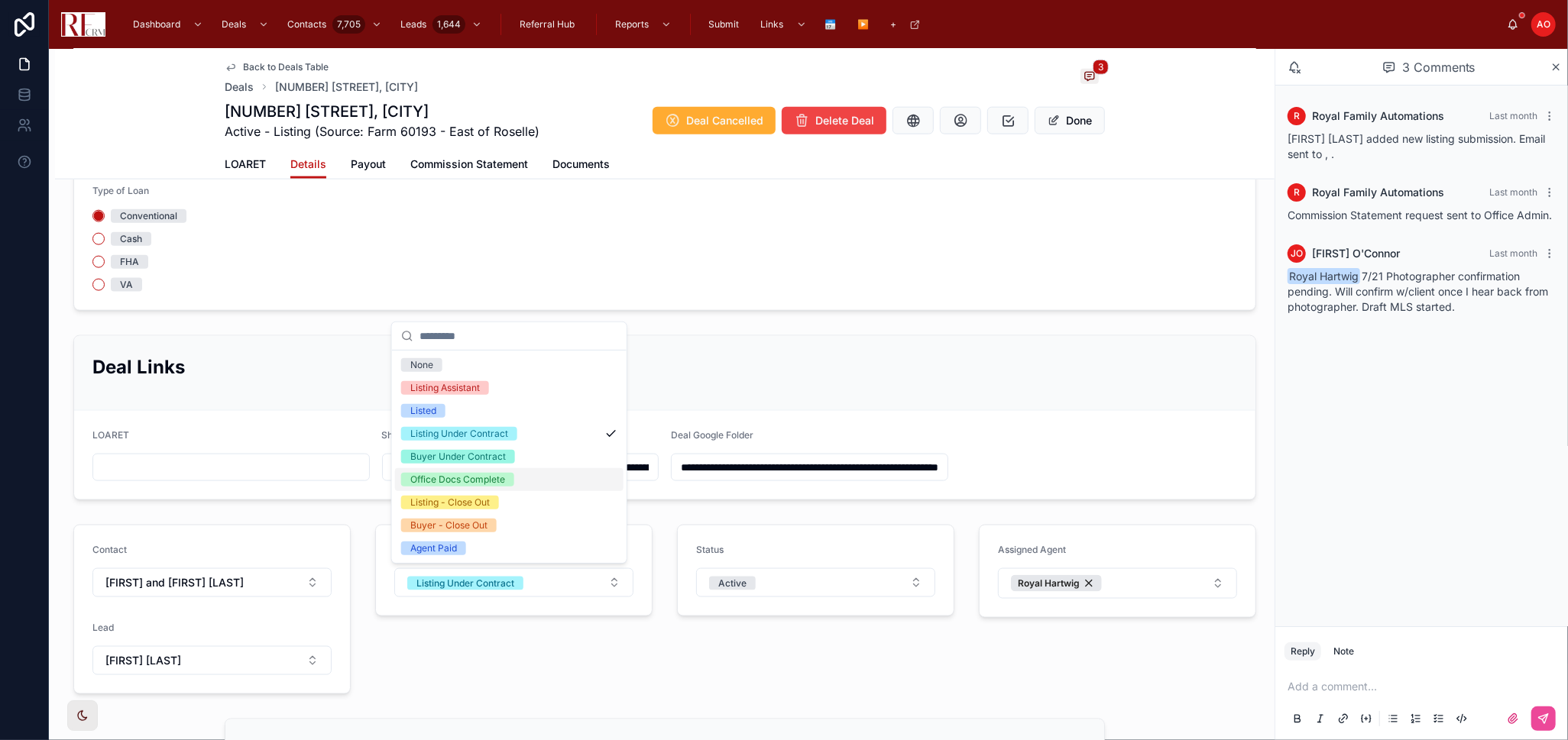 click on "Office Docs Complete" at bounding box center (509, 480) 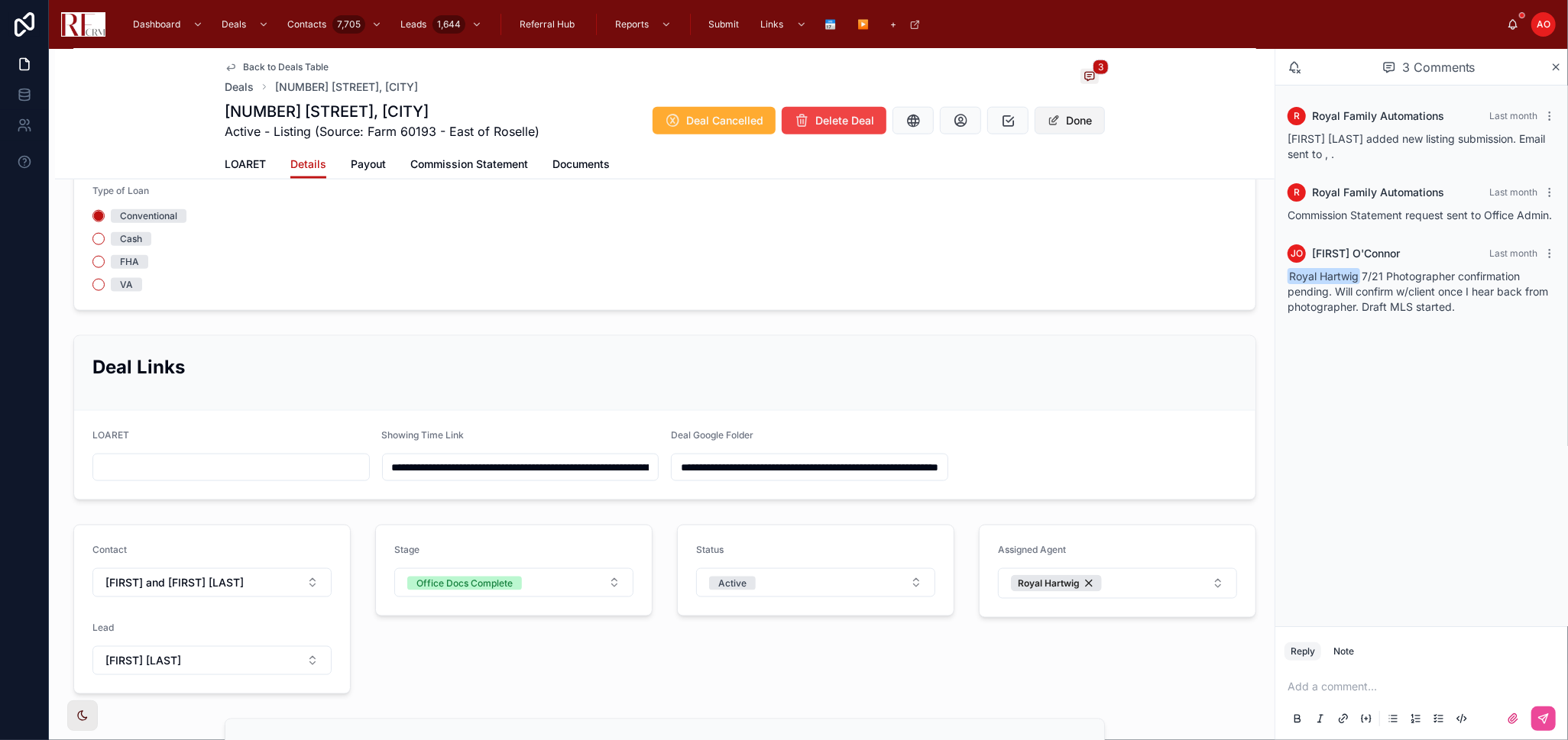 click on "Done" at bounding box center (1070, 121) 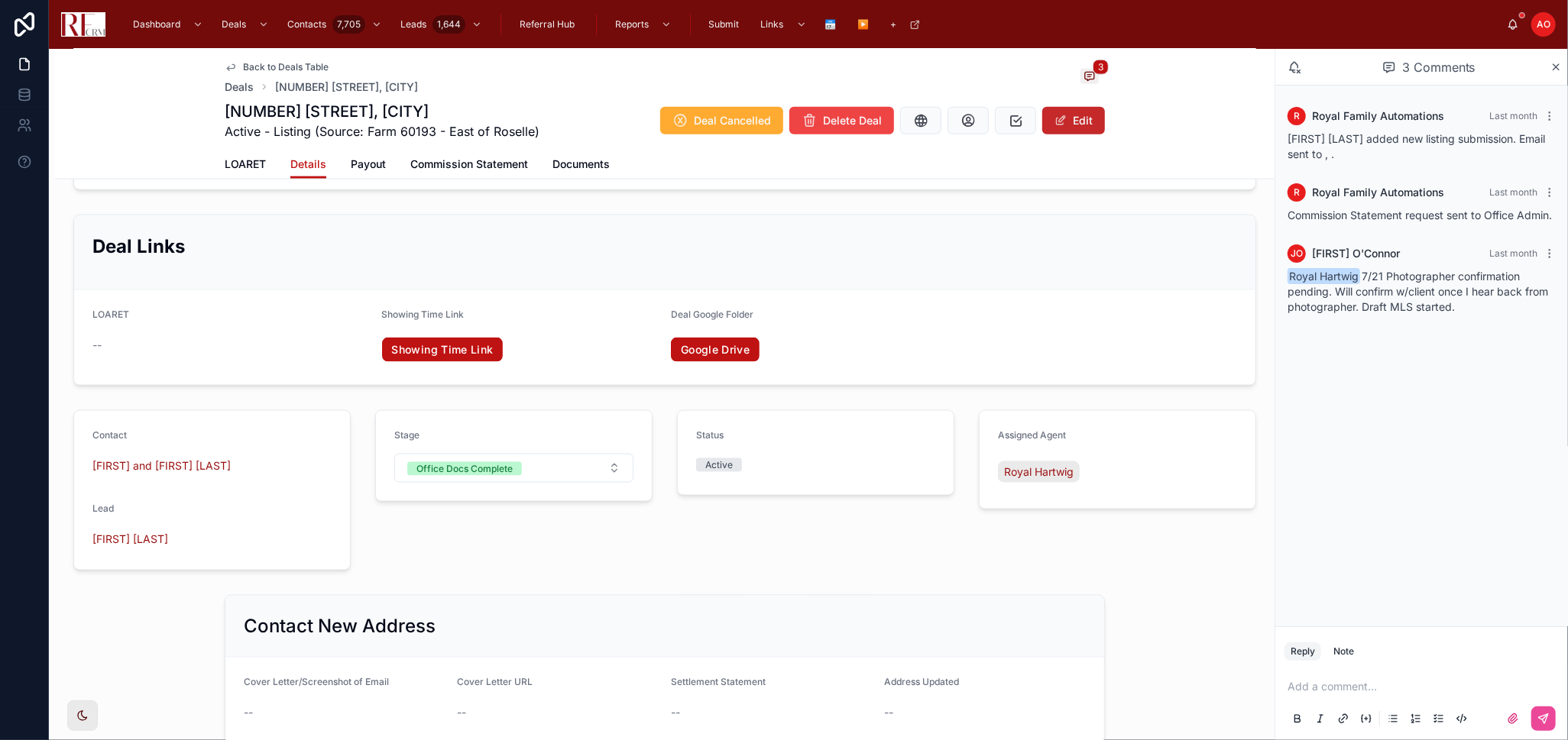 scroll, scrollTop: 1400, scrollLeft: 0, axis: vertical 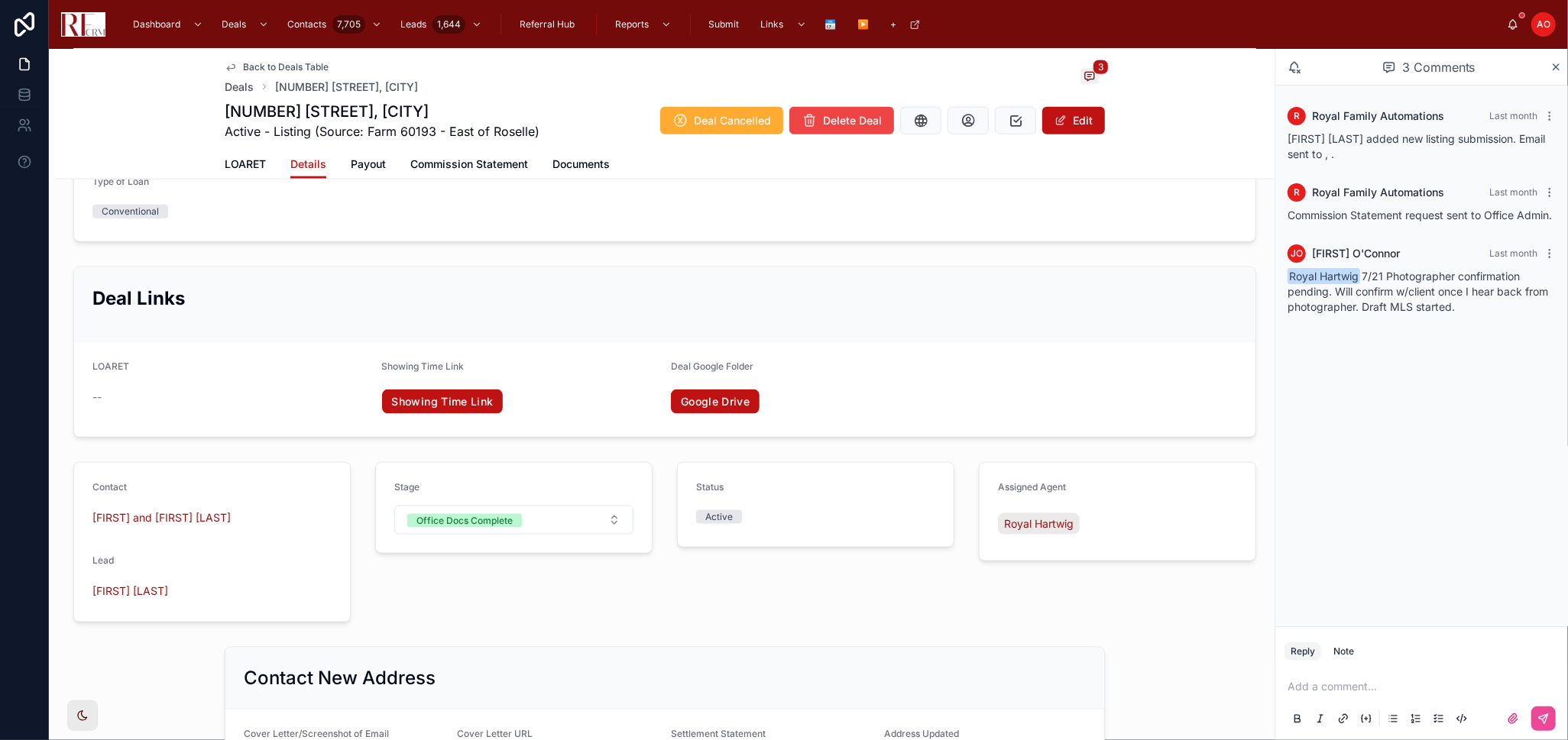 click on "Earnest Money Tracking Earnest Money Due Date 1 [DATE] EM1 Received Date [DATE] EM1 Type Trust Funds EM1 Amount $[NUMBER] Earnest Money Due Date 2 -- EM2 Received Date -- EM2 Type -- EM2 Amount -- # Earnest Money Installments 1 Earnest Money Installment Earnest Money Submitted-EM-[NUMBER]-[STREET] .pdf Earnest Money 2 -- Total Earnest Money $[NUMBER] Important Dates DOA EM 1 A/I CTC Closing Actual closing [DATE] [DATE] [DATE] [DATE] [DATE] [DATE] [DATE] [DATE] [DATE] [DATE] -- Interested Parties New Interested Party Type Name [FIRST] [LAST] Phone [PHONE] Email [EMAIL] Company Buyer [FIRST] [LAST] [FIRST] [LAST] -- -- -- Brokerage - Buyer [FIRST] [LAST] [FIRST] [LAST] -- callglornow@gmail.com [COMPANY] [COMPANY] Import Attorney - Buyer [FIRST] [LAST] [FIRST] [LAST] -- -- -- Import Lender [FIRST] [LAST] [FIRST] [LAST] [PHONE] [PHONE] [EMAIL] [COMPANY] [COMPANY] Import Seller [FIRST] [LAST] [FIRST] [LAST] -- -- -- Import -- --" at bounding box center [665, -144] 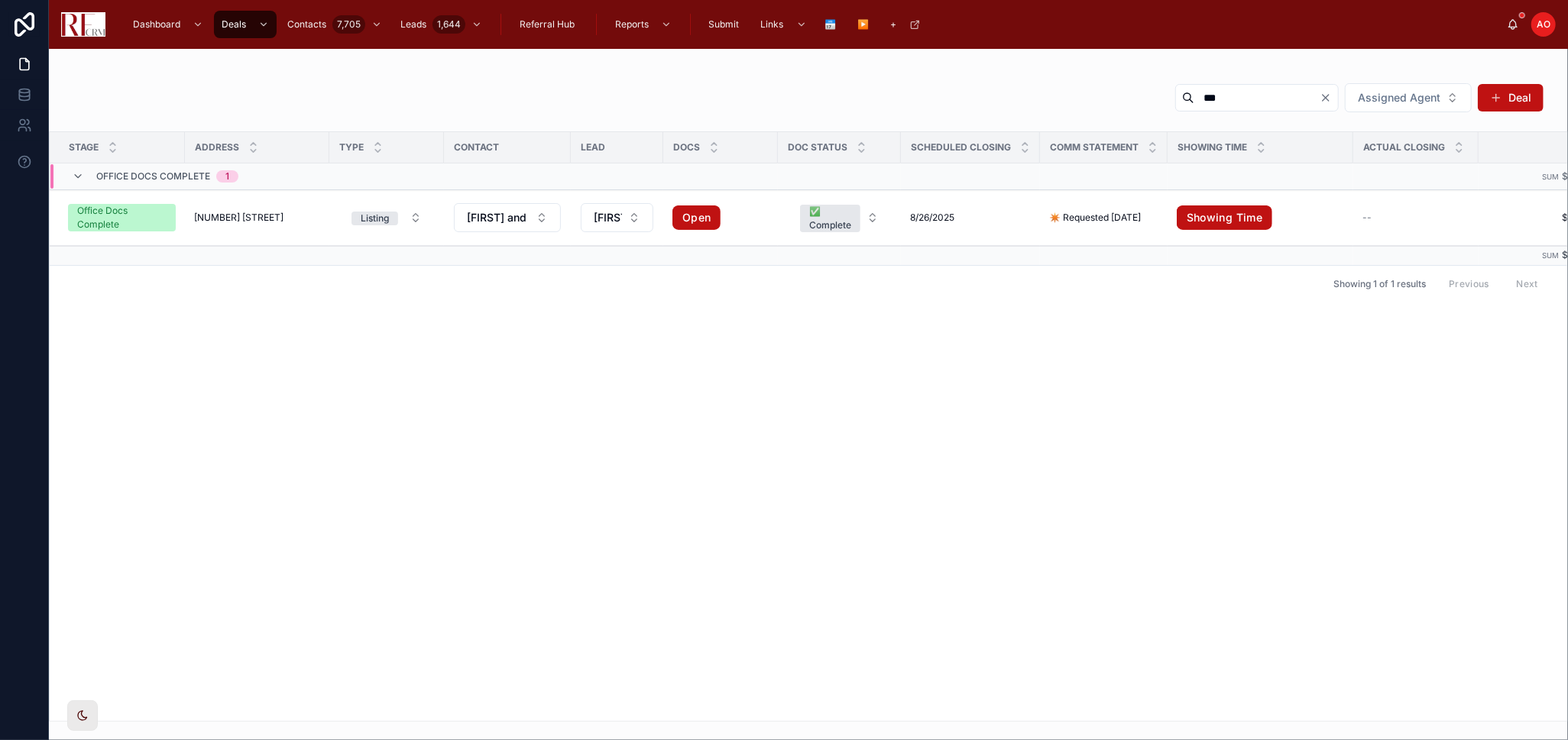 scroll, scrollTop: 0, scrollLeft: 0, axis: both 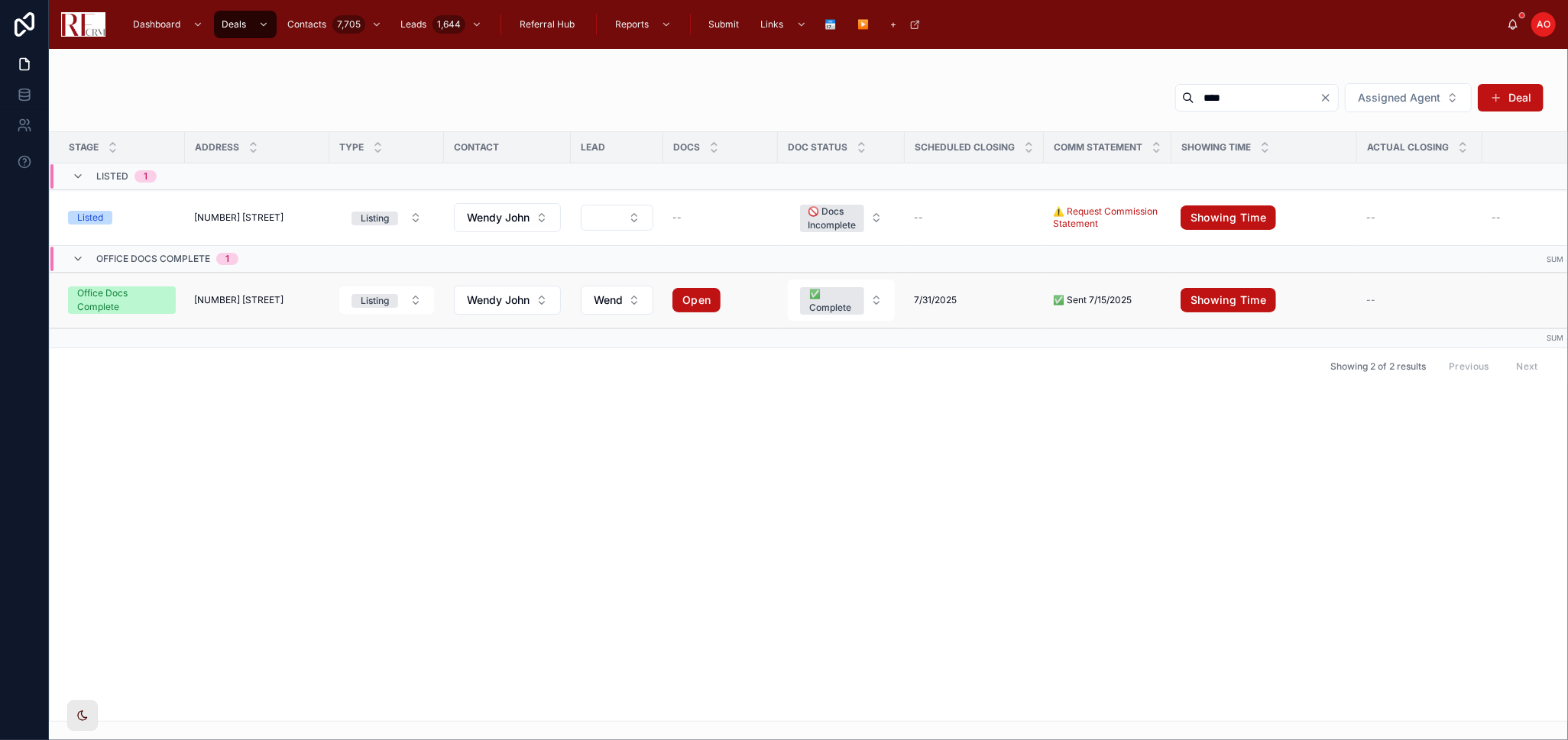 type on "****" 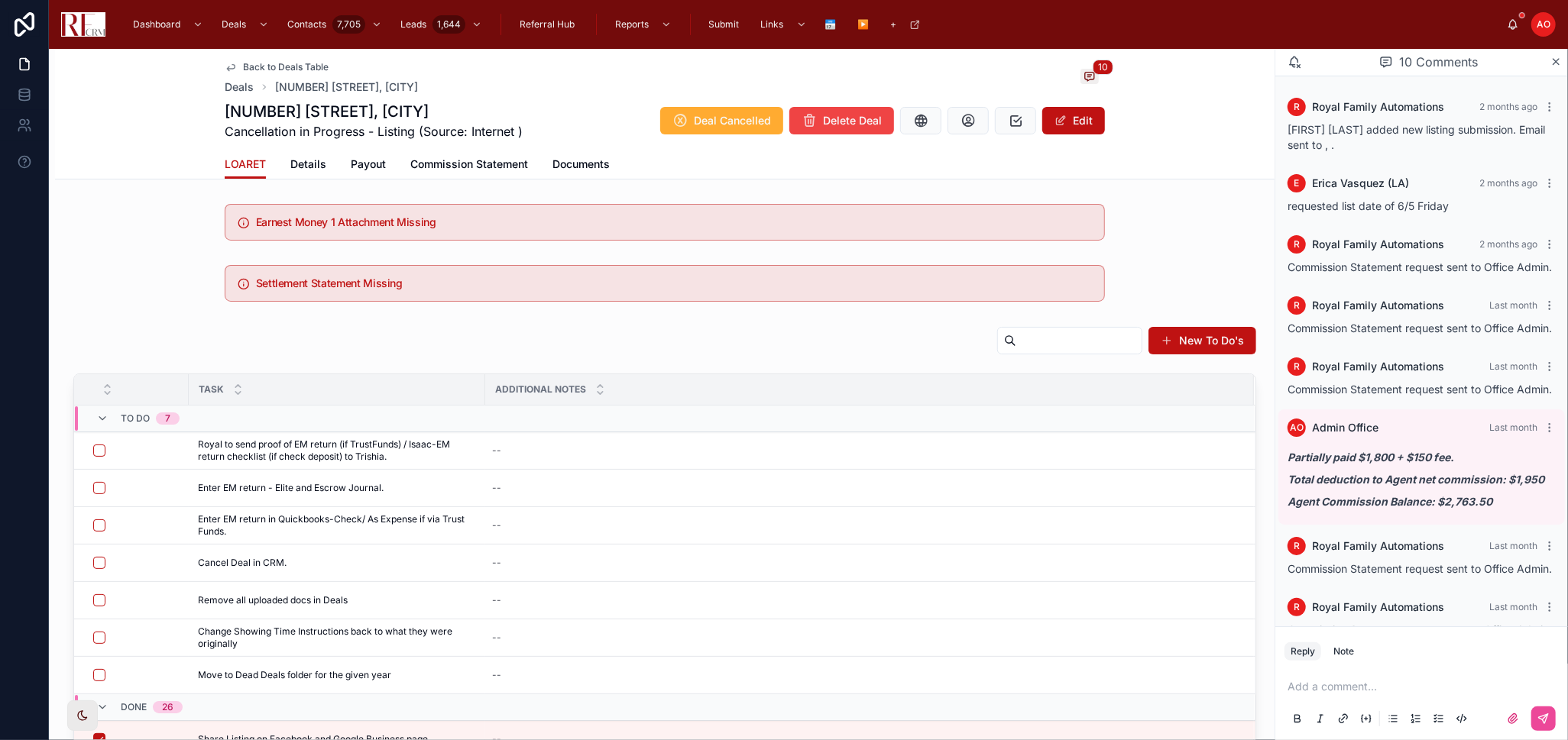 scroll, scrollTop: 277, scrollLeft: 0, axis: vertical 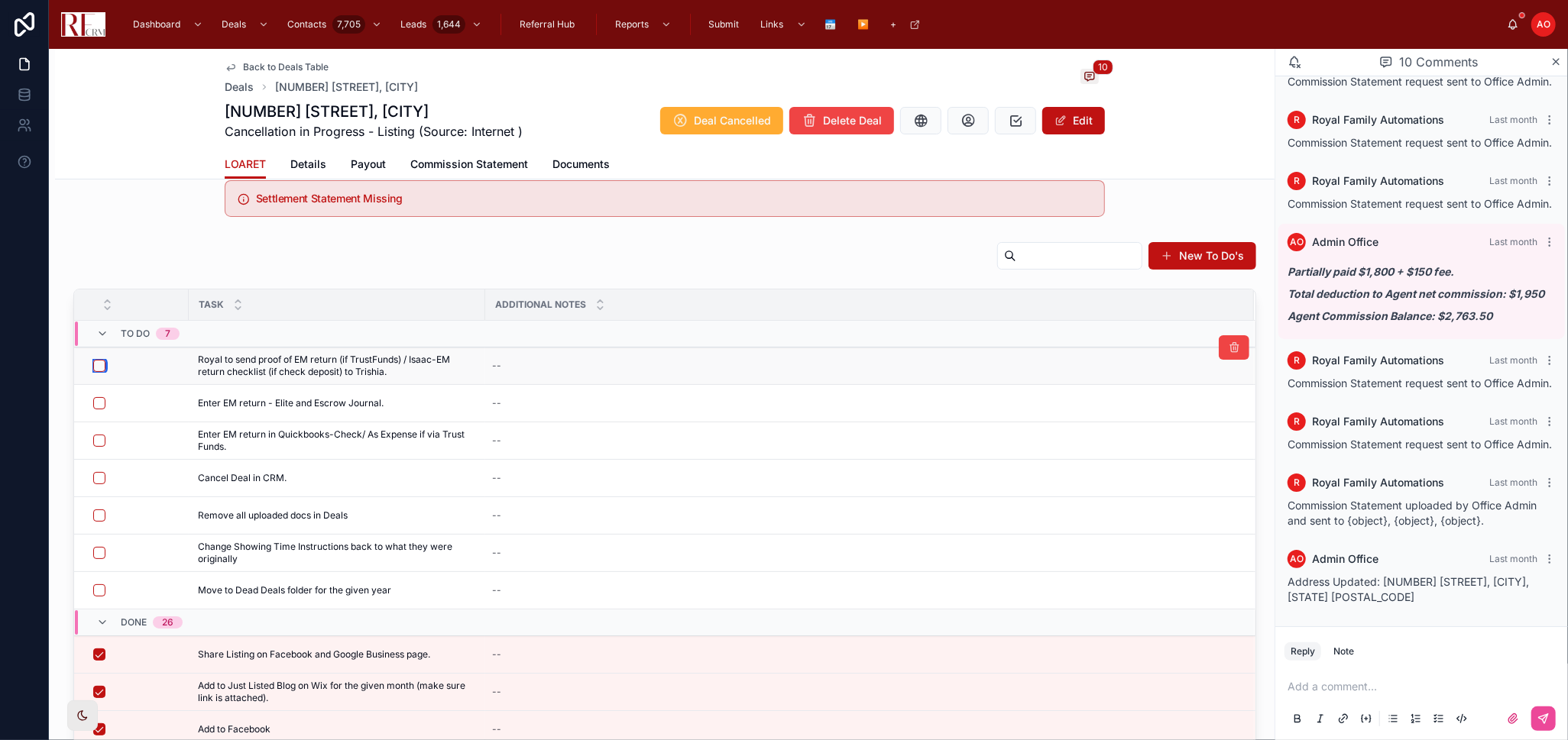 click at bounding box center [99, 366] 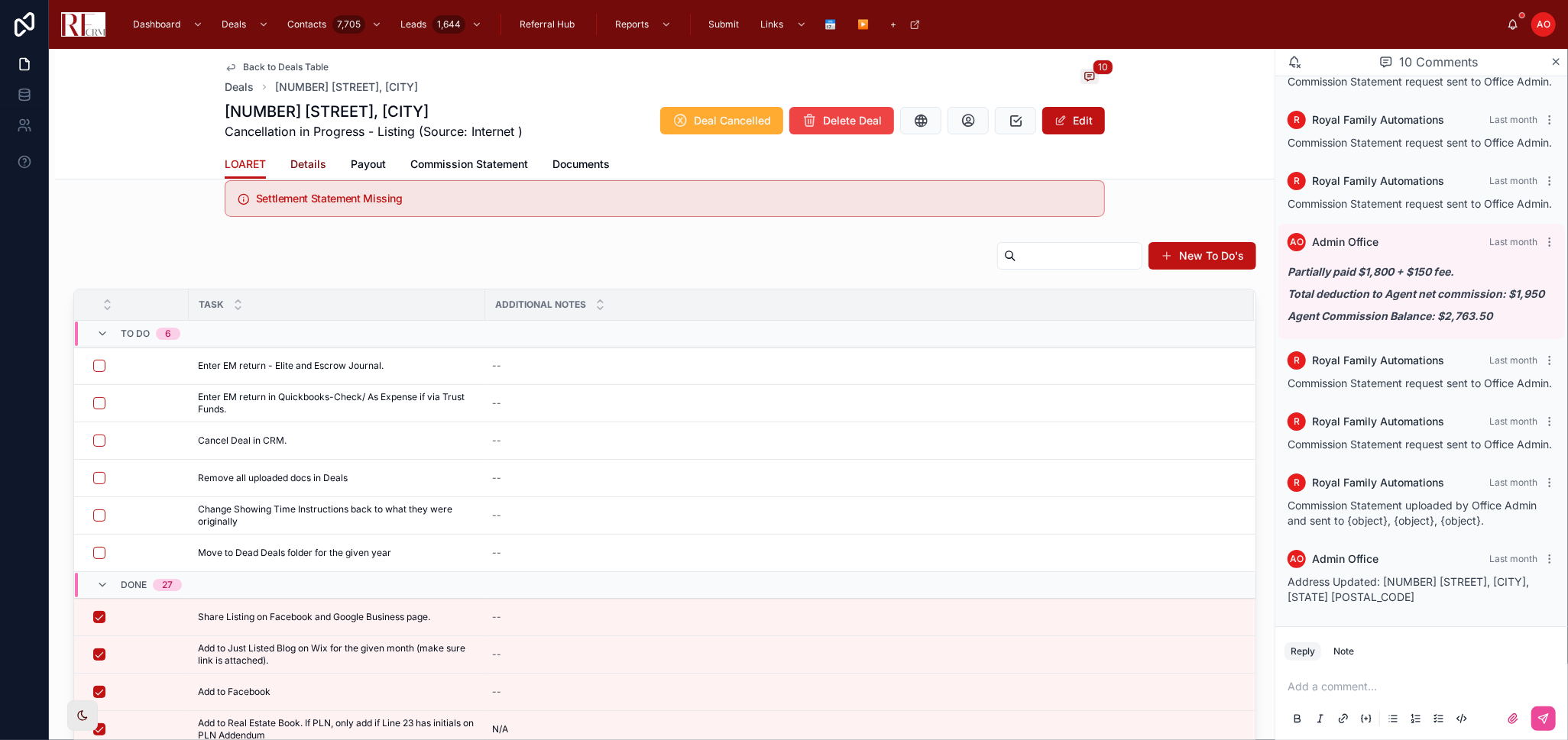 click on "Details" at bounding box center [308, 164] 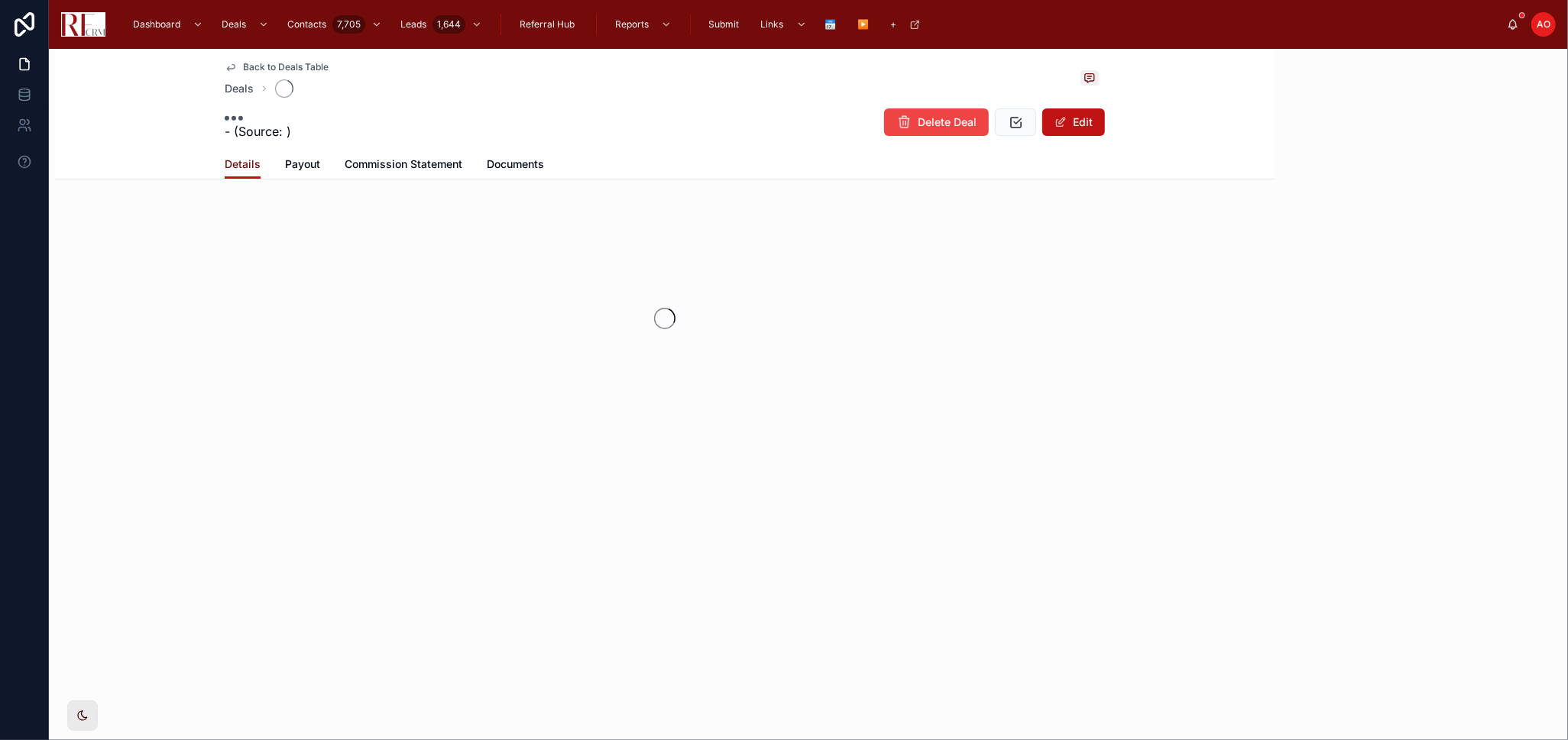 scroll, scrollTop: 0, scrollLeft: 0, axis: both 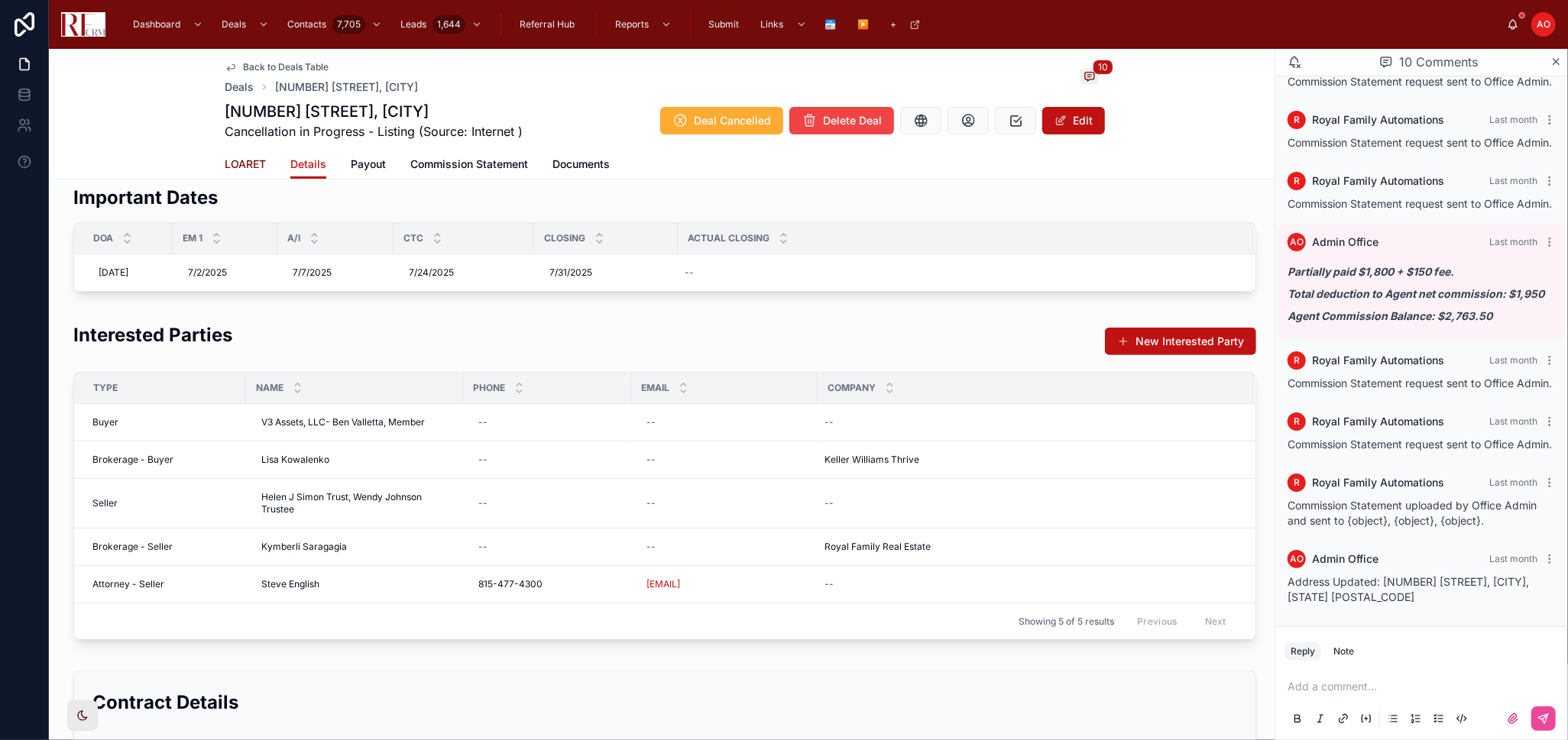 click on "LOARET" at bounding box center (245, 164) 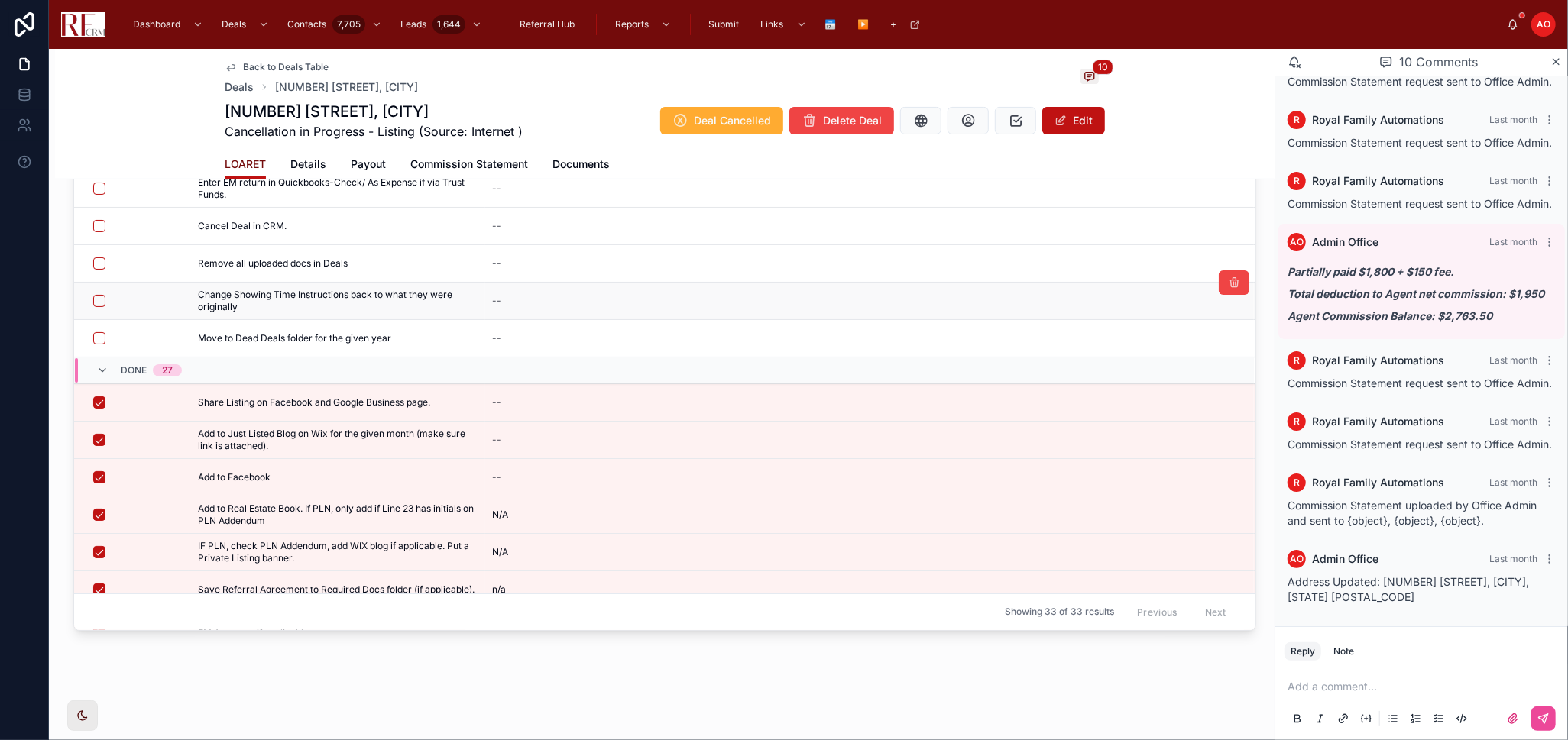 scroll, scrollTop: 129, scrollLeft: 0, axis: vertical 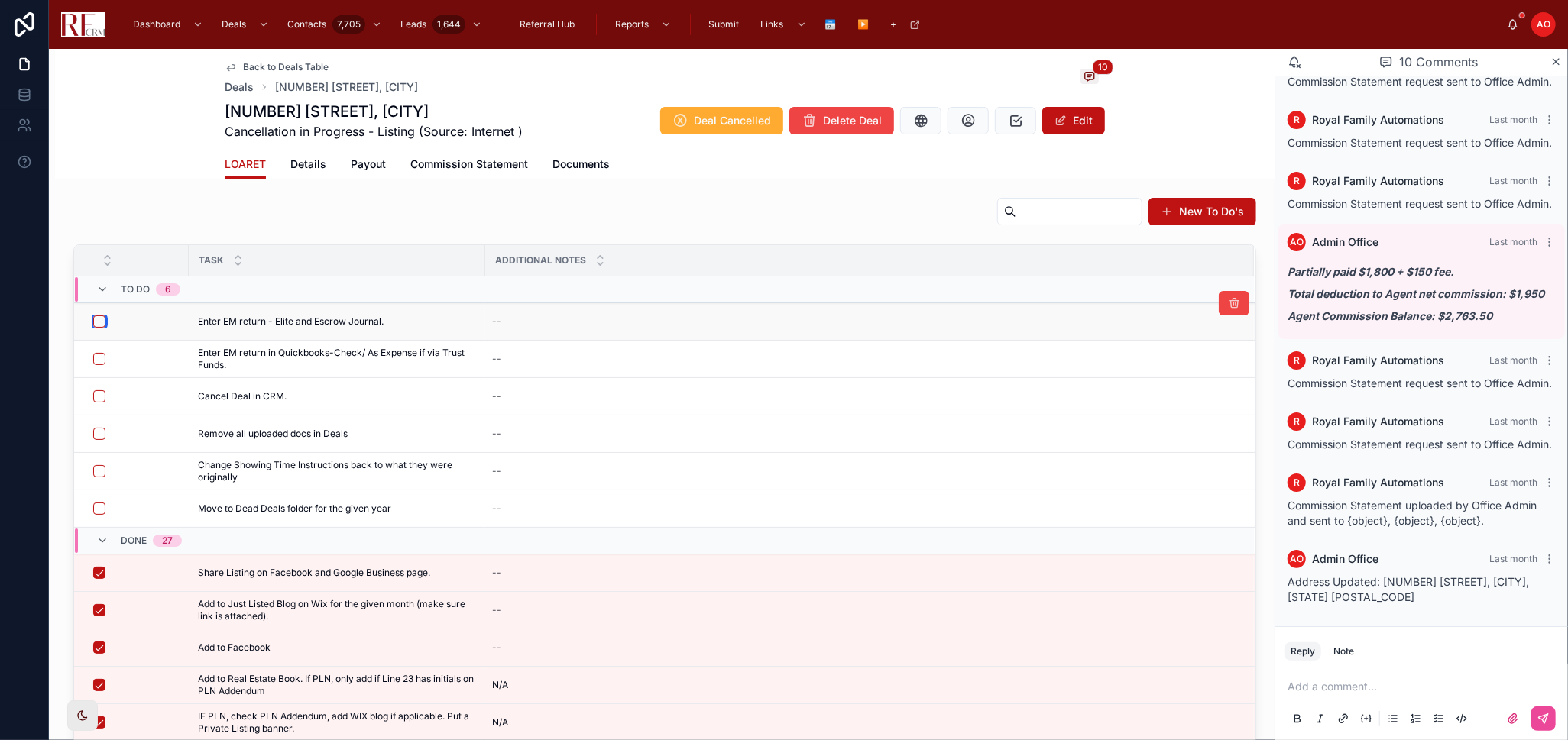 click at bounding box center (99, 322) 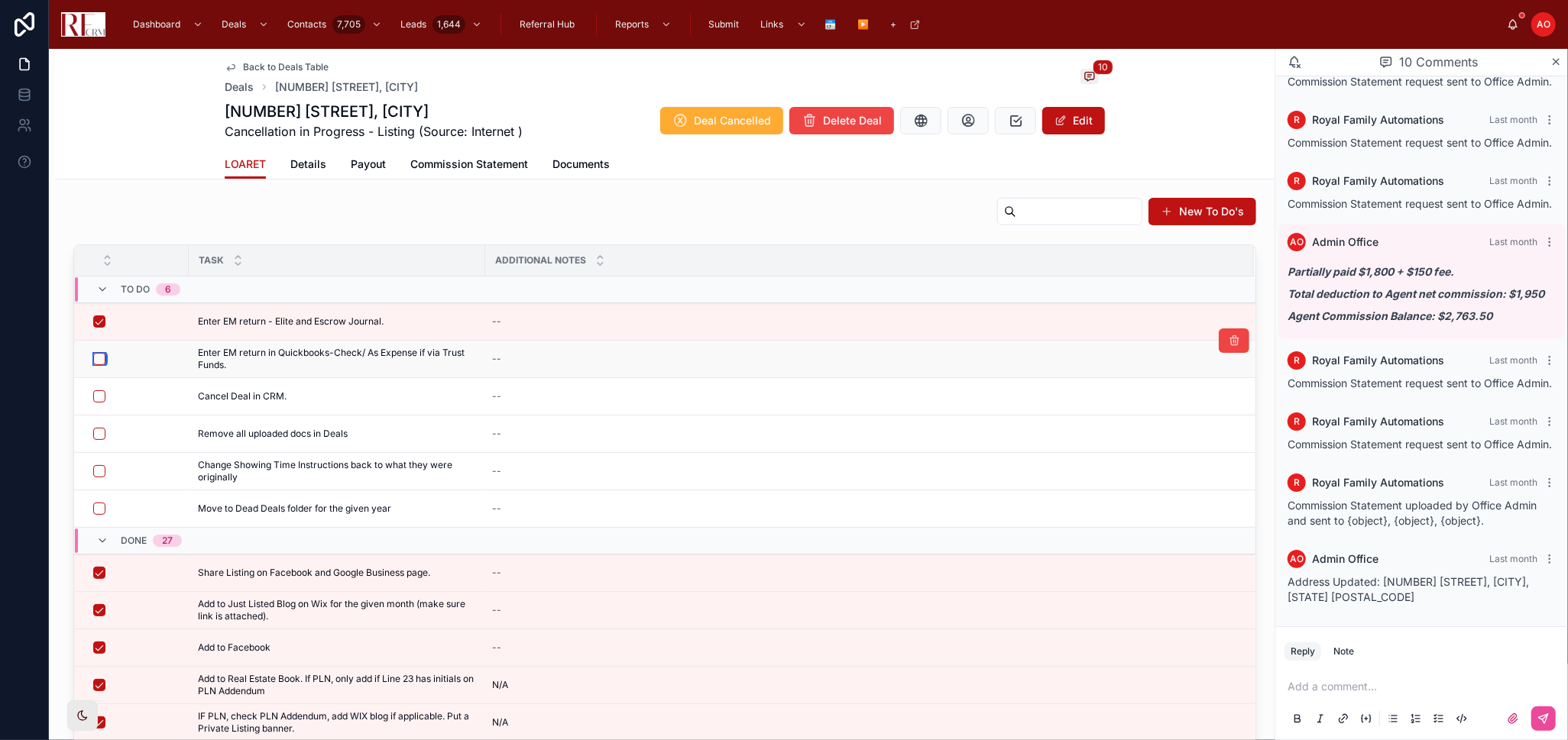 click at bounding box center [99, 359] 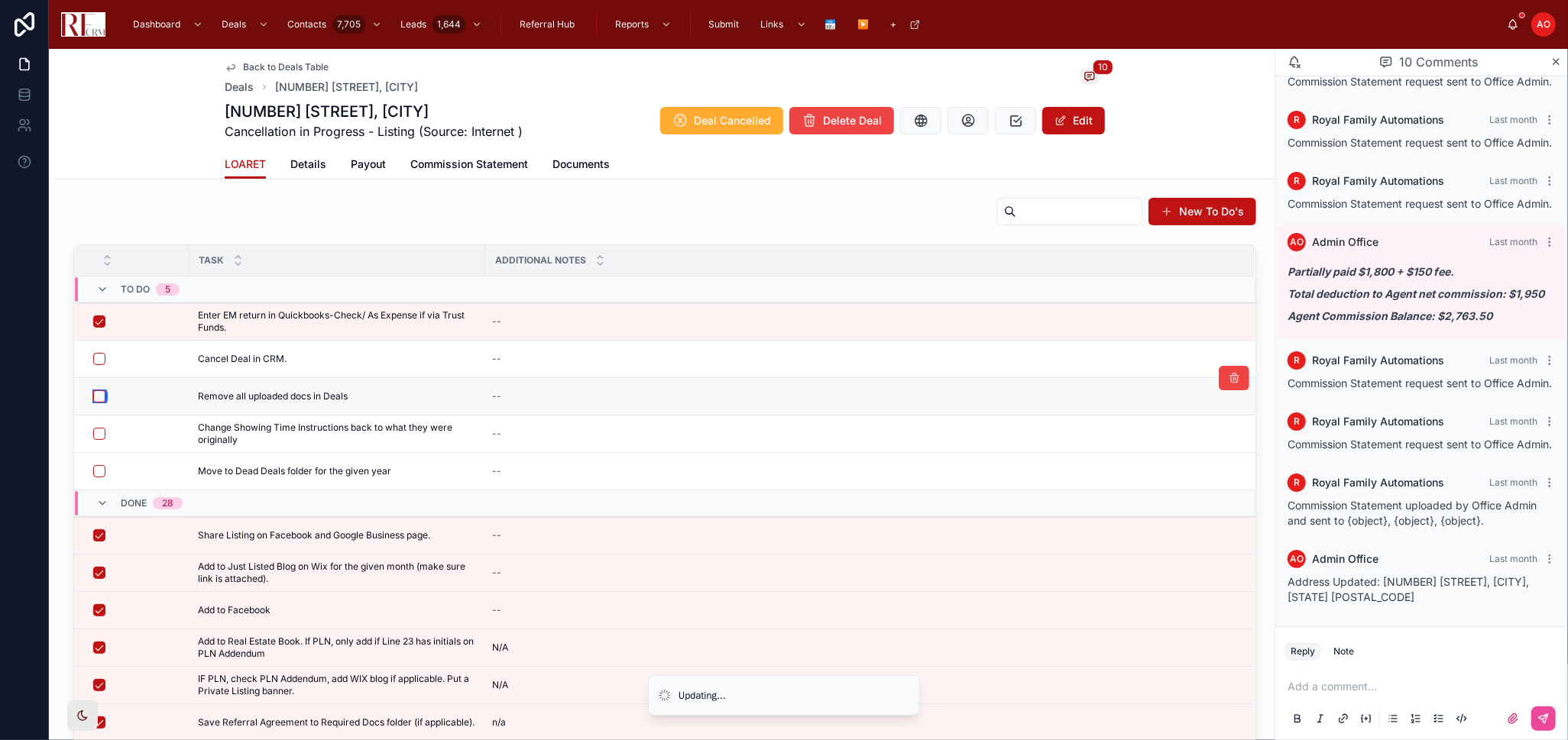 click at bounding box center [99, 396] 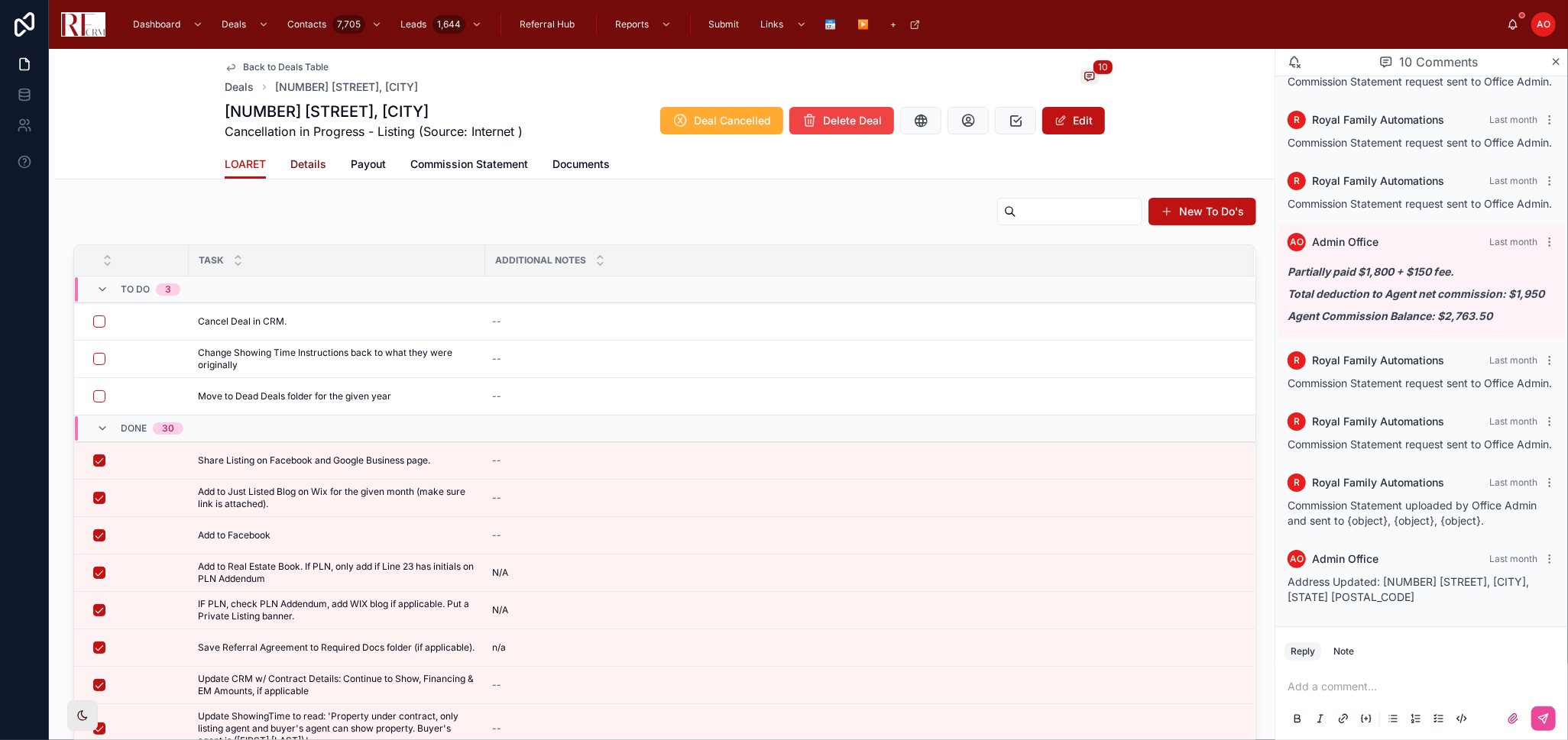 click on "Details" at bounding box center (308, 164) 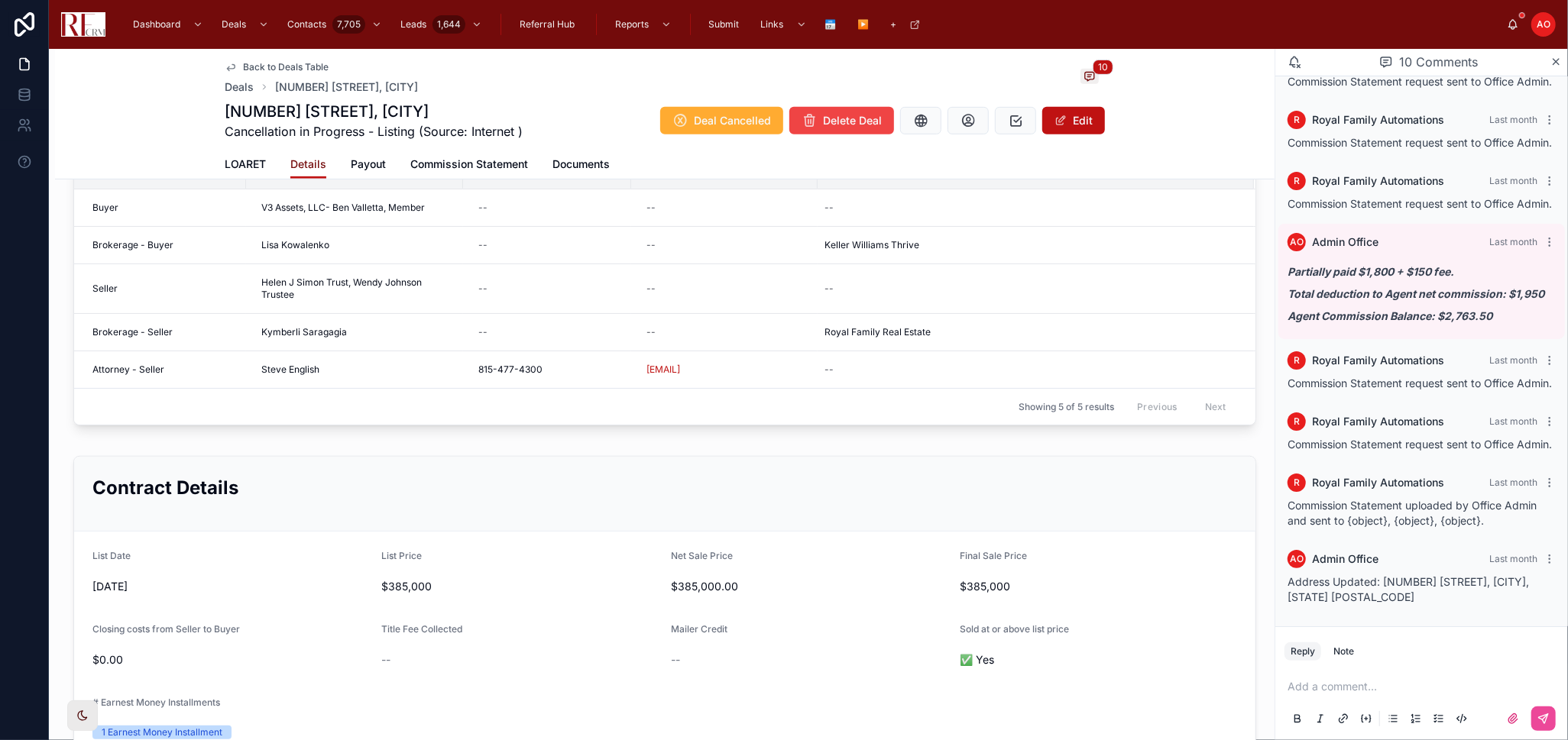 scroll, scrollTop: 808, scrollLeft: 0, axis: vertical 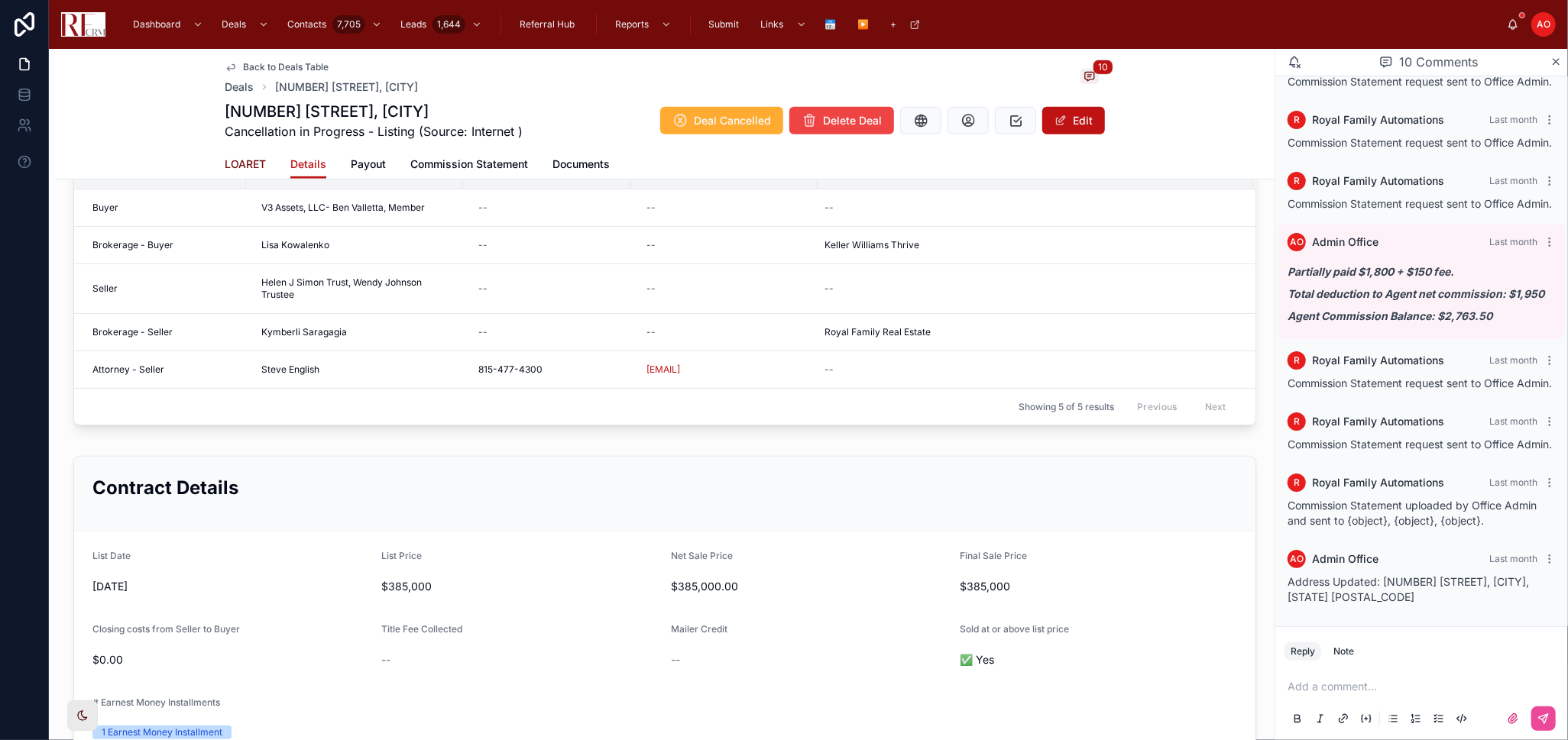 click on "LOARET" at bounding box center [245, 164] 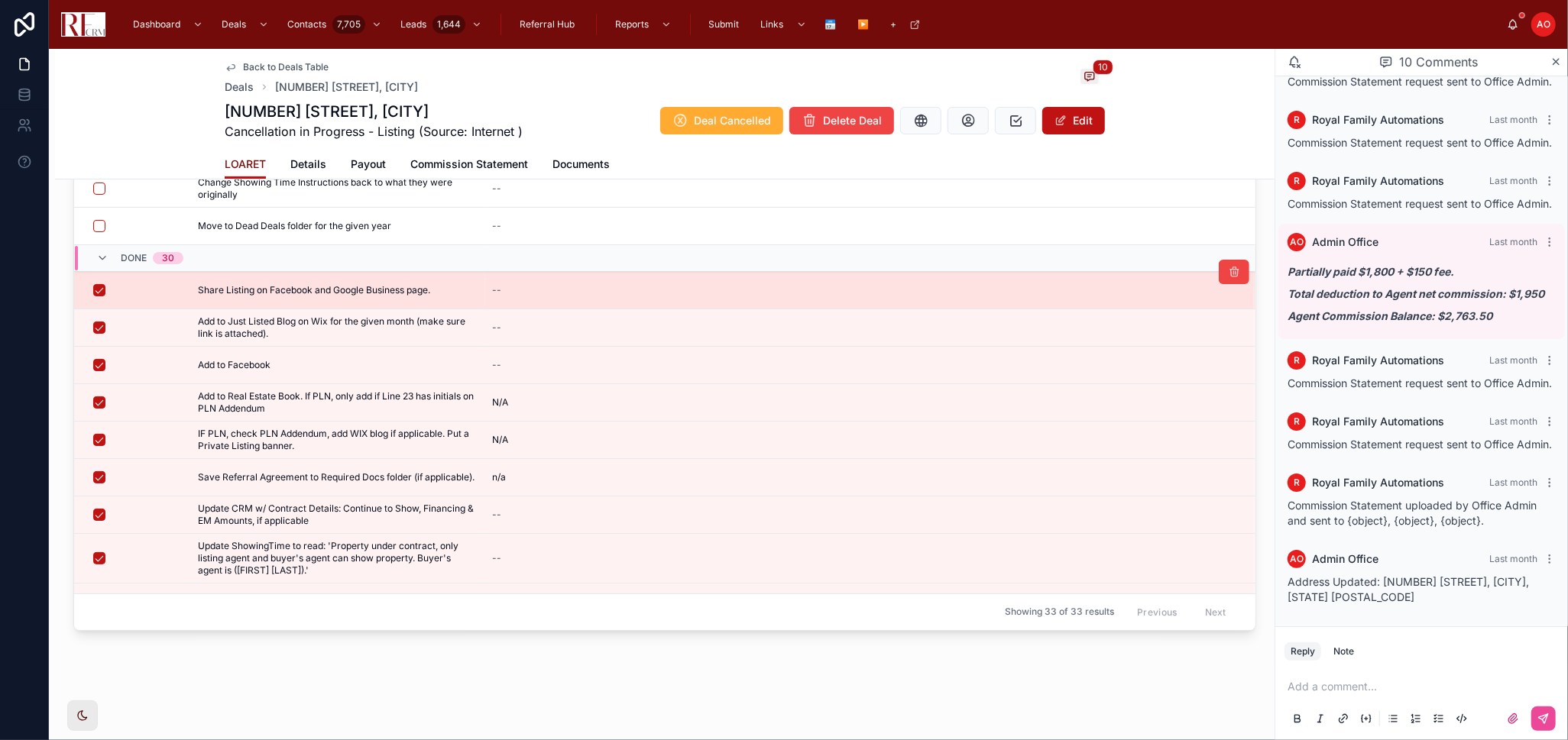 scroll, scrollTop: 0, scrollLeft: 0, axis: both 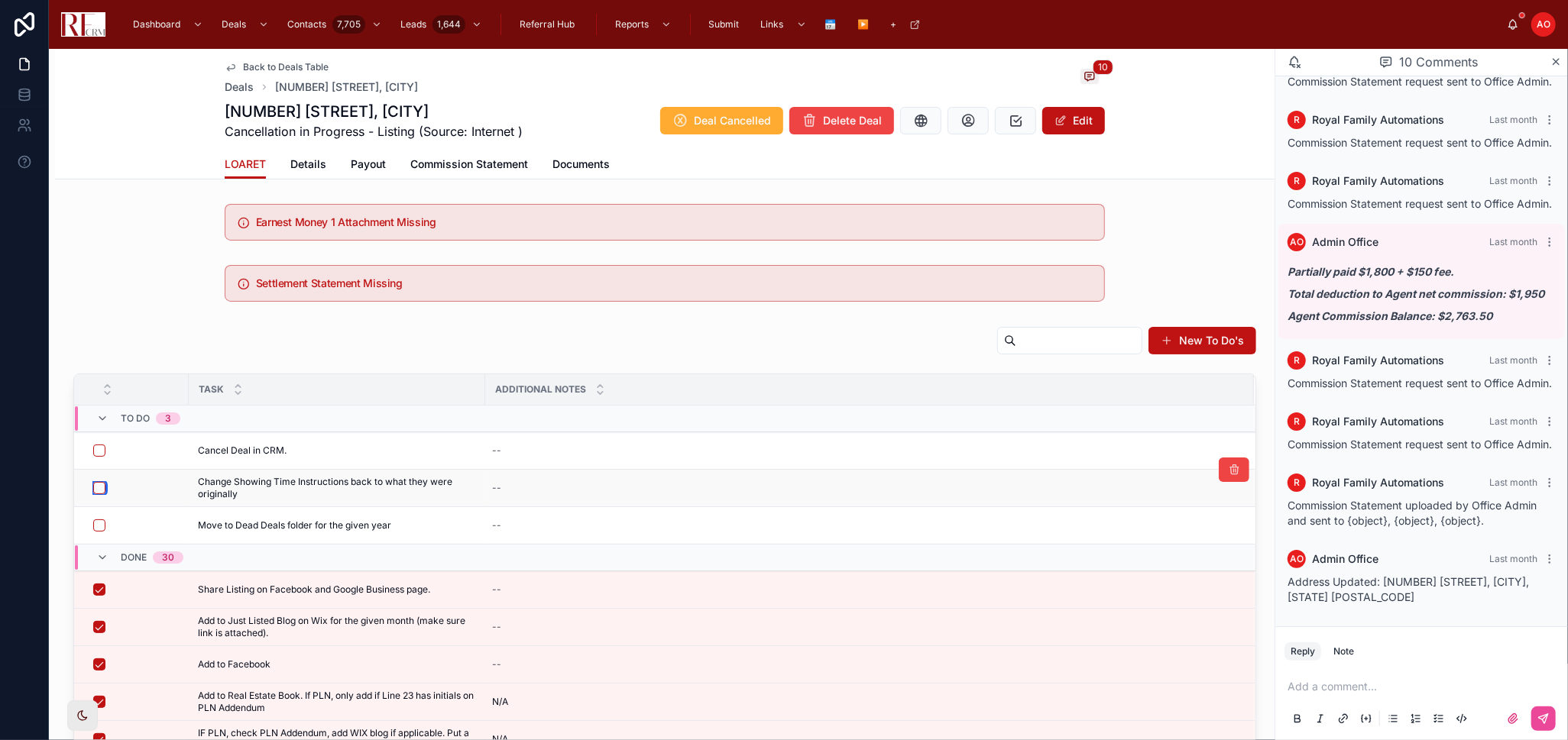 click at bounding box center [99, 488] 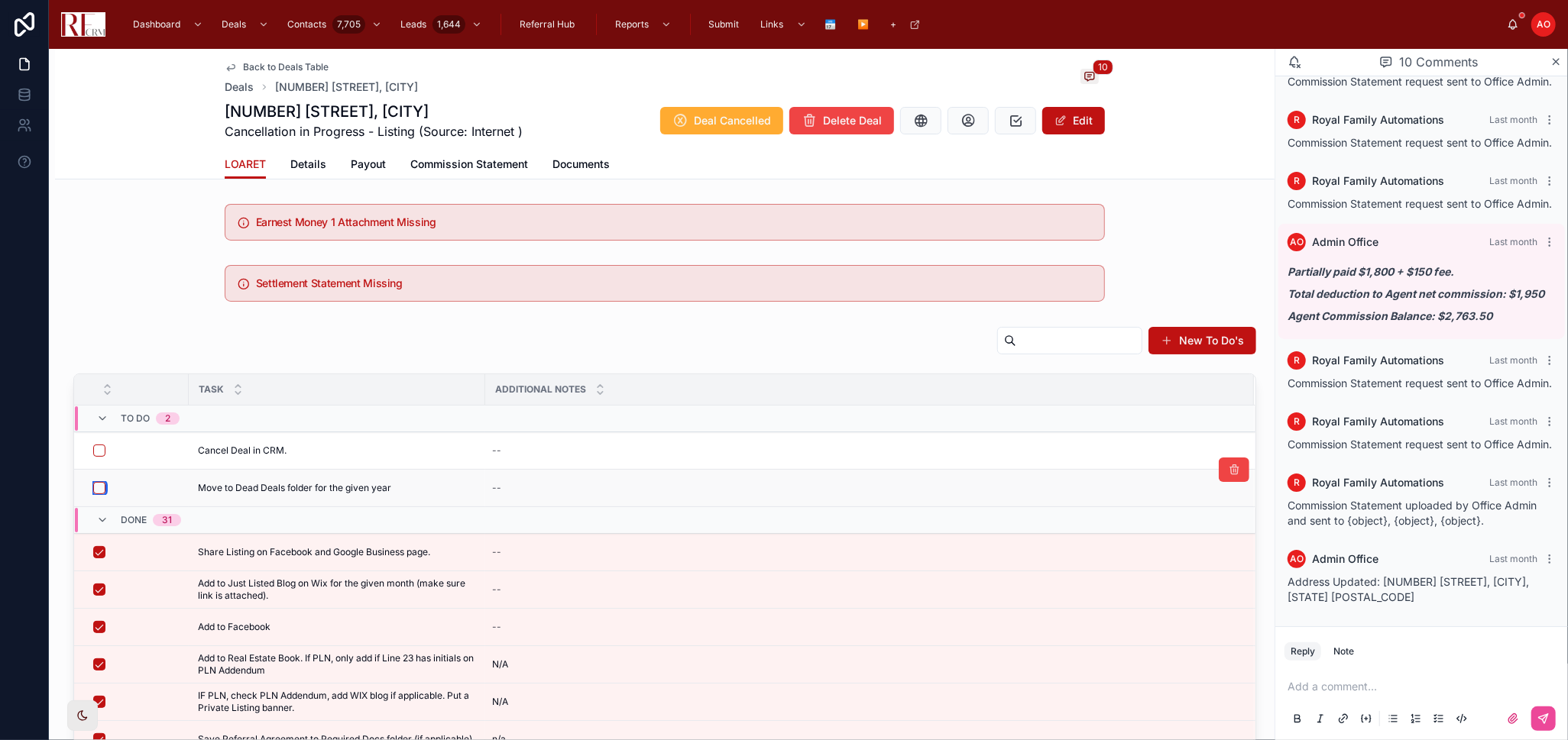 click at bounding box center (99, 488) 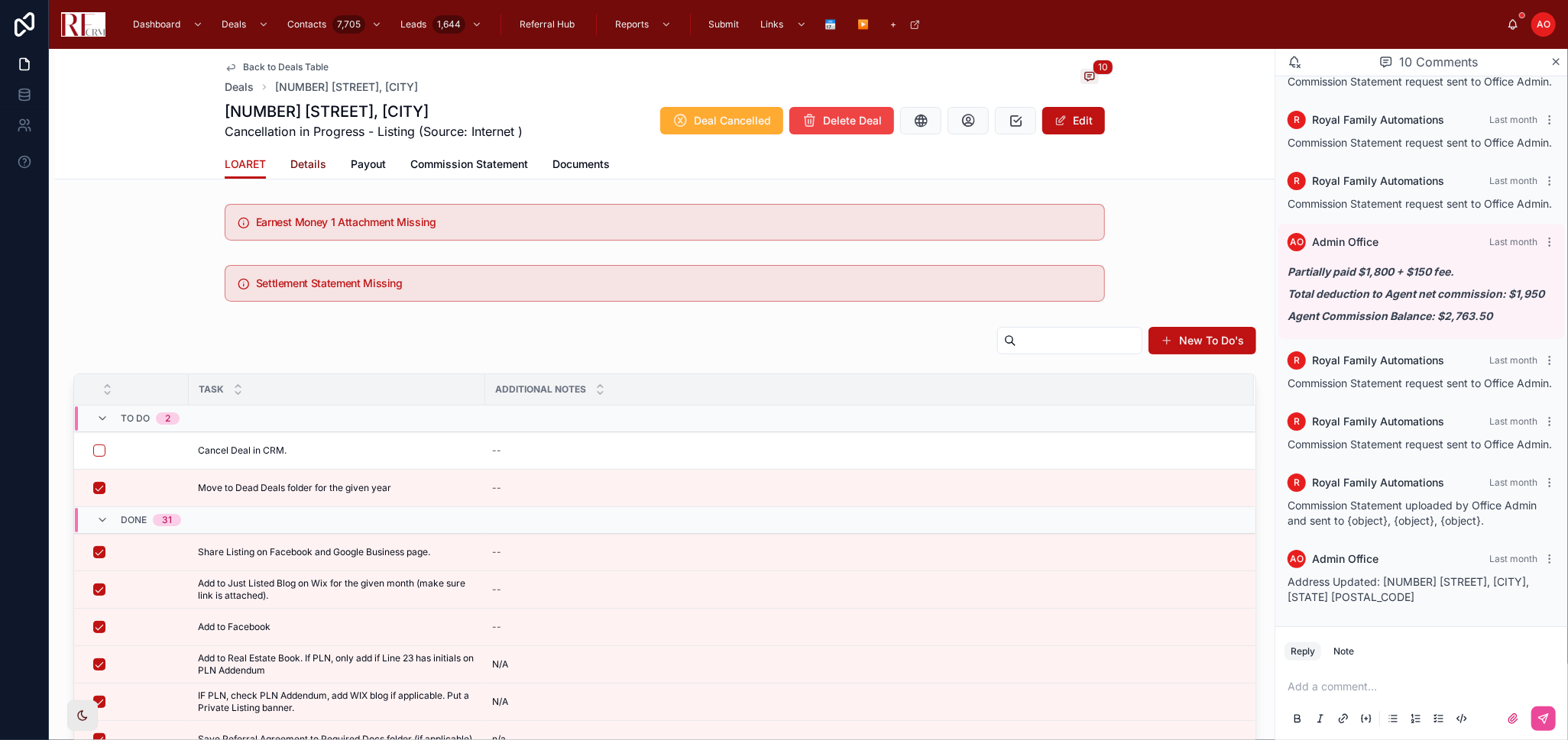 click on "Details" at bounding box center [308, 164] 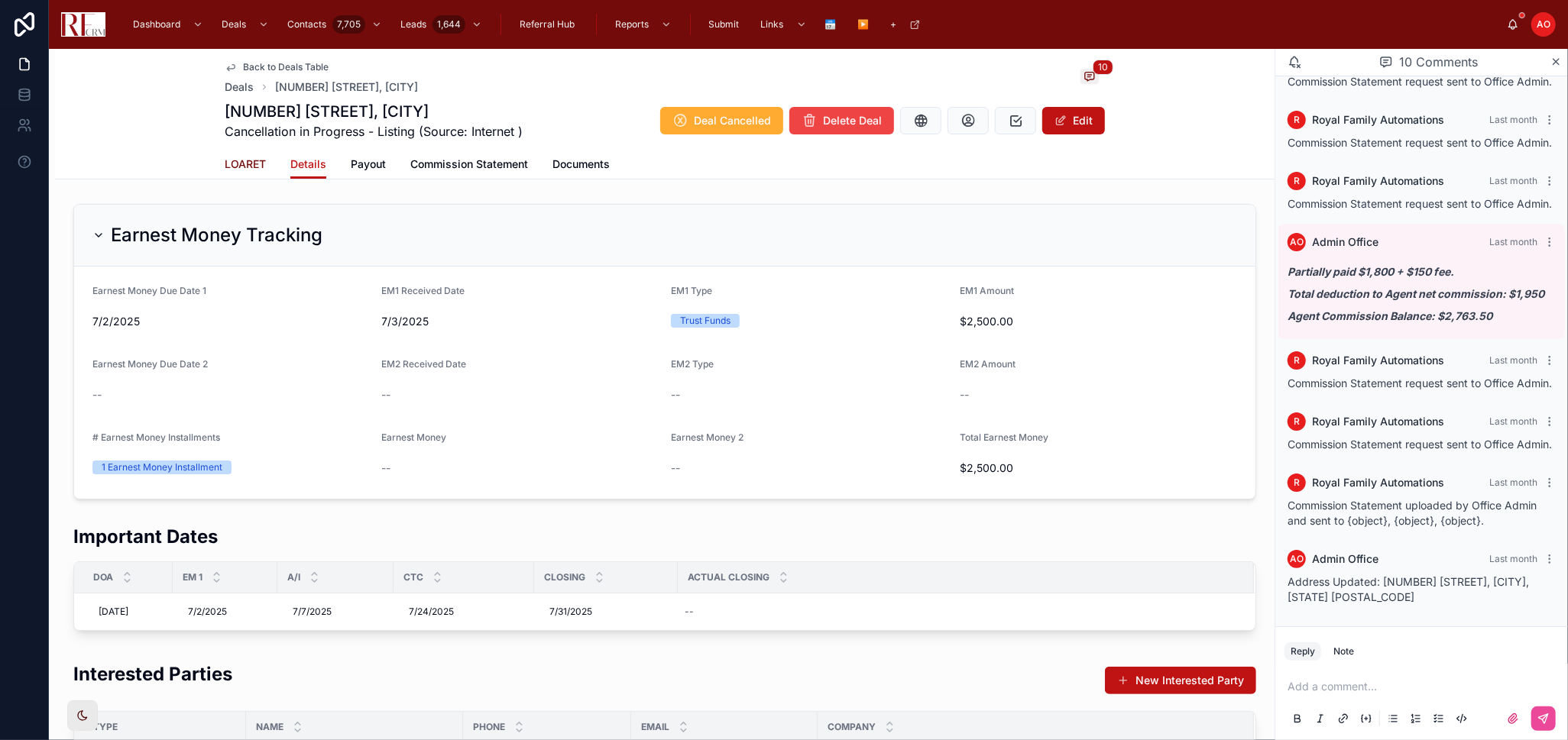 click on "LOARET" at bounding box center (245, 164) 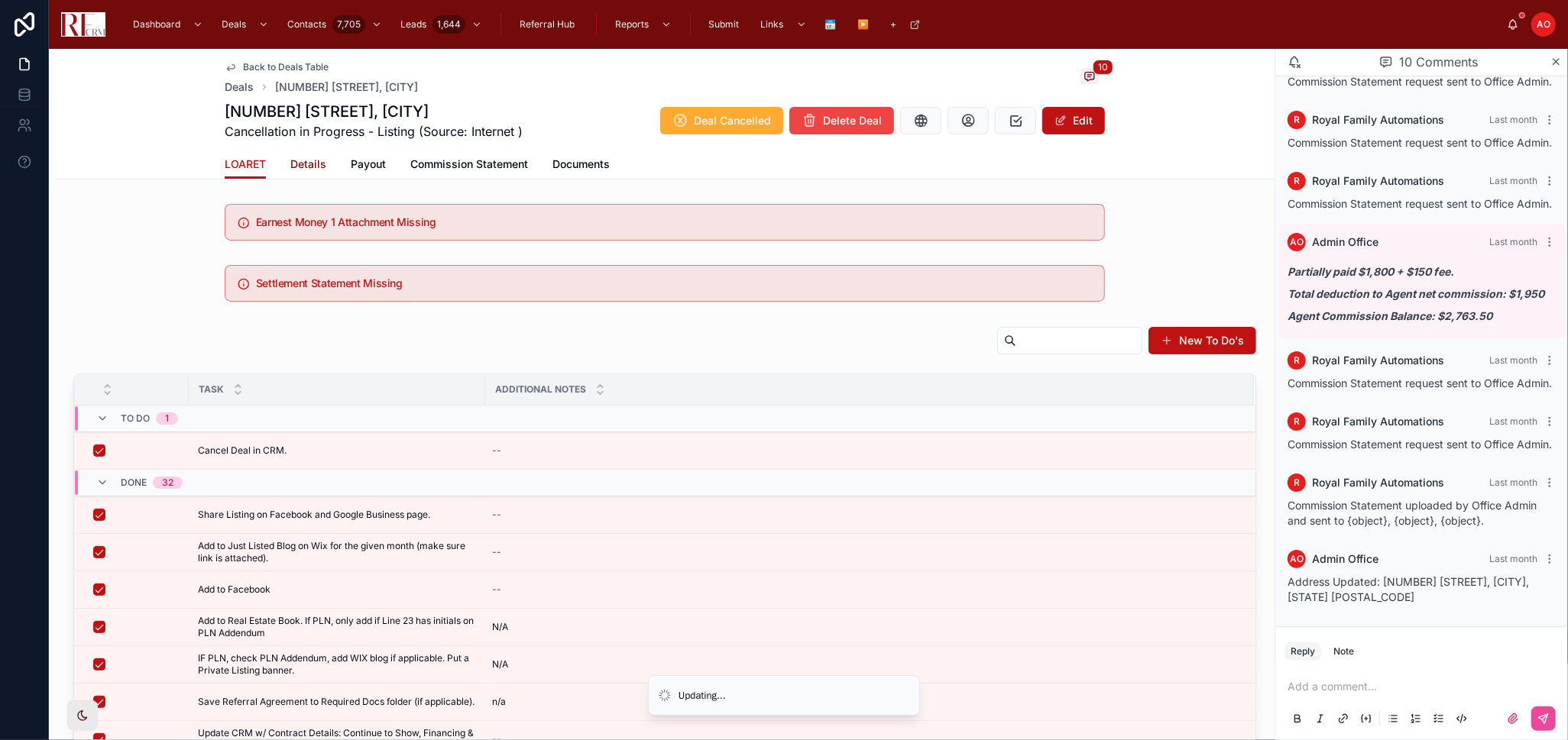 click on "Details" at bounding box center [308, 164] 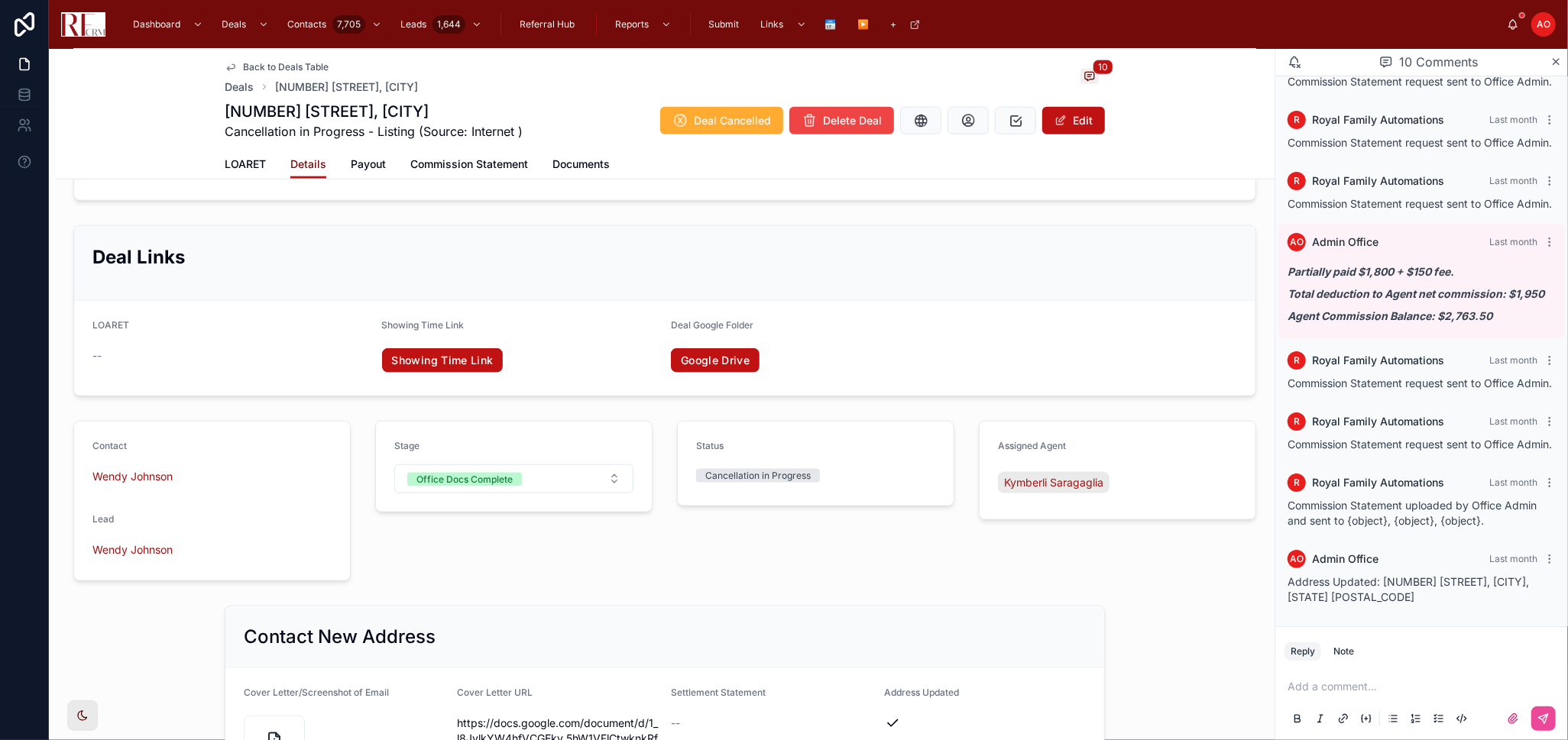 scroll, scrollTop: 1357, scrollLeft: 0, axis: vertical 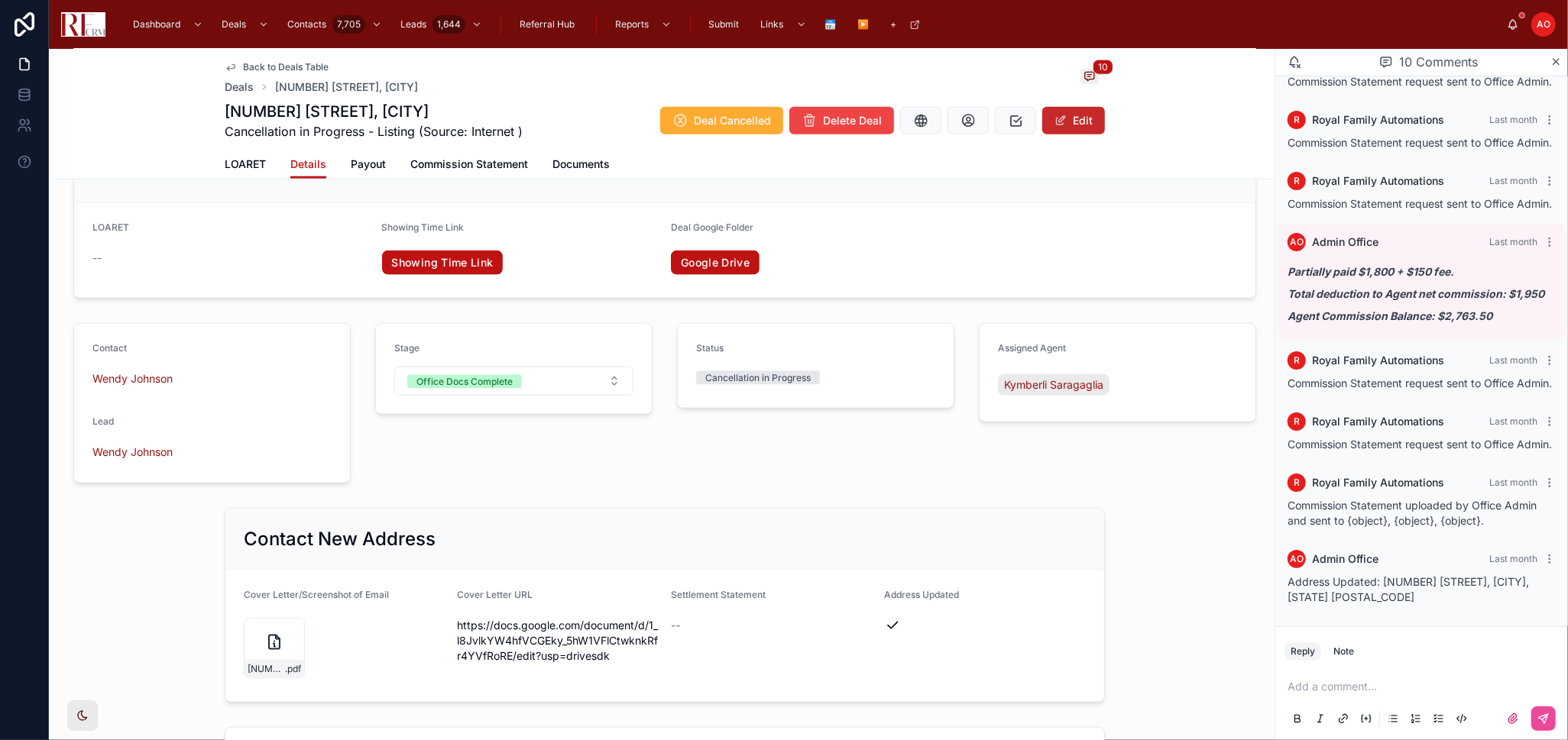 click on "Edit" at bounding box center (1074, 121) 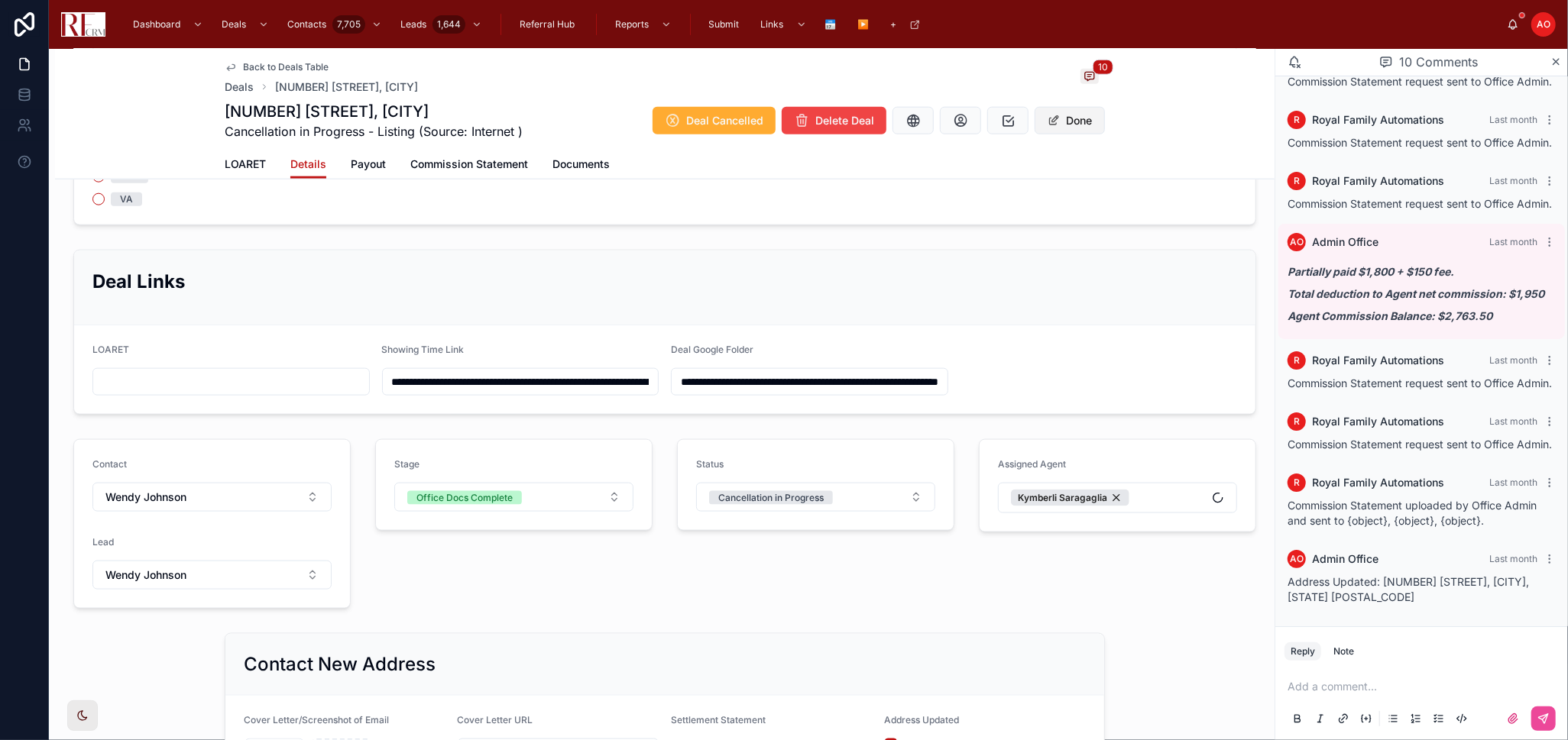 scroll, scrollTop: 1421, scrollLeft: 0, axis: vertical 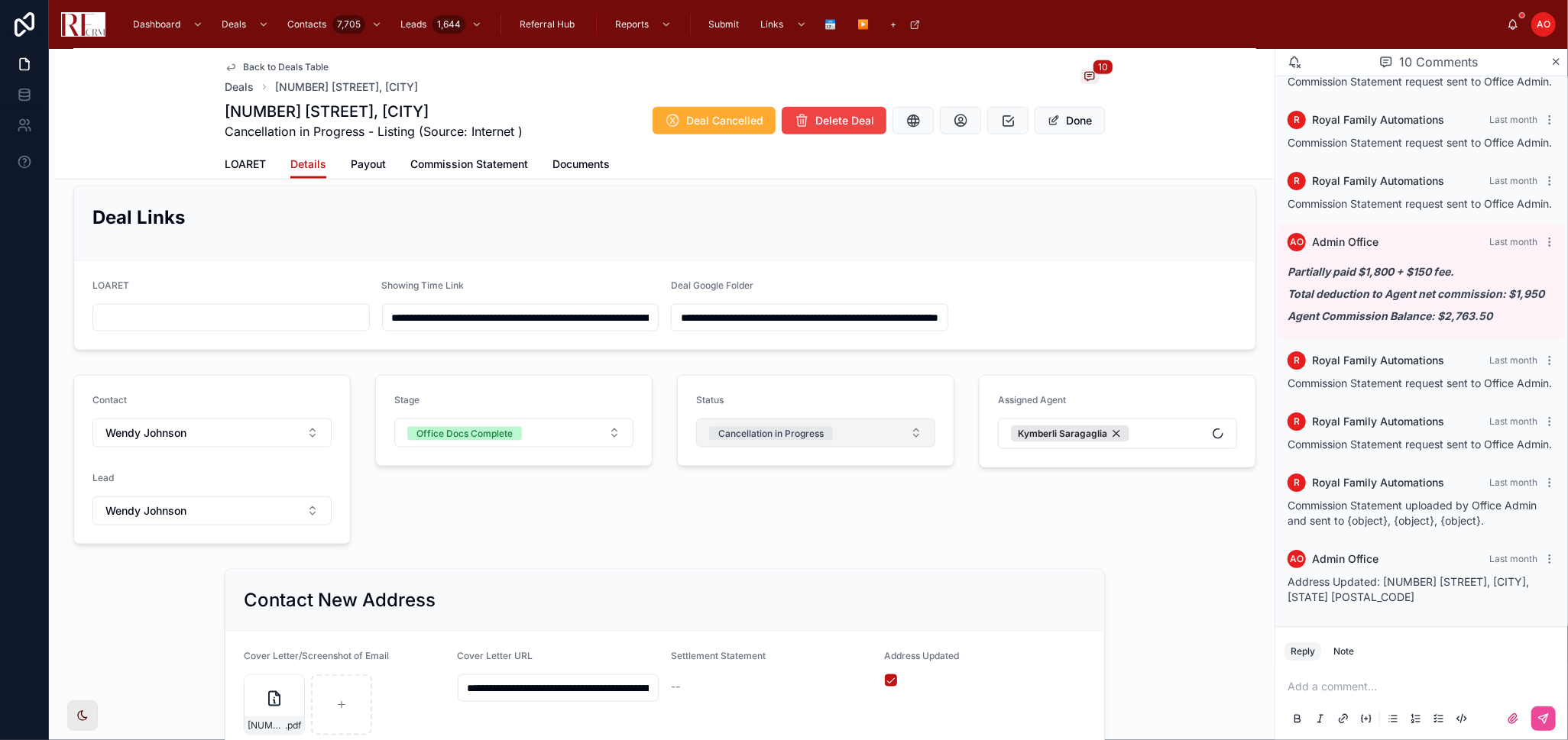 click on "Cancellation in Progress" at bounding box center (815, 433) 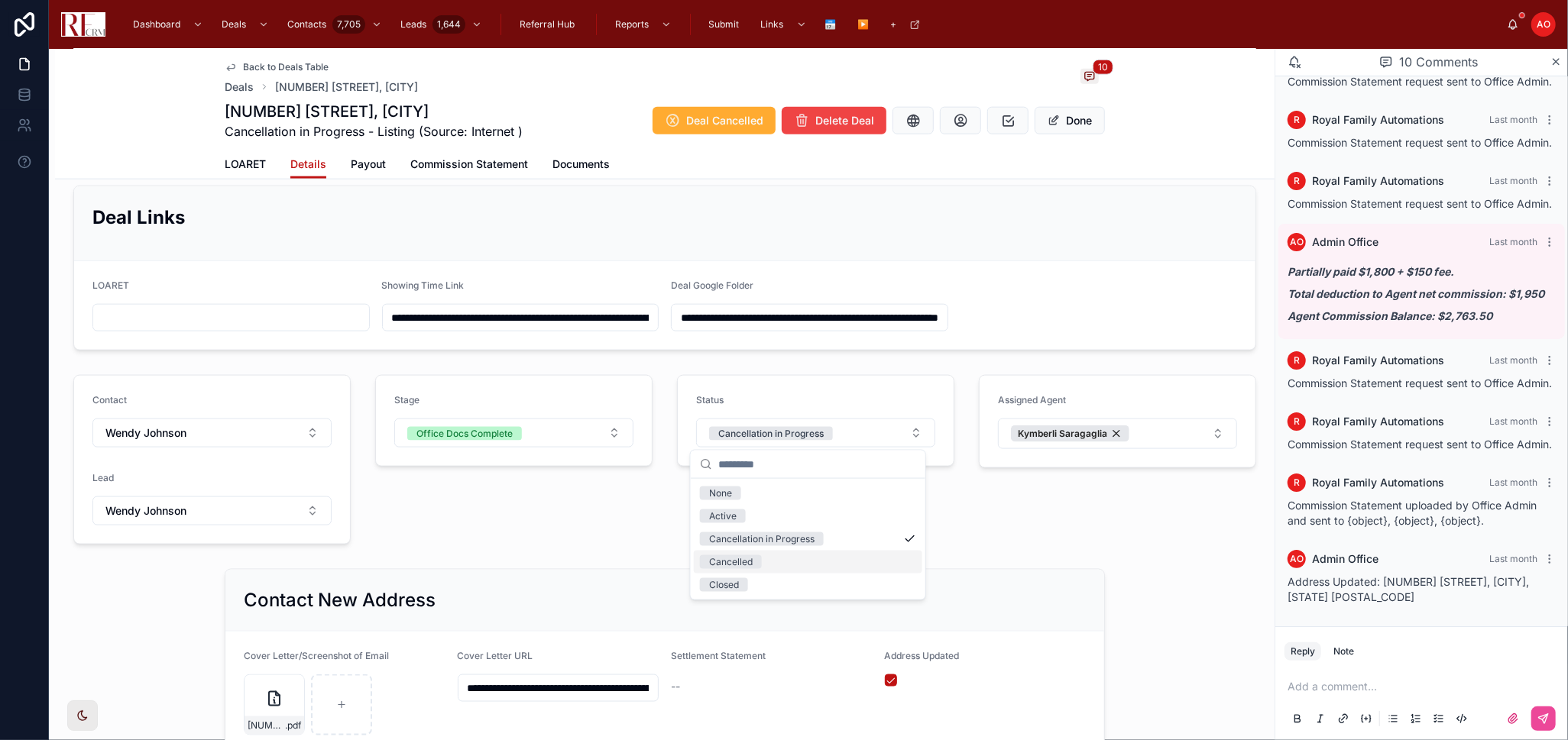 click on "Cancelled" at bounding box center (808, 562) 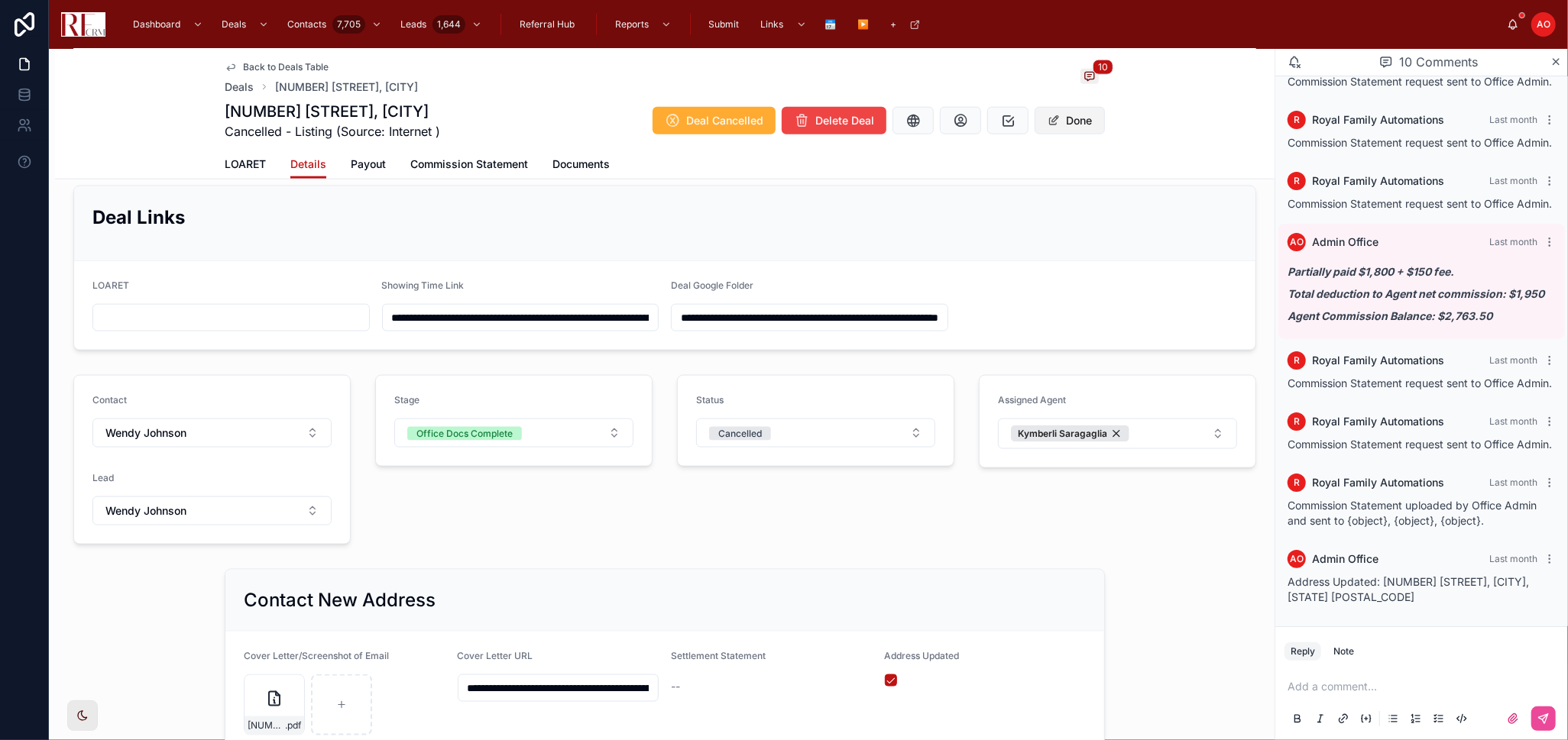 click on "Done" at bounding box center (1070, 121) 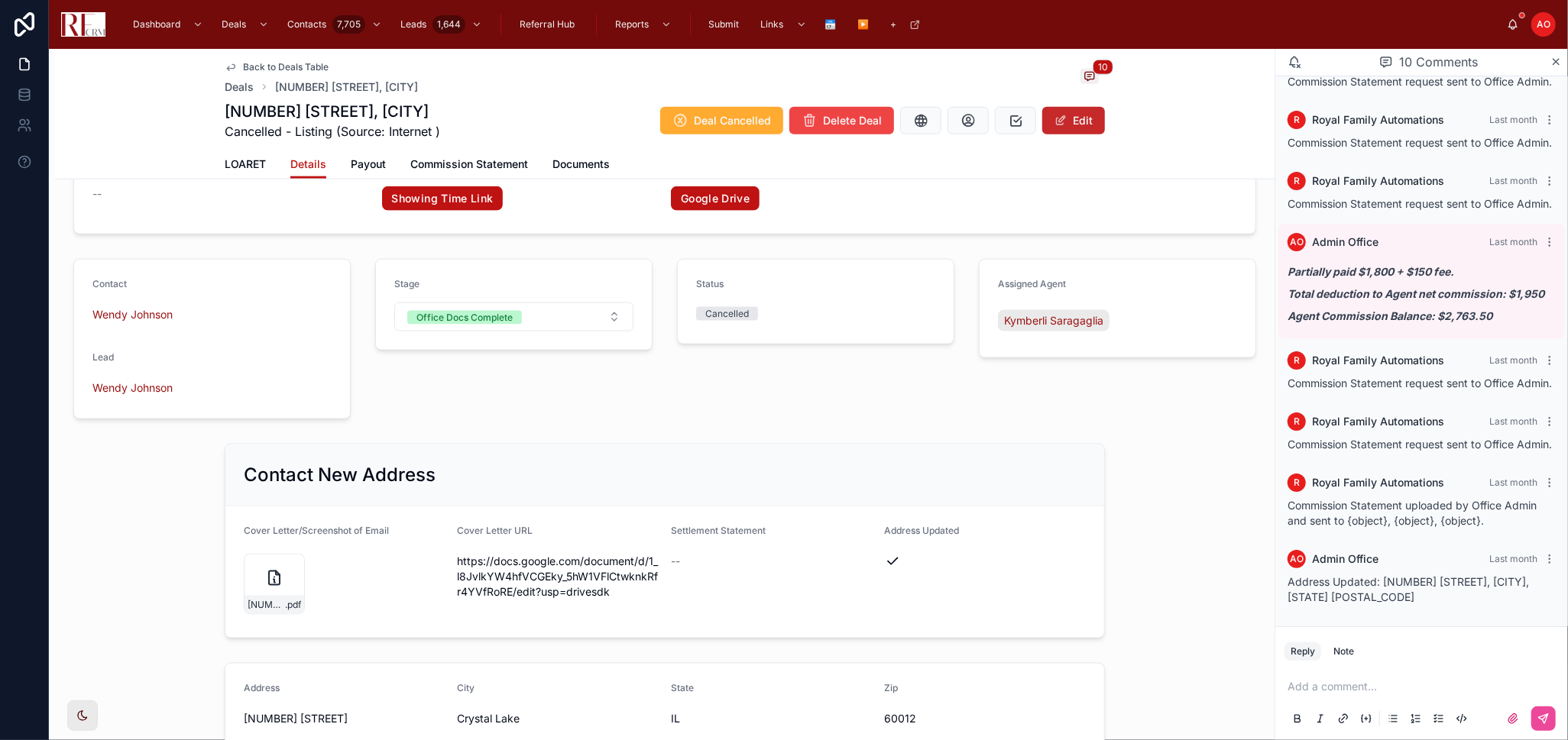 scroll, scrollTop: 1357, scrollLeft: 0, axis: vertical 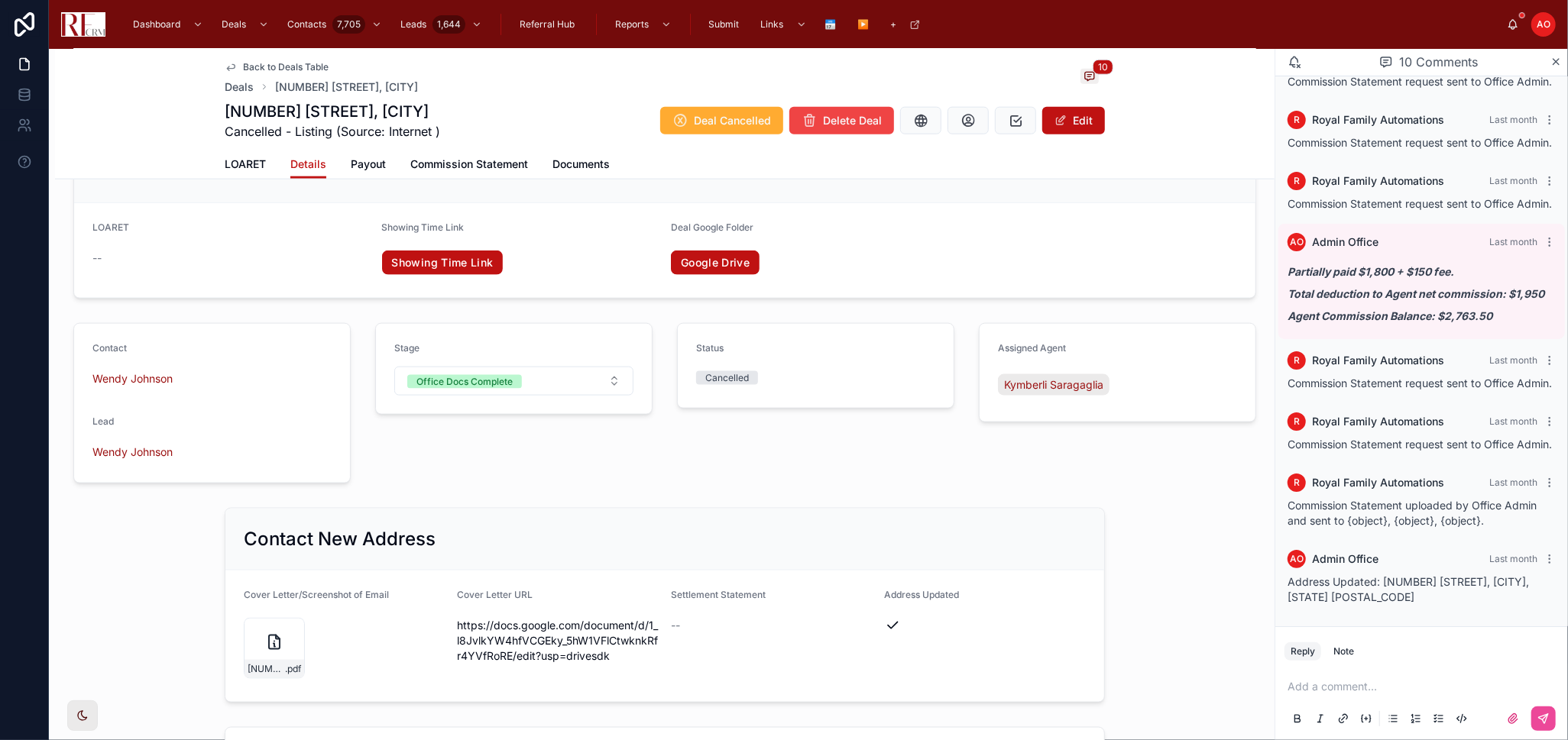 click on "Back to Deals Table" at bounding box center [286, 67] 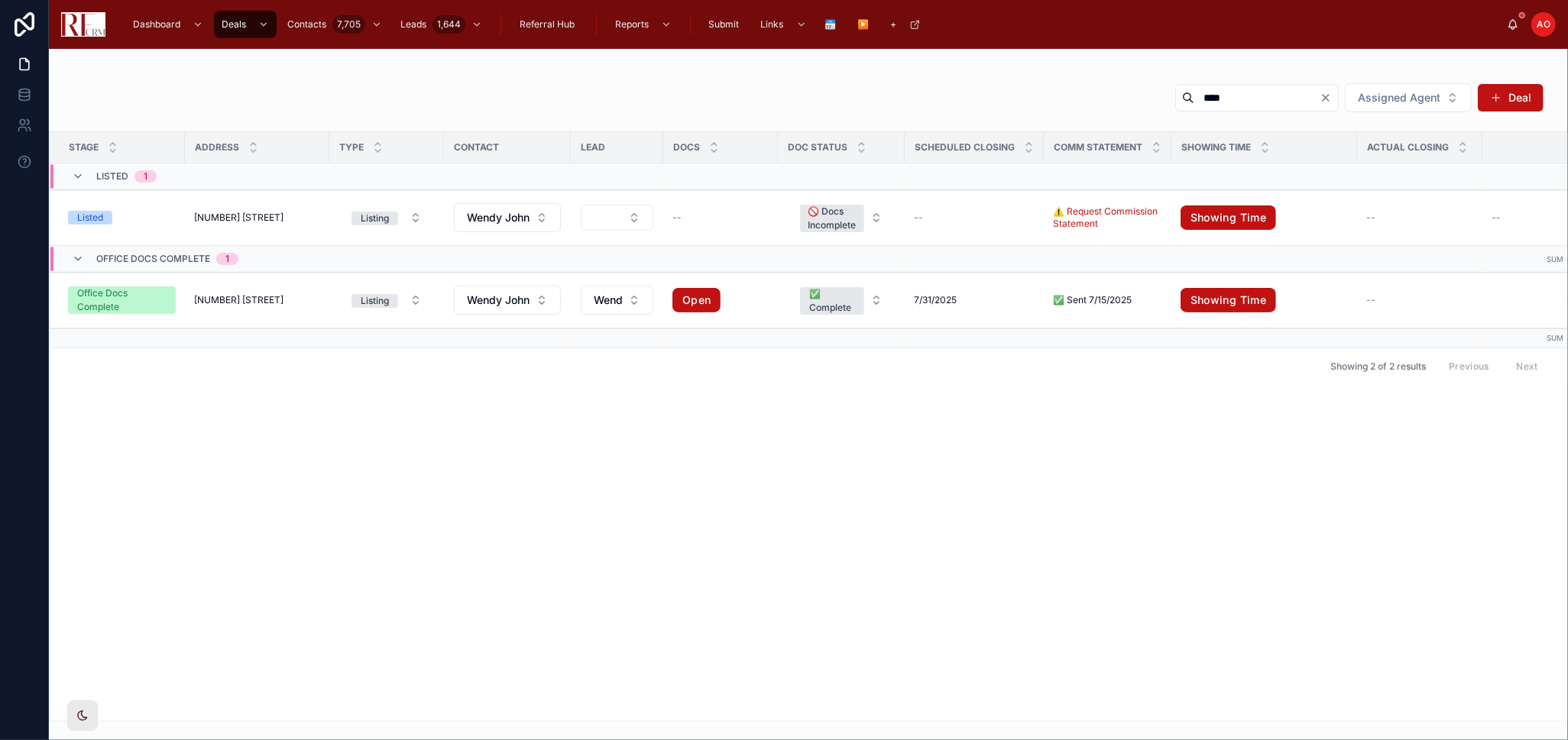 scroll, scrollTop: 0, scrollLeft: 0, axis: both 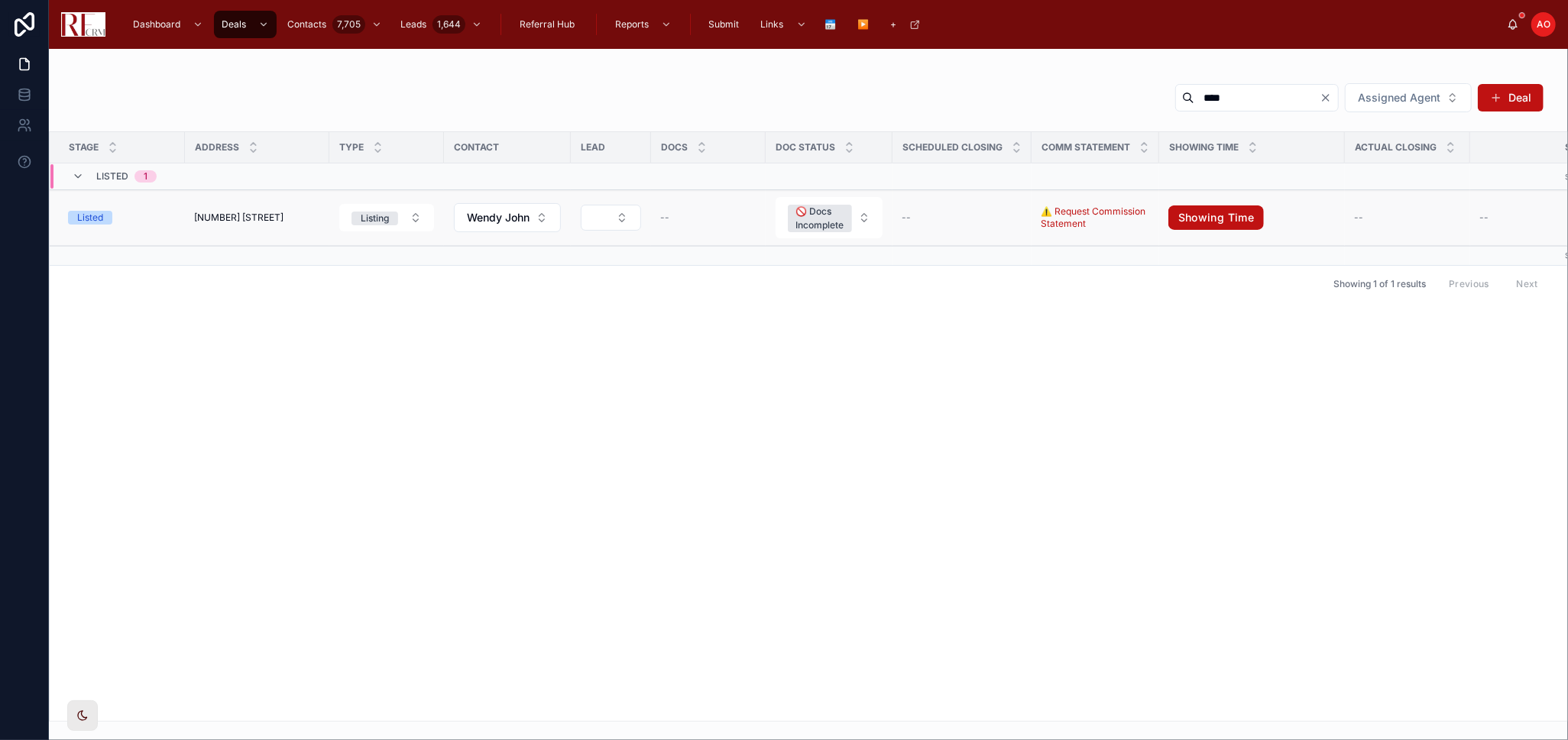 click on "[NUMBER] [STREET]" at bounding box center (238, 218) 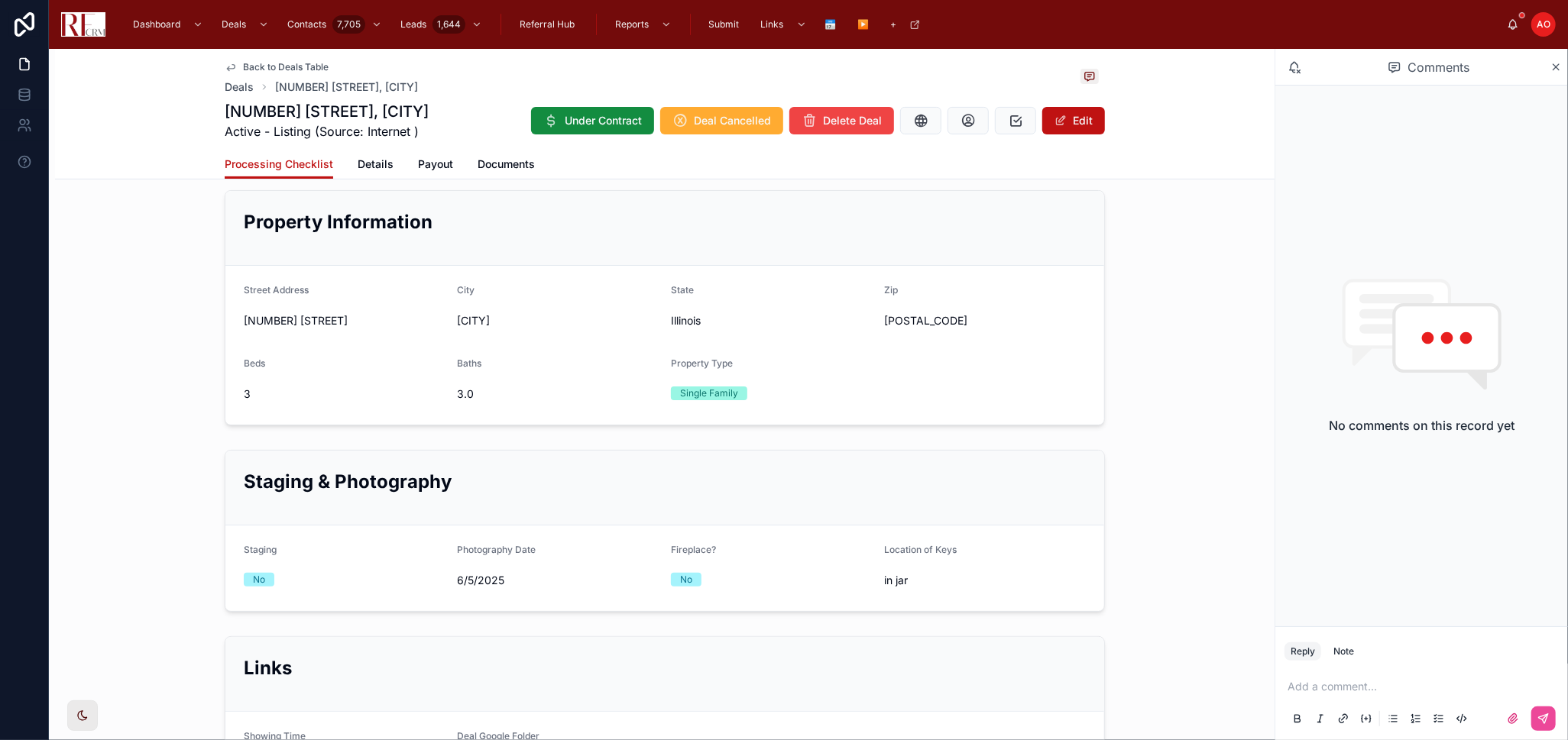scroll, scrollTop: 47, scrollLeft: 0, axis: vertical 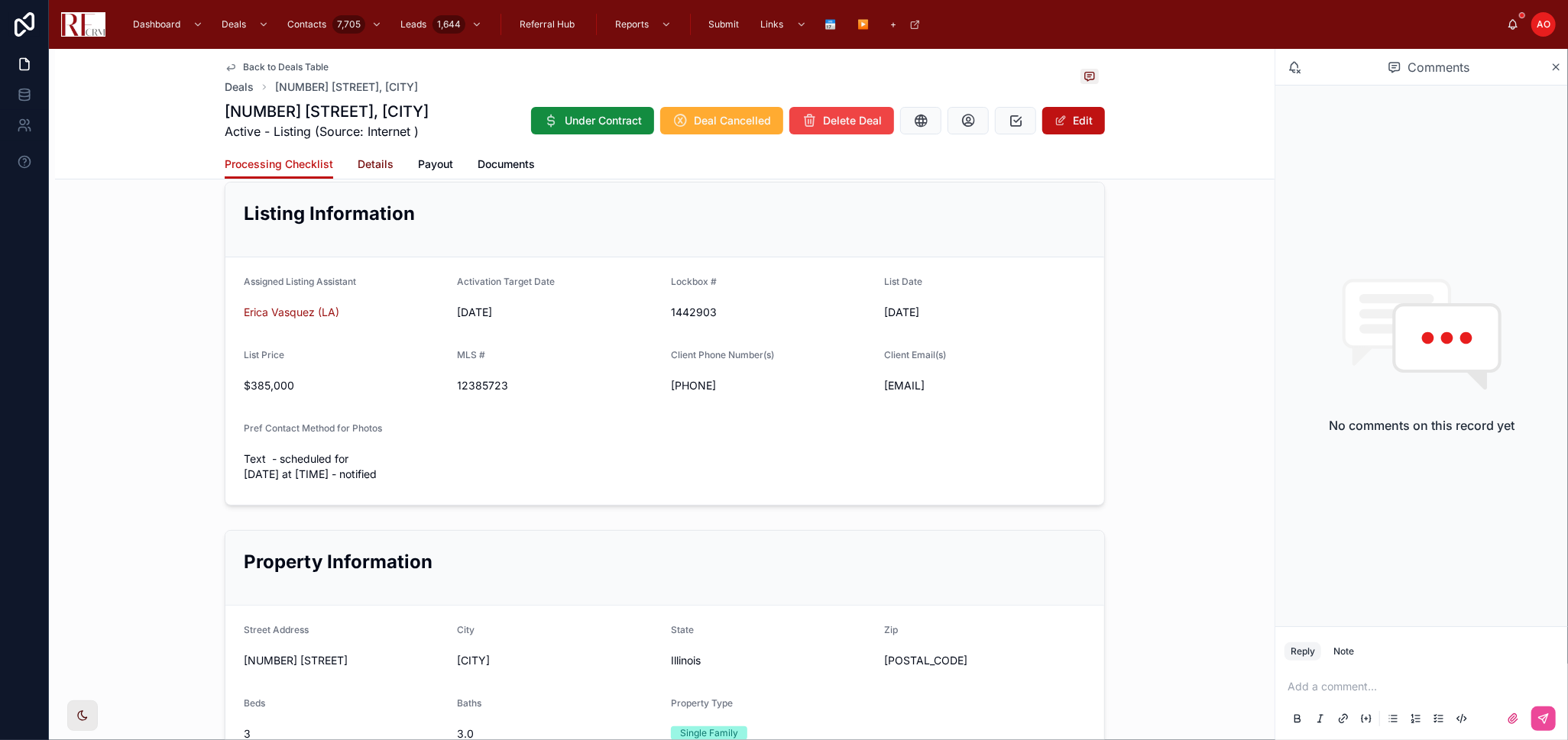 click on "Details" at bounding box center (375, 164) 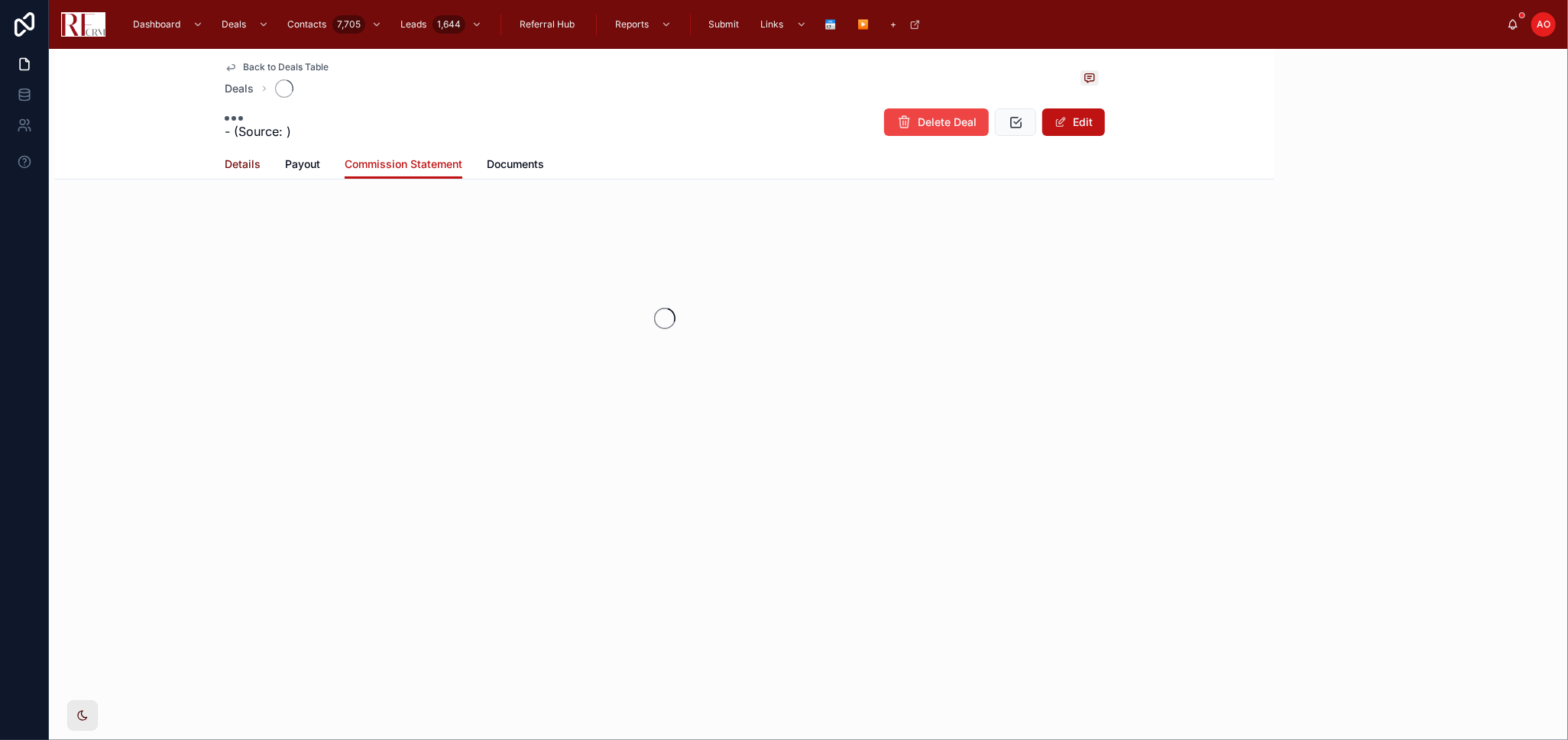 scroll, scrollTop: 0, scrollLeft: 0, axis: both 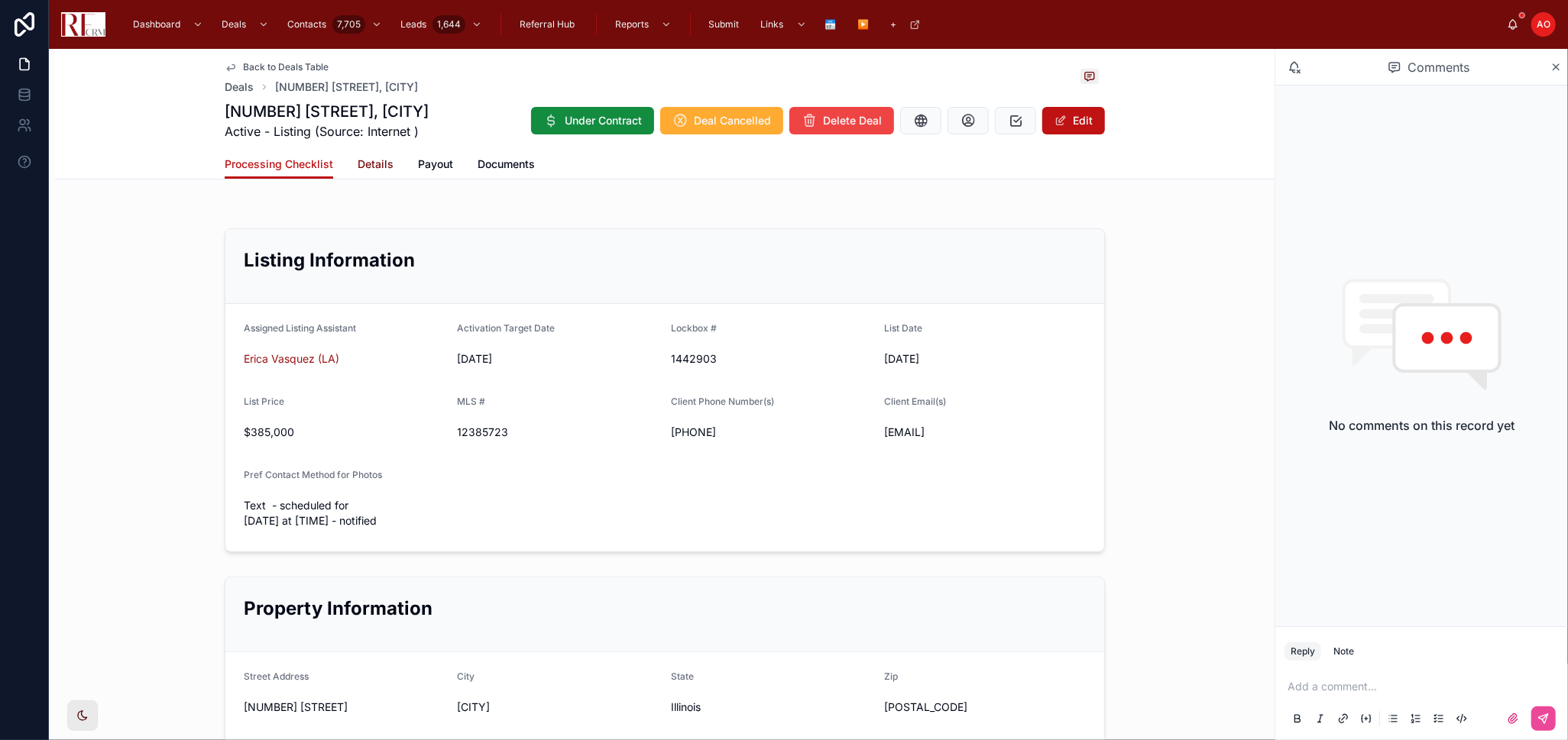 click on "Details" at bounding box center (375, 164) 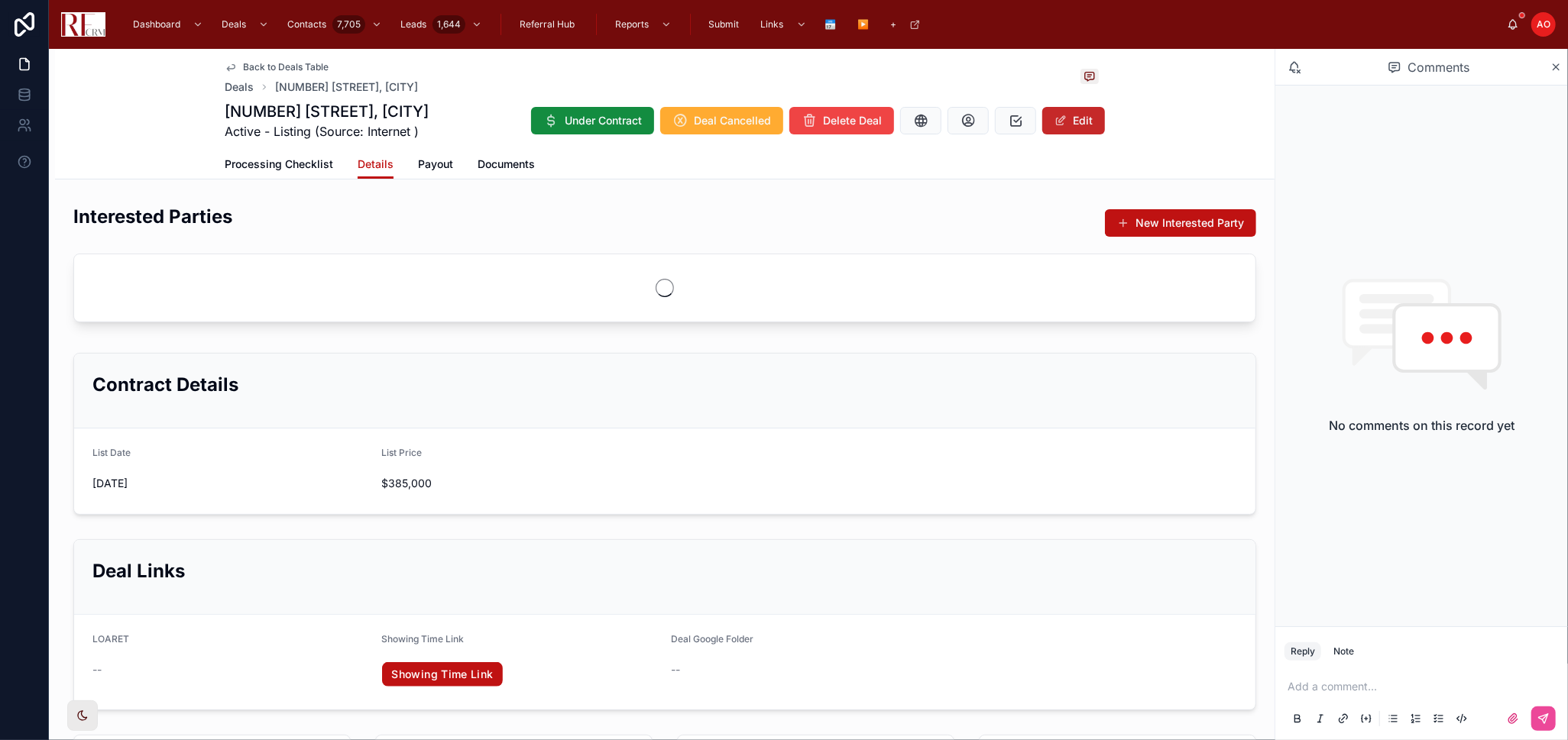 click on "Edit" at bounding box center [1074, 121] 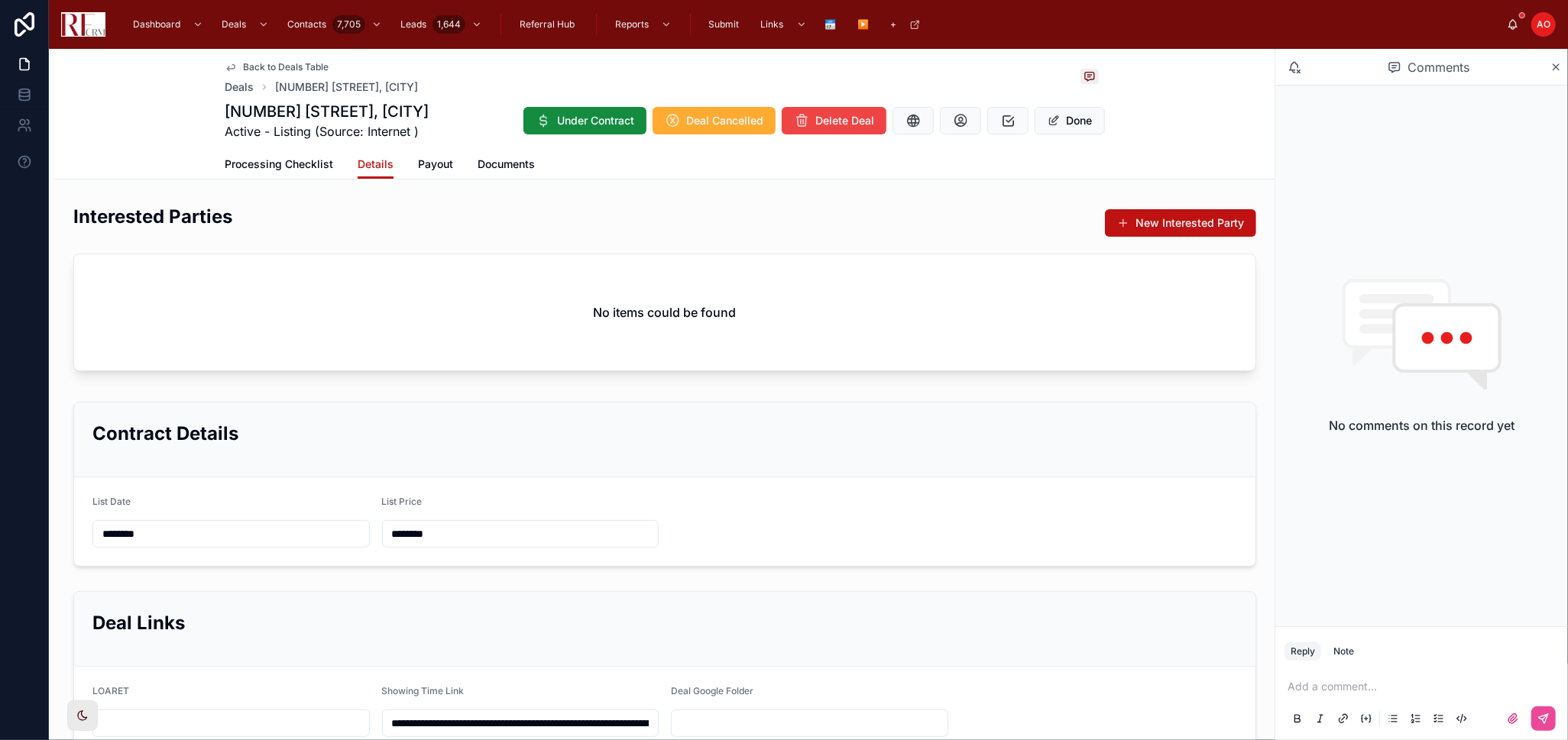 click on "********" at bounding box center [231, 534] 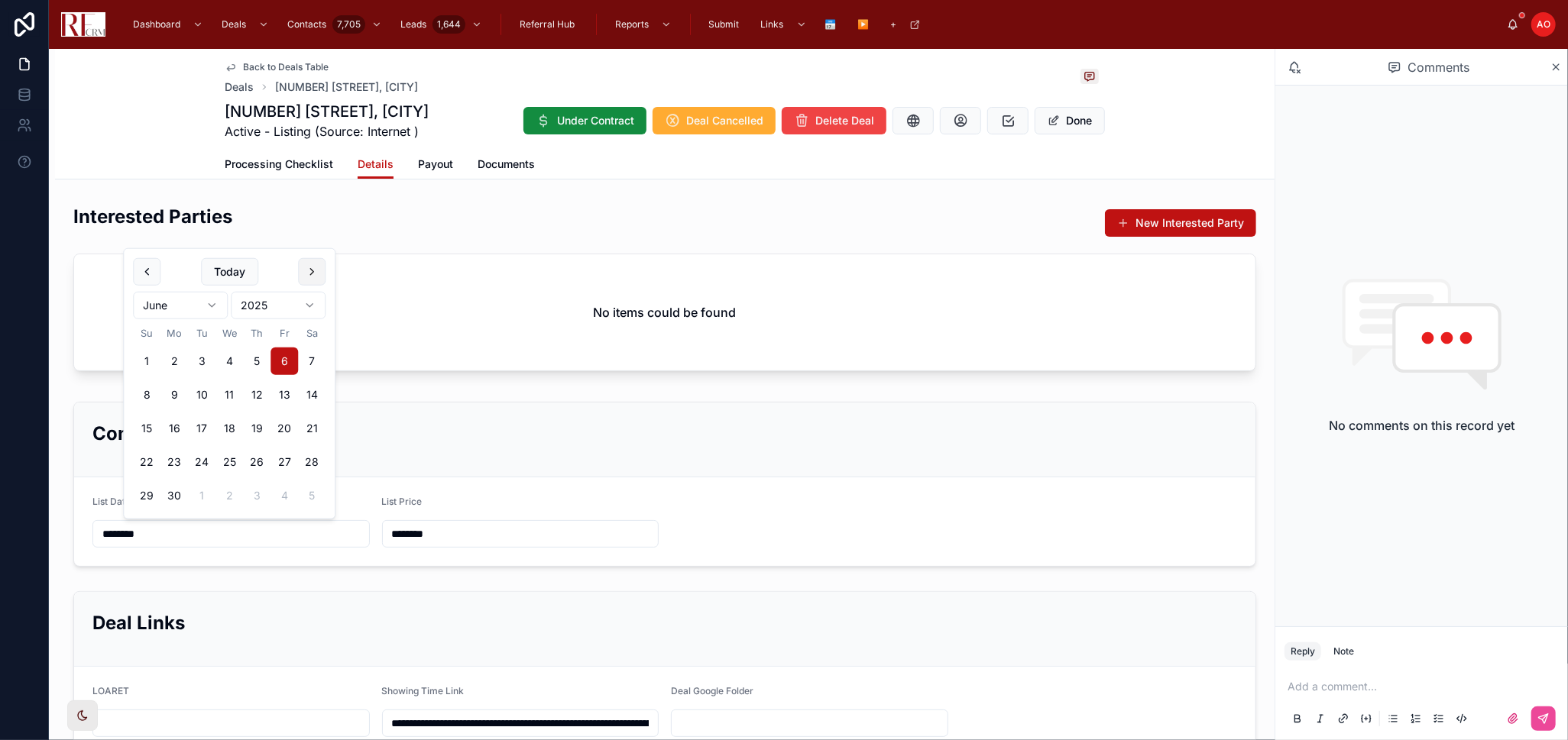 click at bounding box center [312, 272] 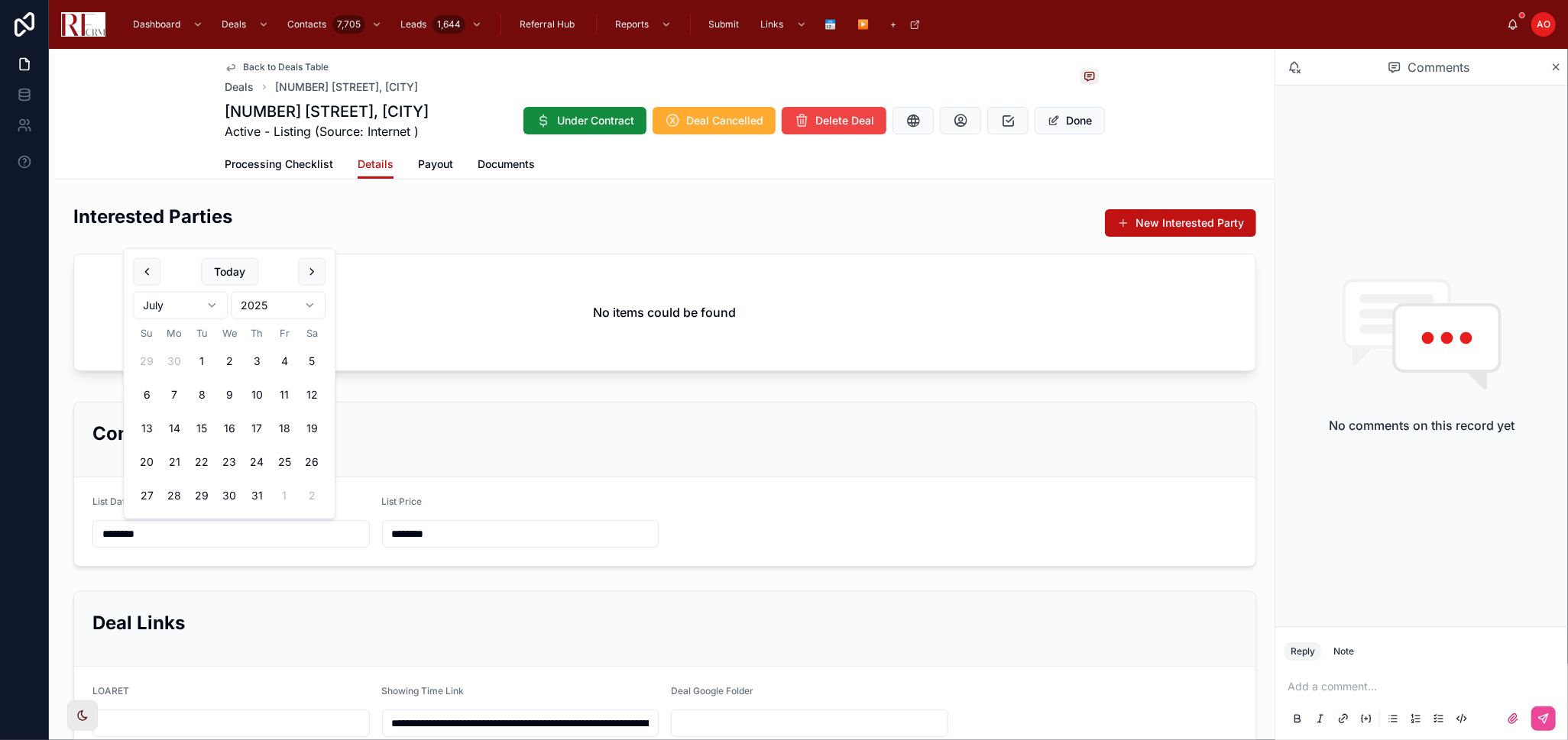 click at bounding box center (312, 272) 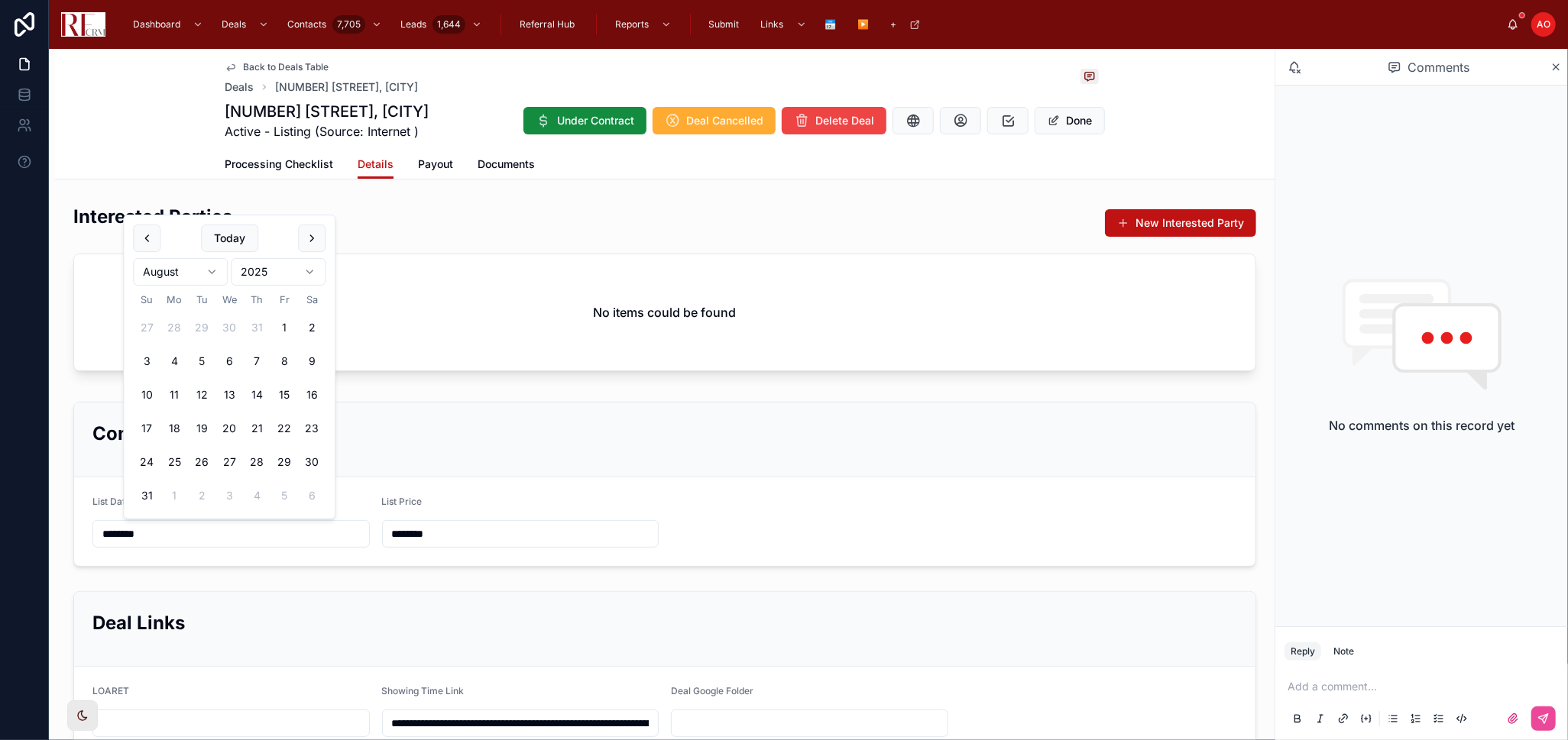click on "1" at bounding box center [284, 328] 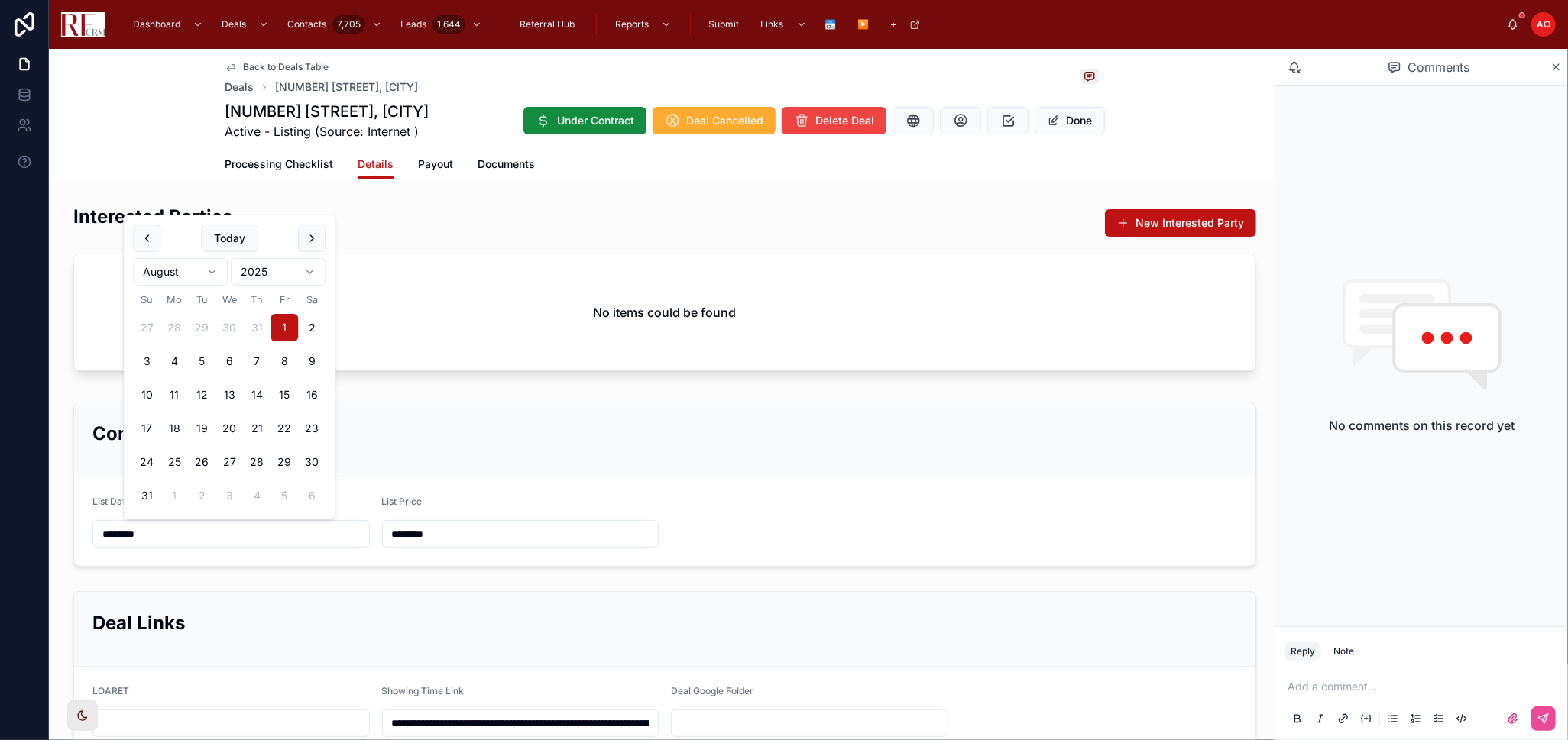 type on "********" 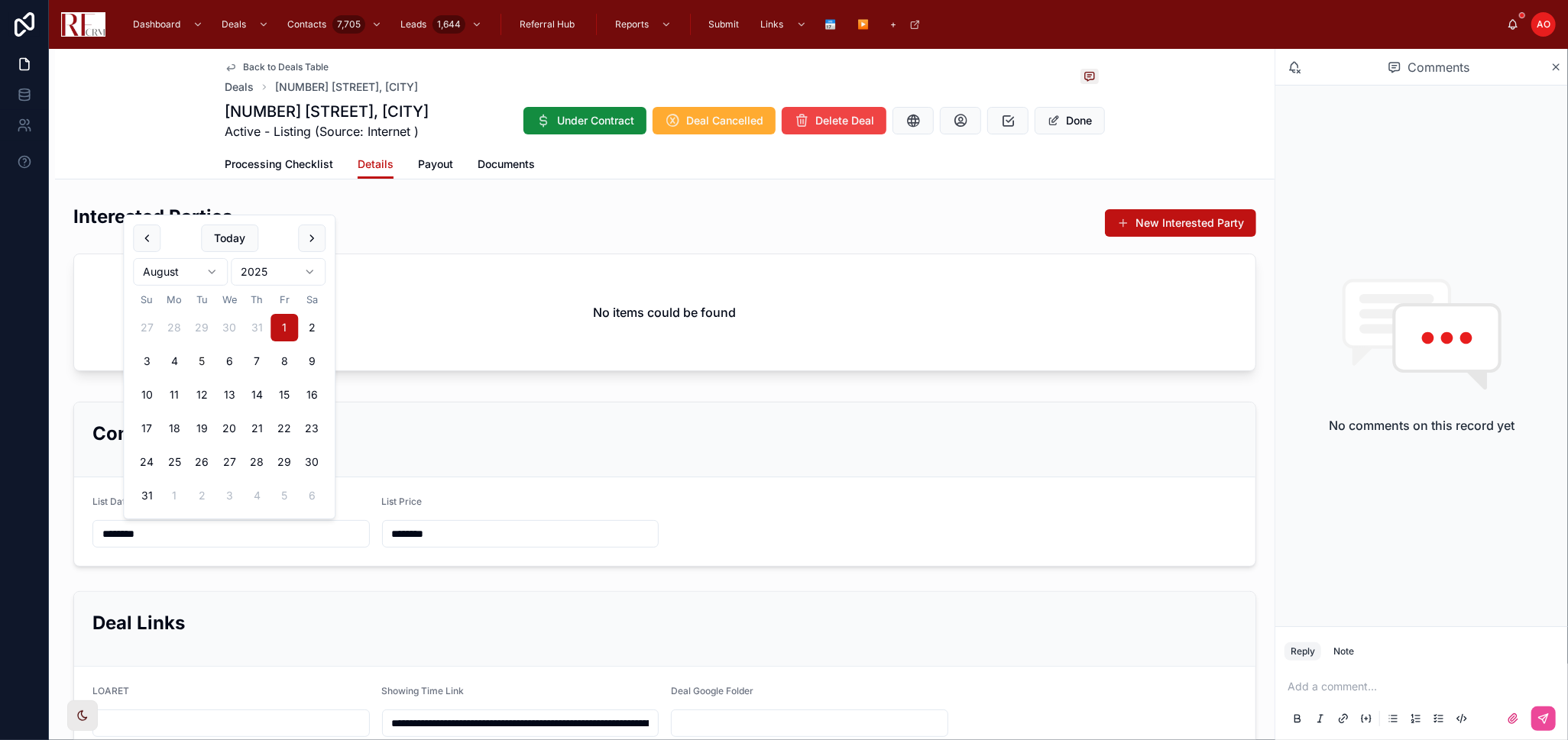 click on "Contract Details" at bounding box center (665, 433) 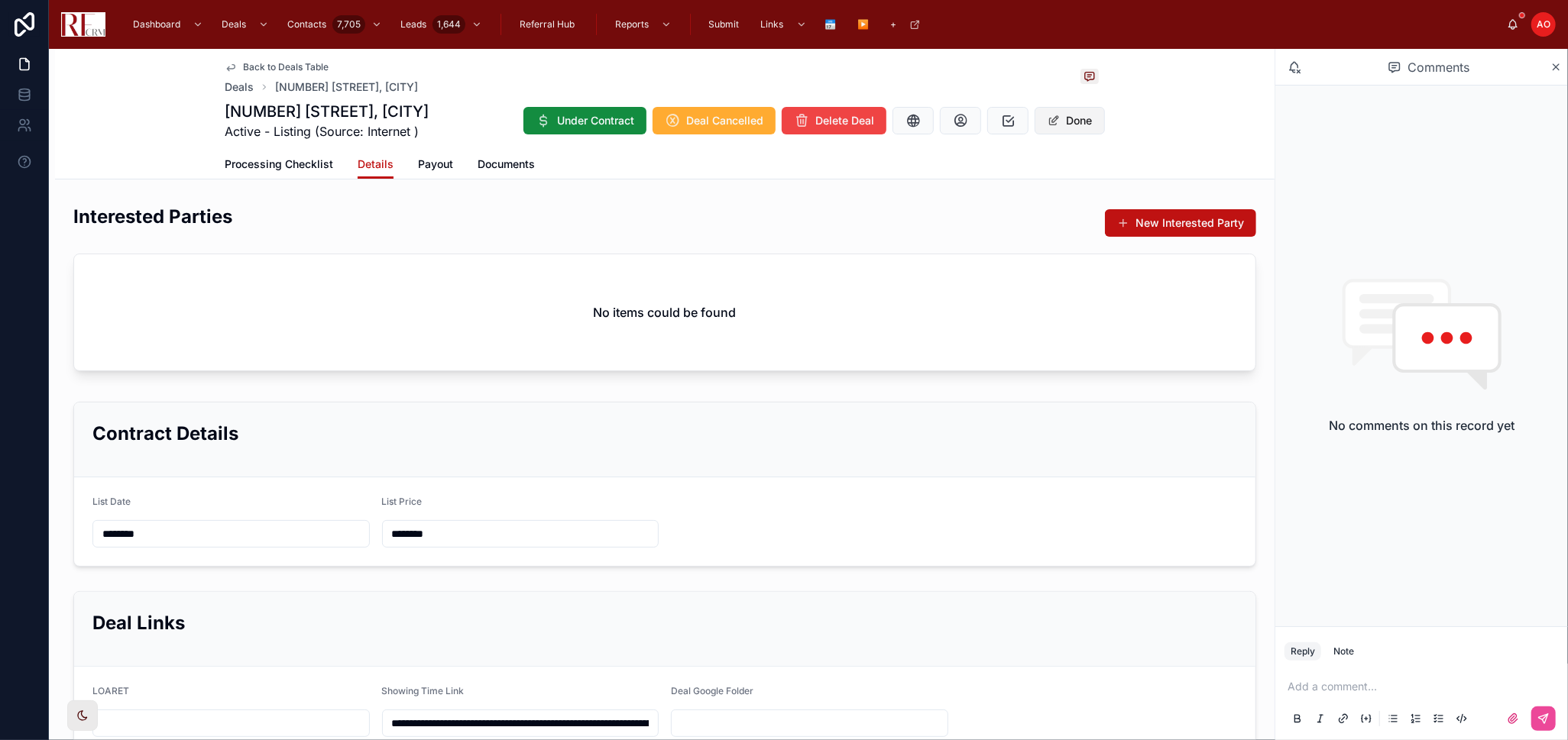 click on "Done" at bounding box center [1070, 121] 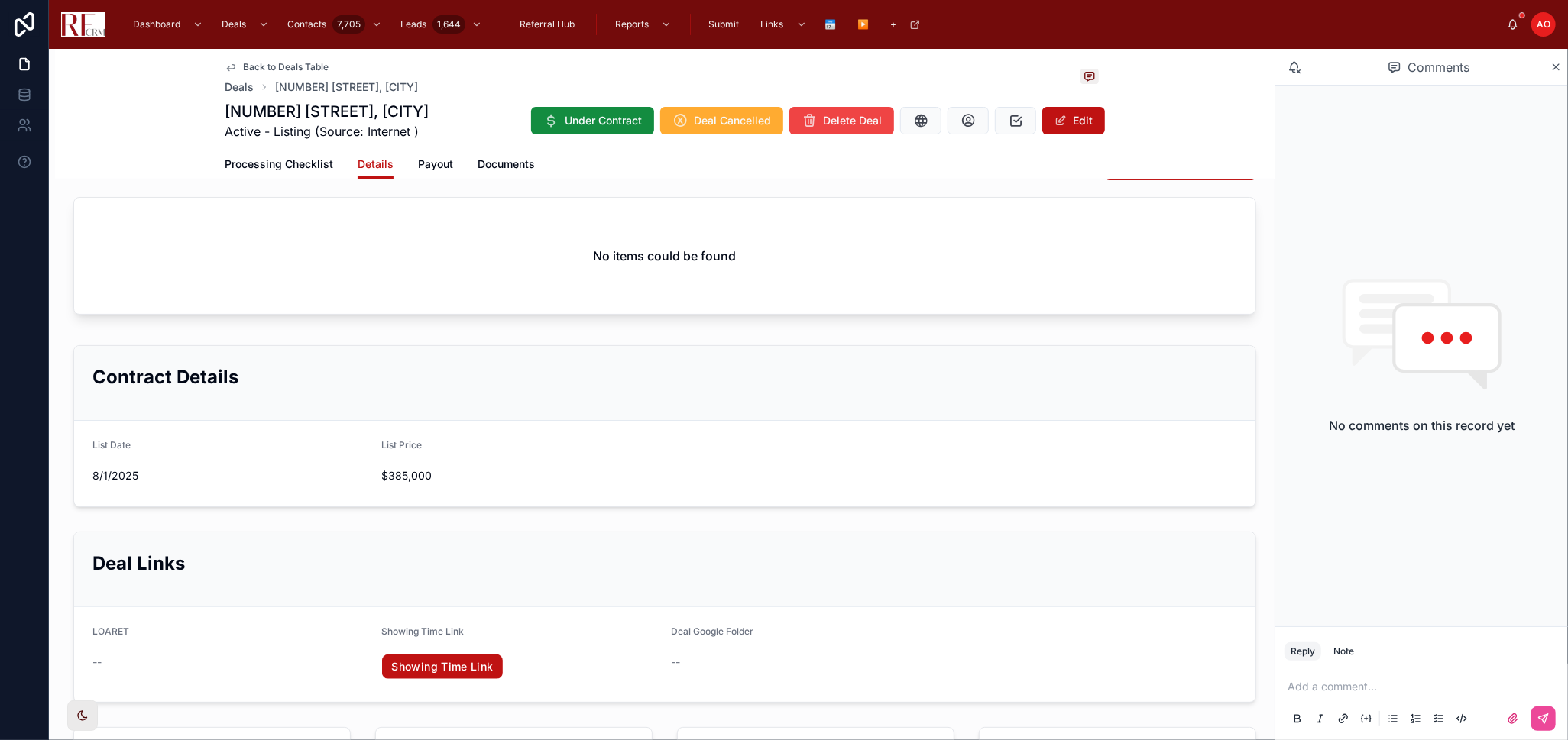 scroll, scrollTop: 170, scrollLeft: 0, axis: vertical 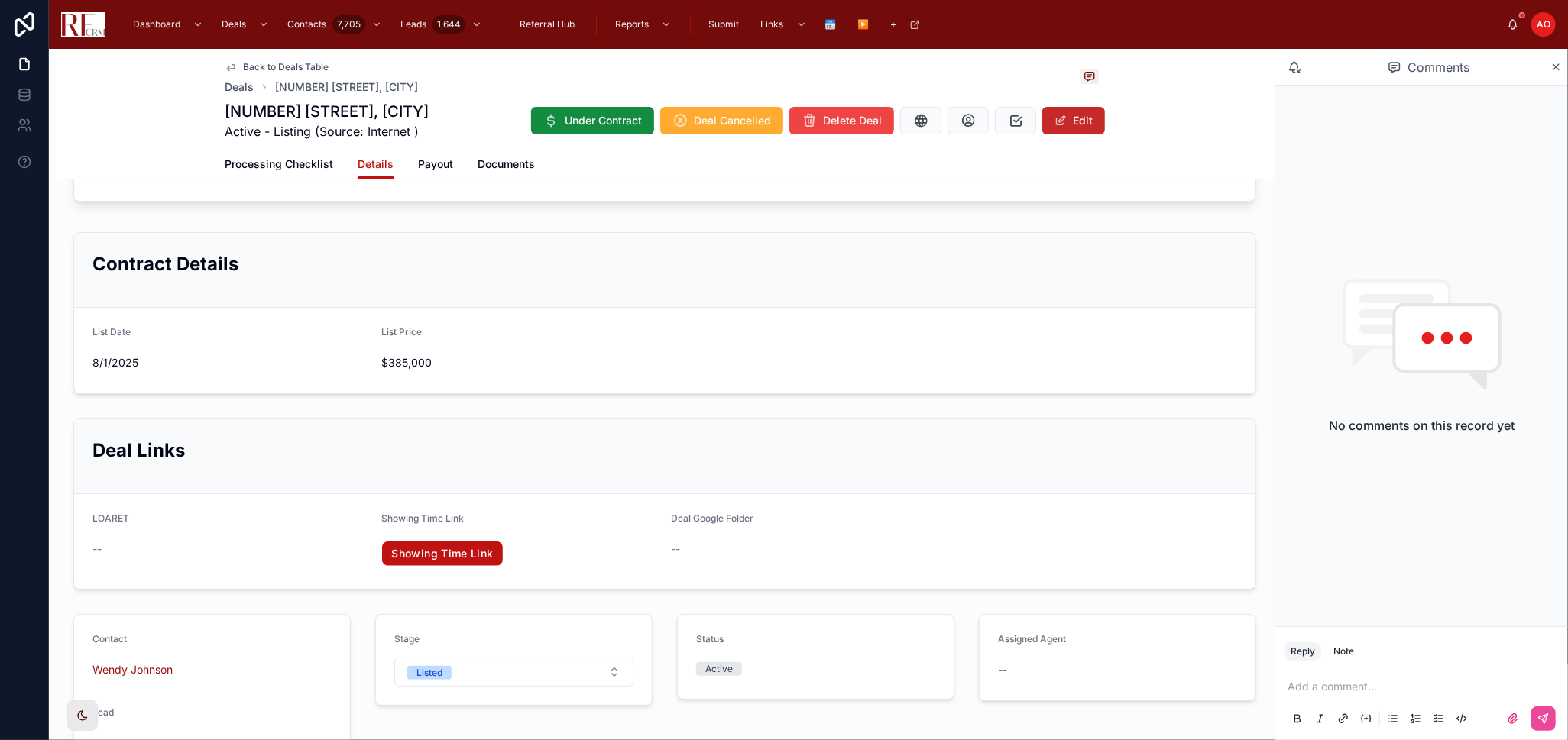 click at bounding box center [1061, 121] 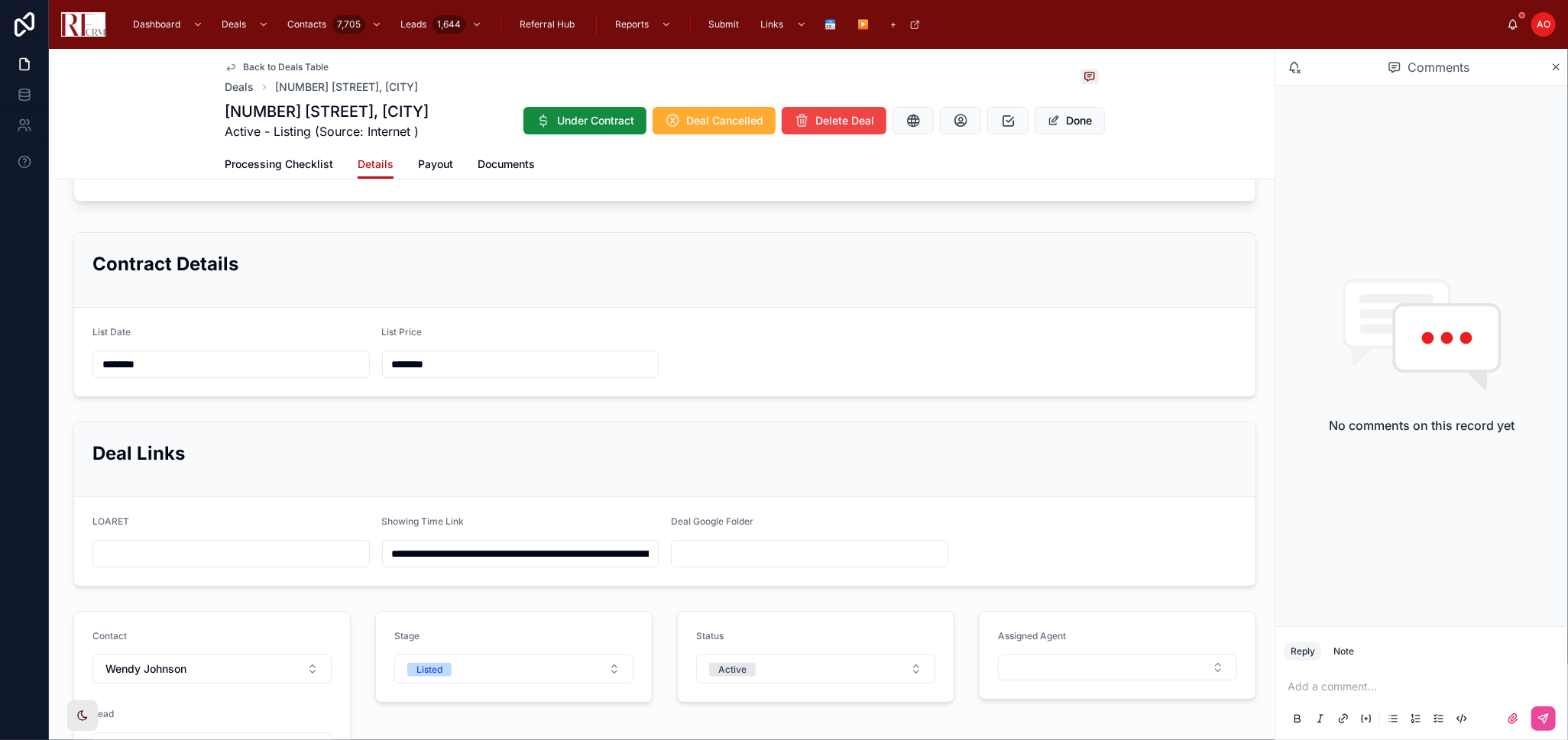 click at bounding box center (809, 554) 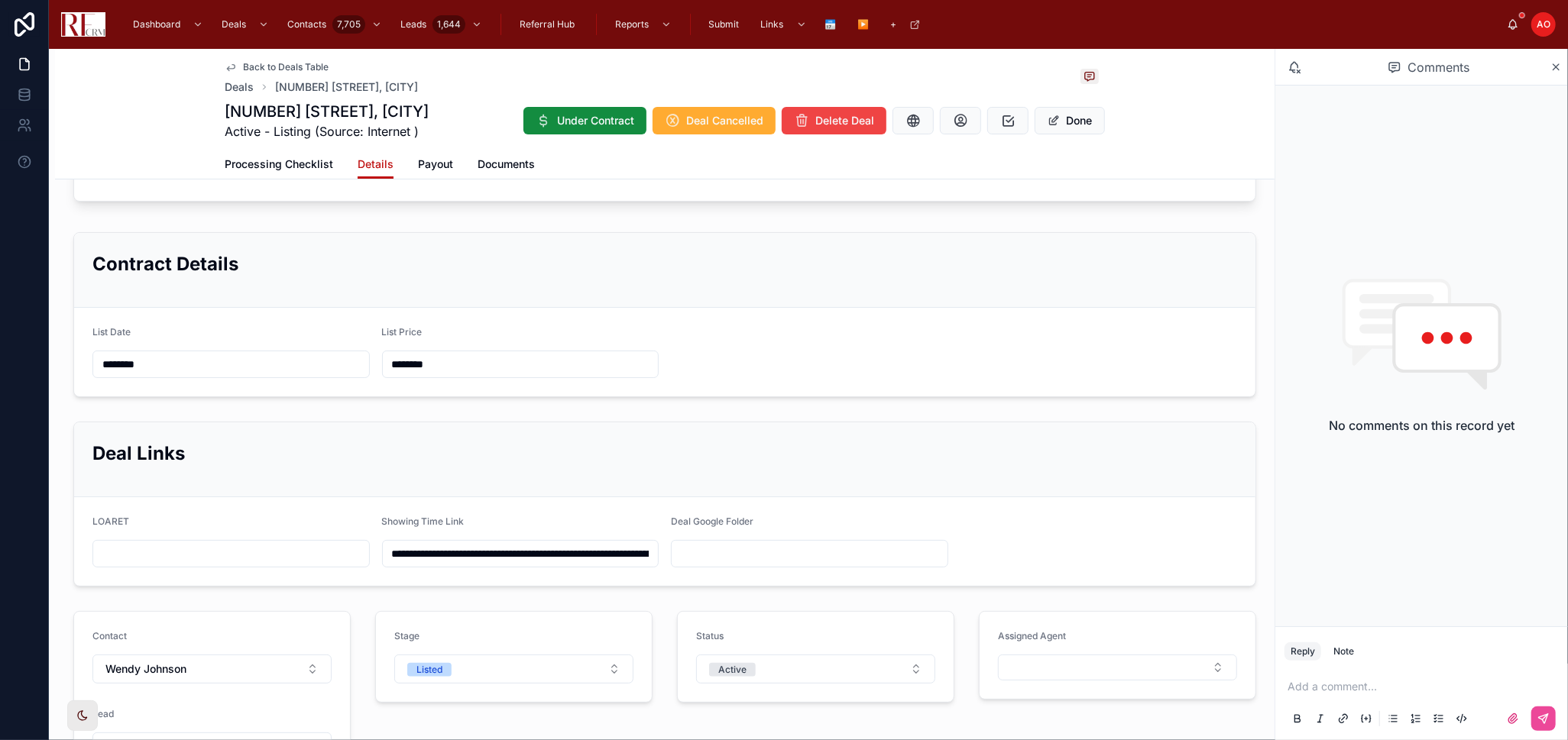 paste on "**********" 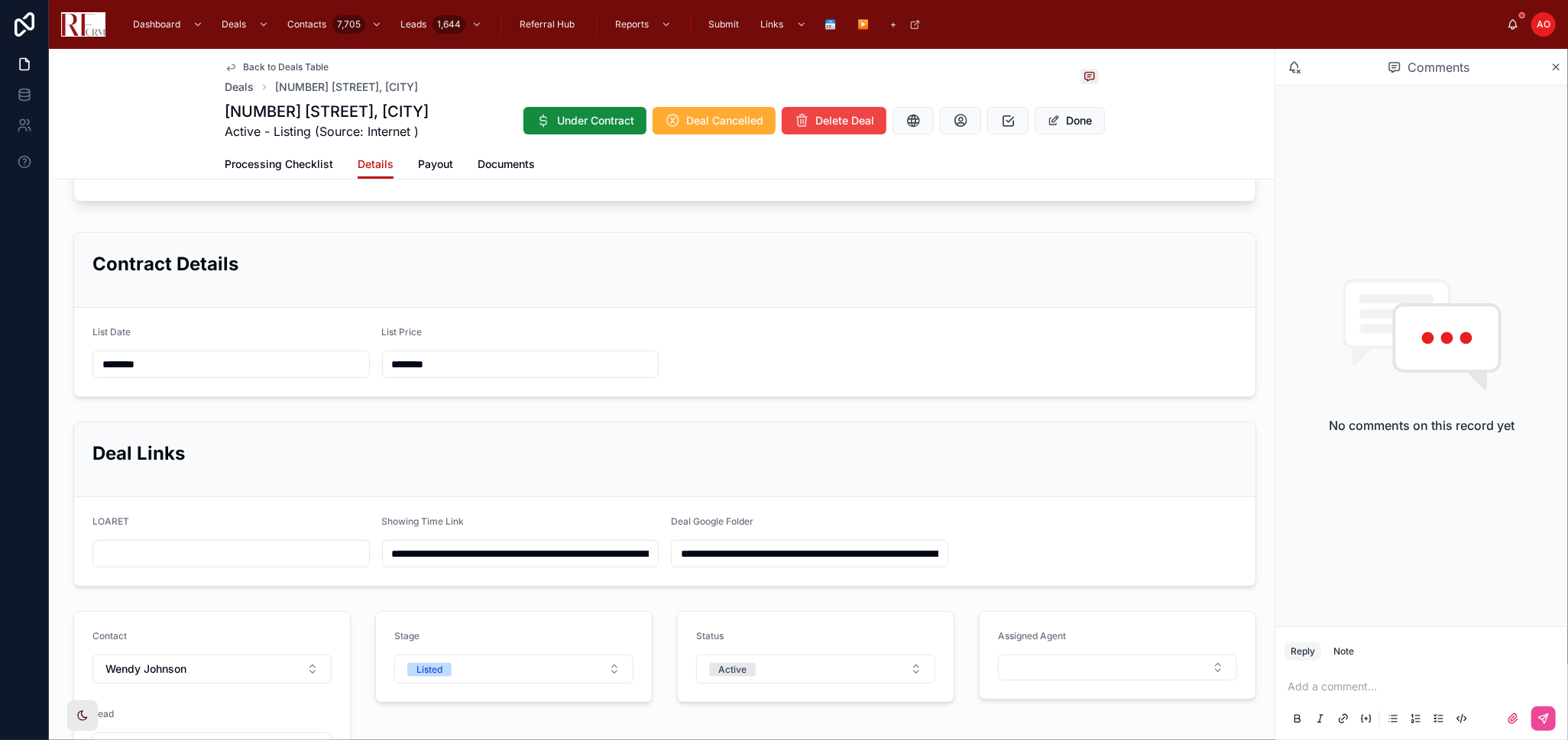 scroll, scrollTop: 0, scrollLeft: 219, axis: horizontal 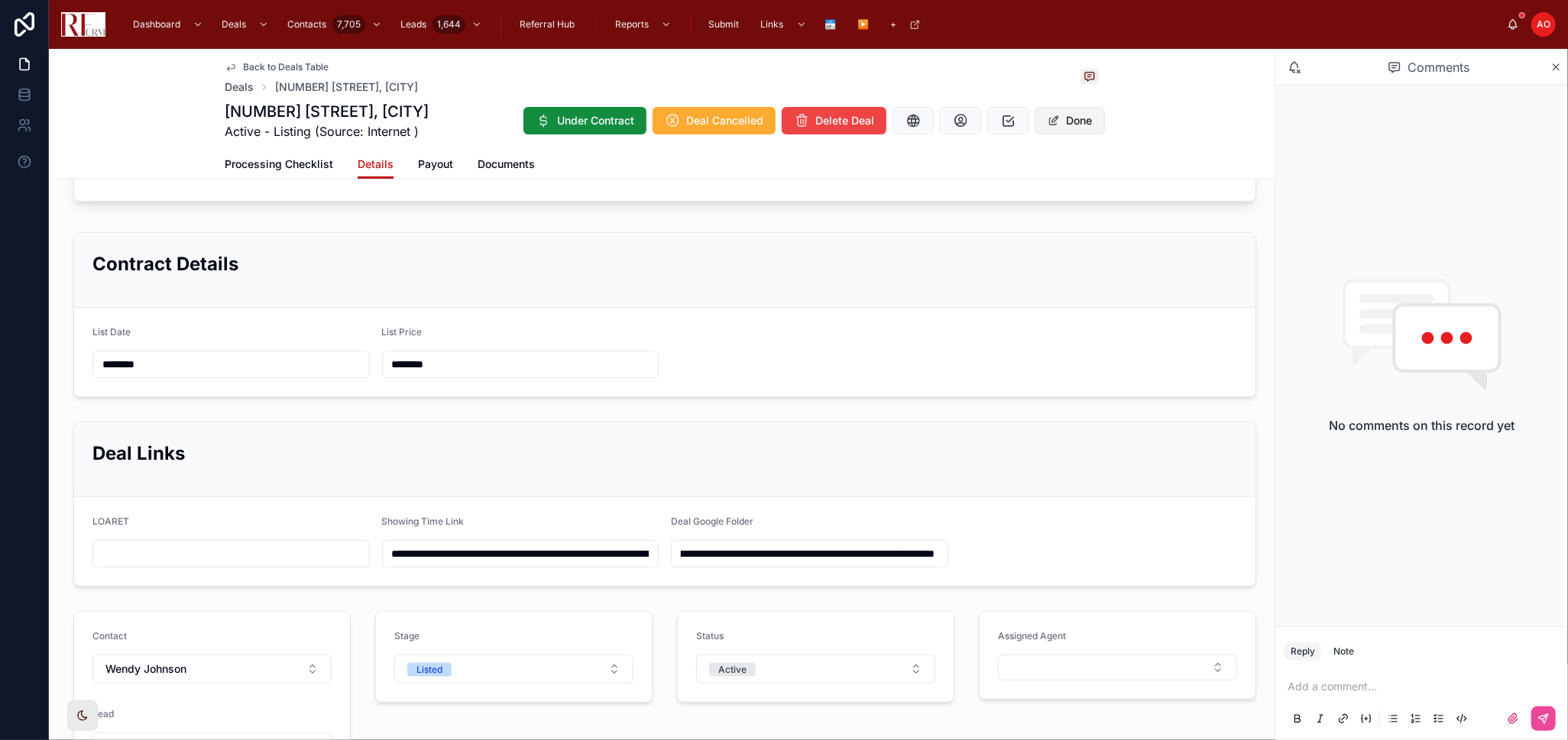 type on "**********" 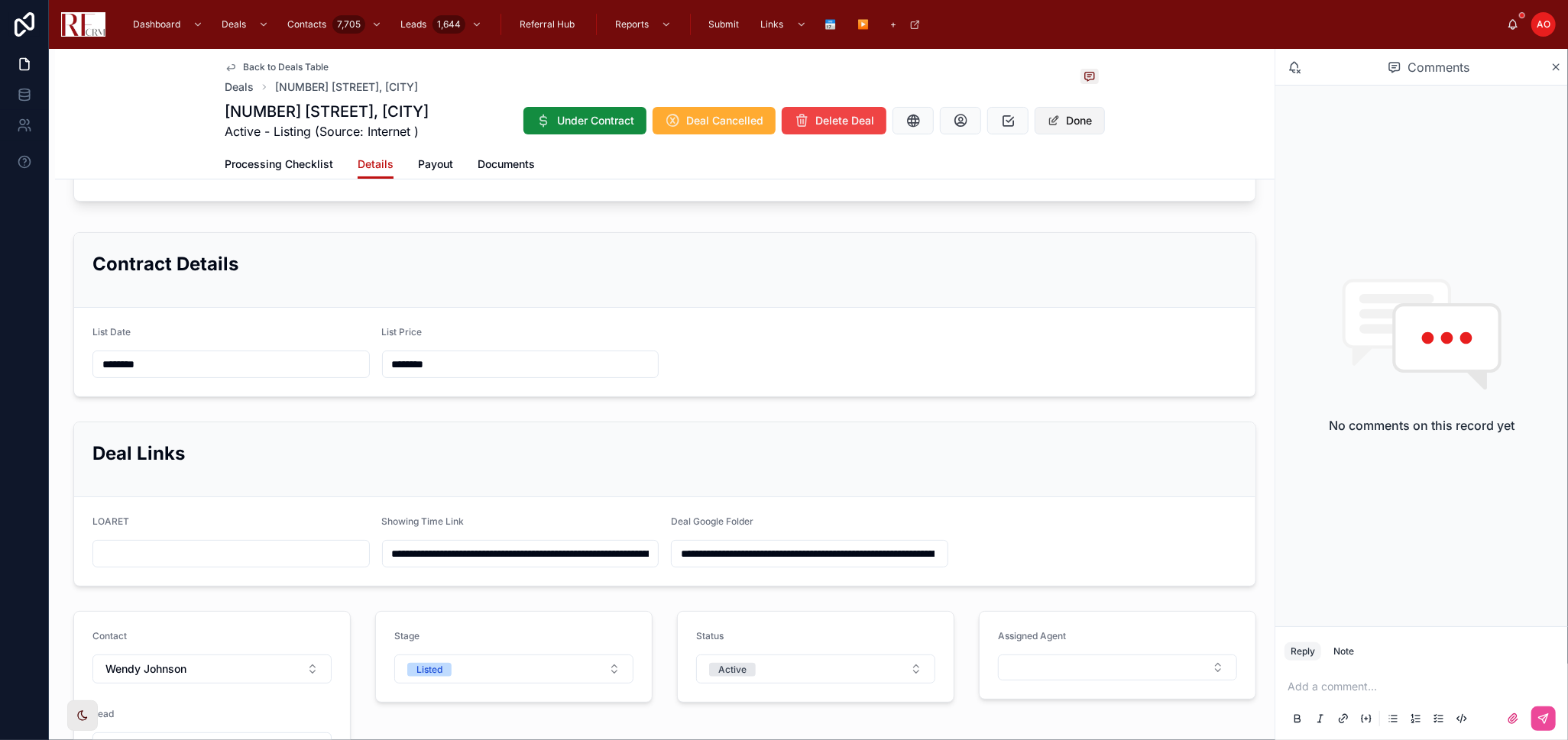 click on "Done" at bounding box center [1070, 121] 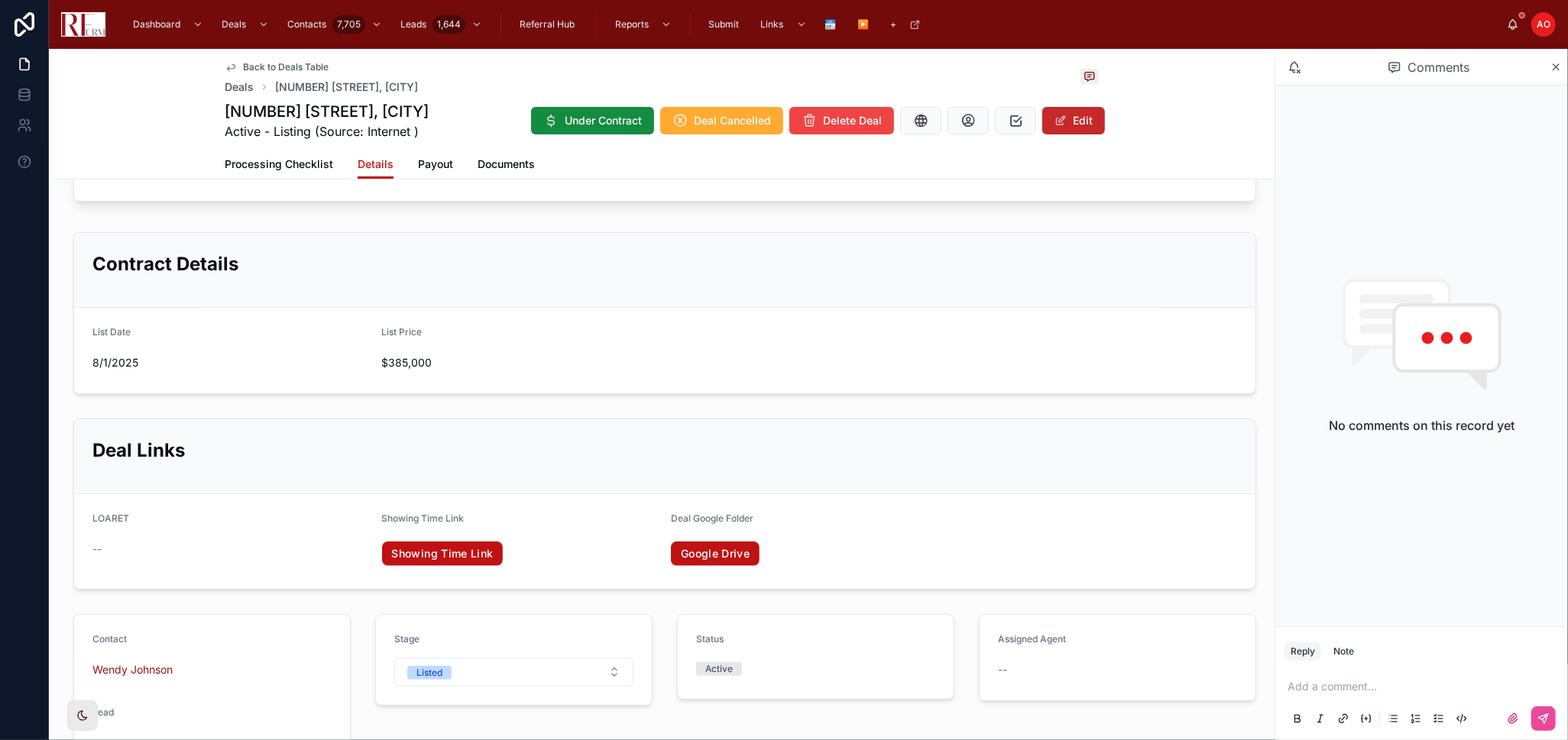 click on "Edit" at bounding box center (1074, 121) 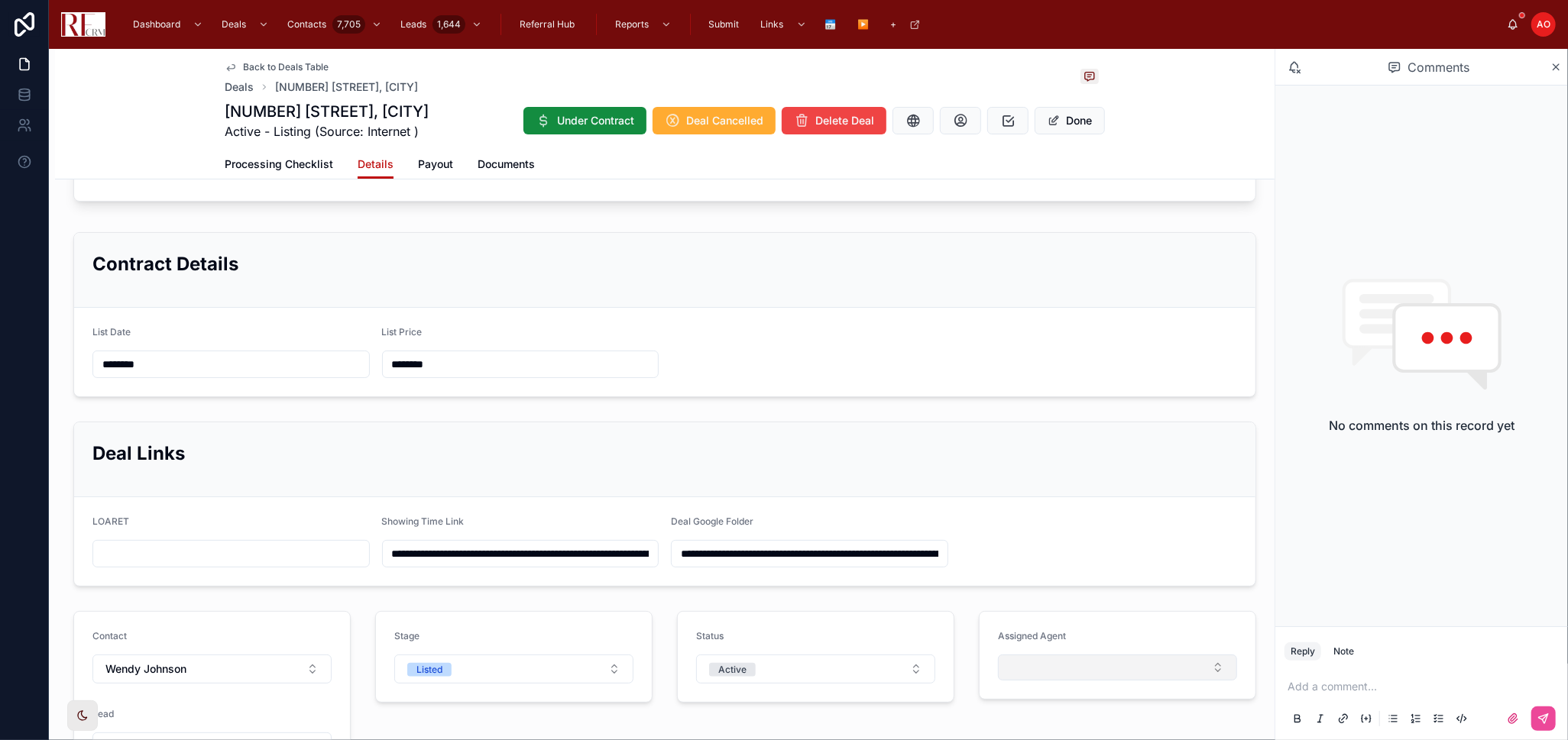 click at bounding box center [1117, 667] 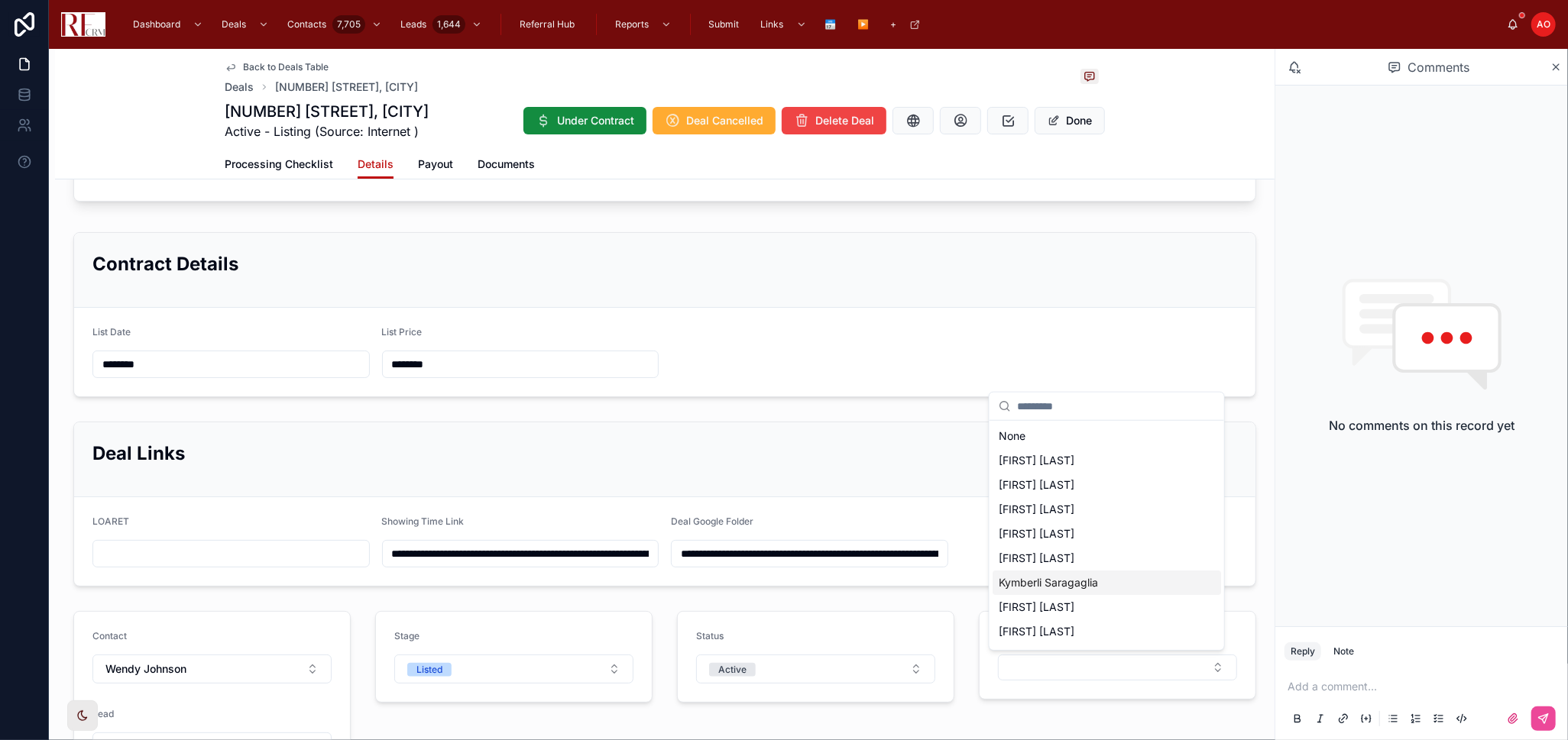 click on "Kymberli Saragaglia" at bounding box center [1106, 583] 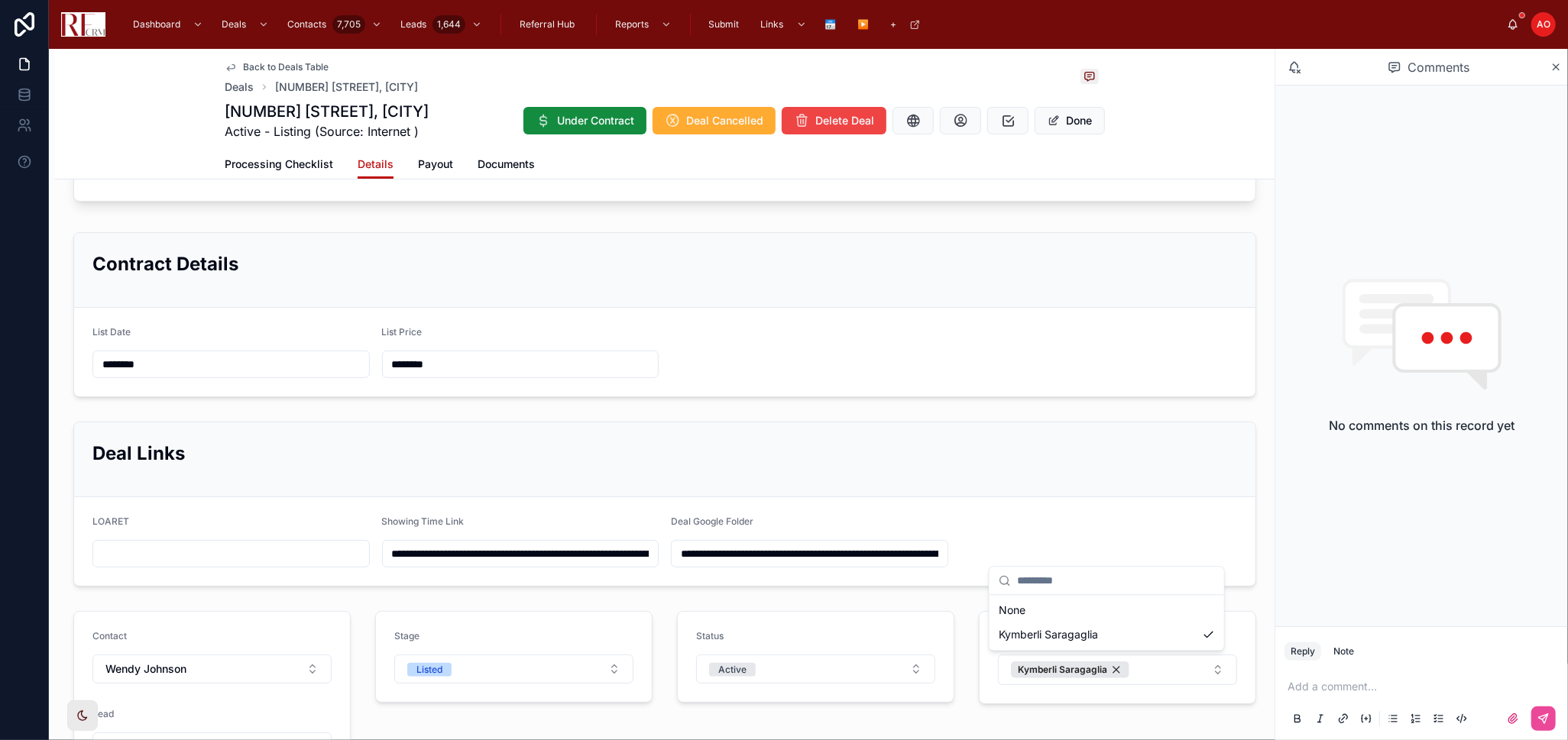 click on "**********" at bounding box center (665, 568) 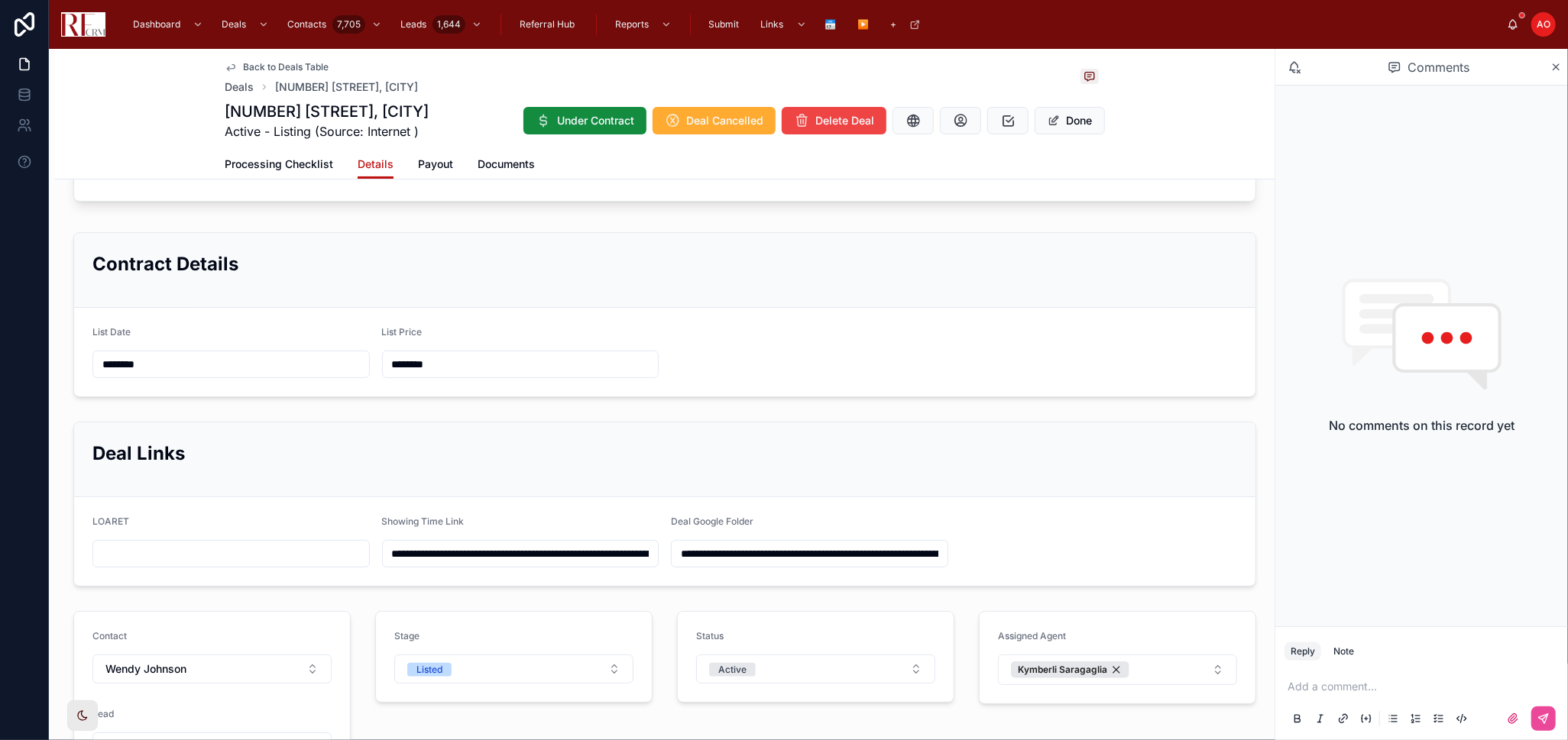 scroll, scrollTop: 0, scrollLeft: 0, axis: both 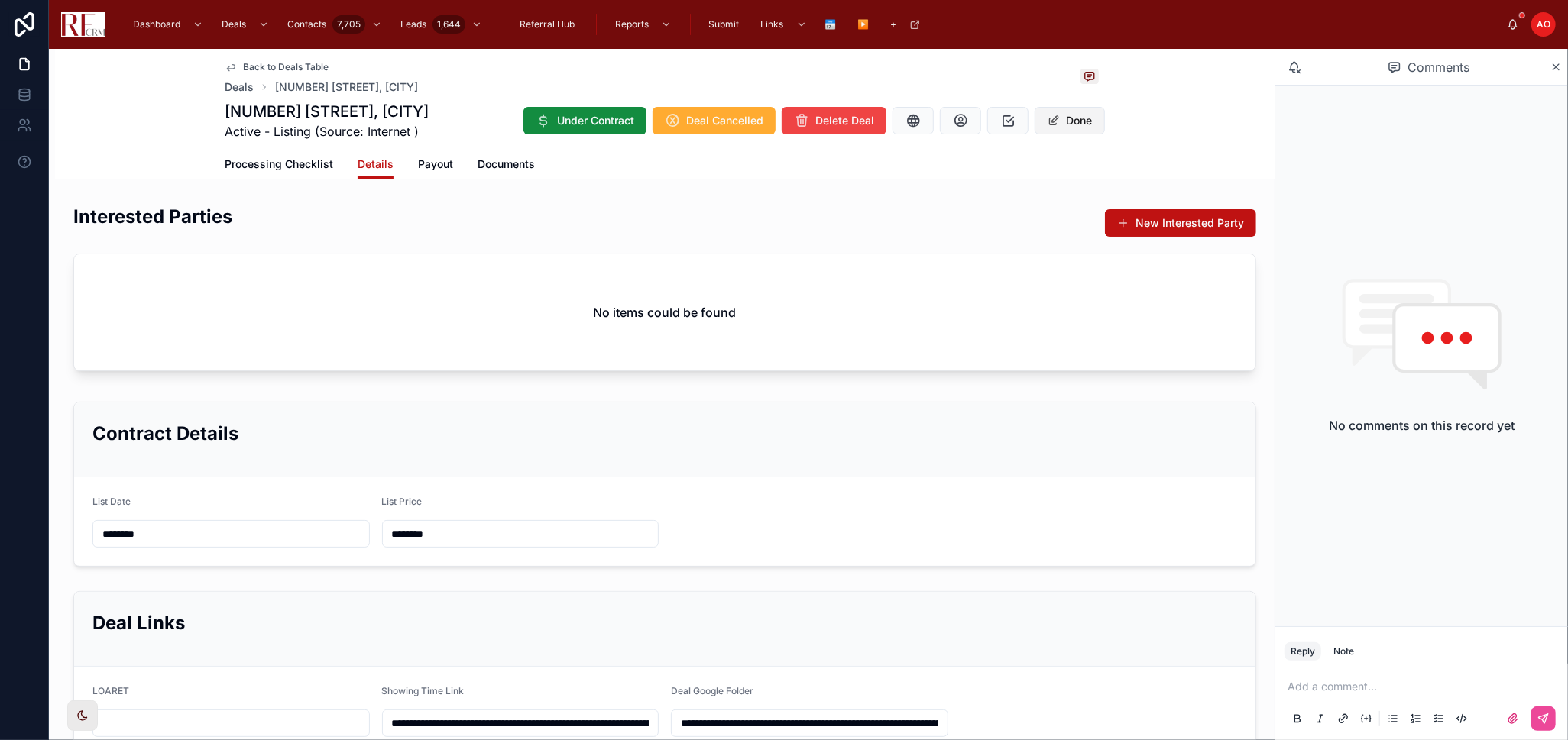 click on "Done" at bounding box center [1070, 121] 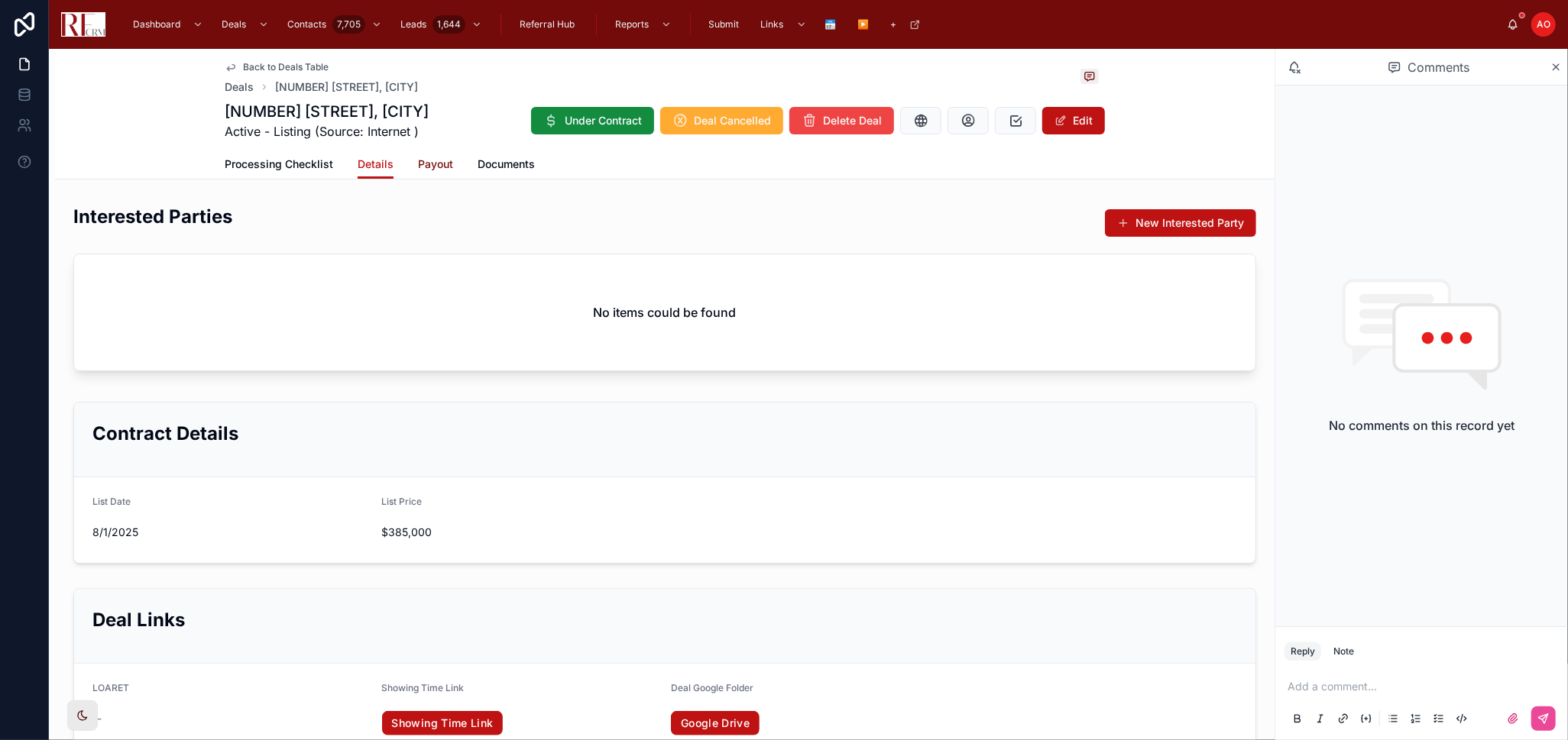 click on "Payout" at bounding box center (436, 164) 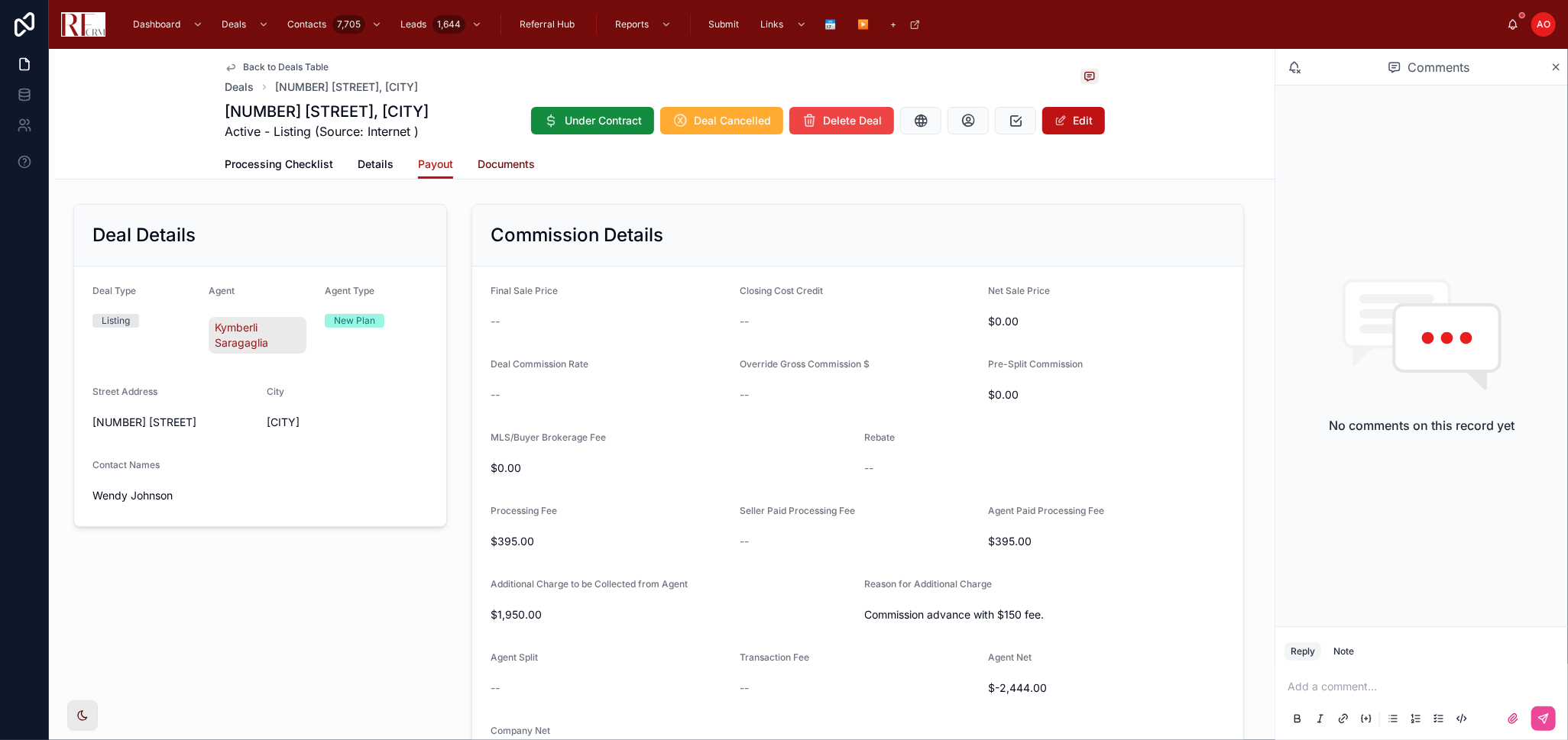click on "Documents" at bounding box center [506, 164] 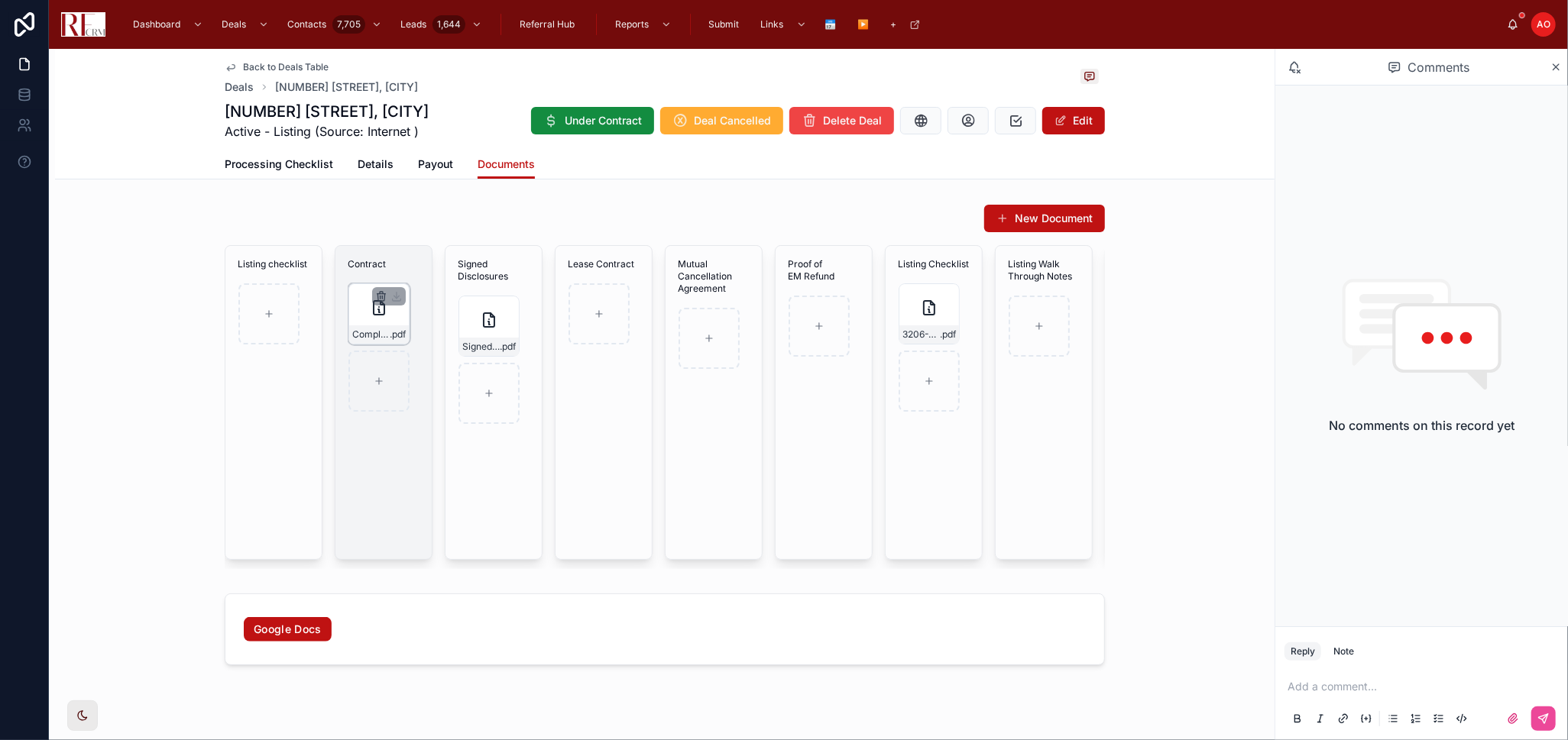 click 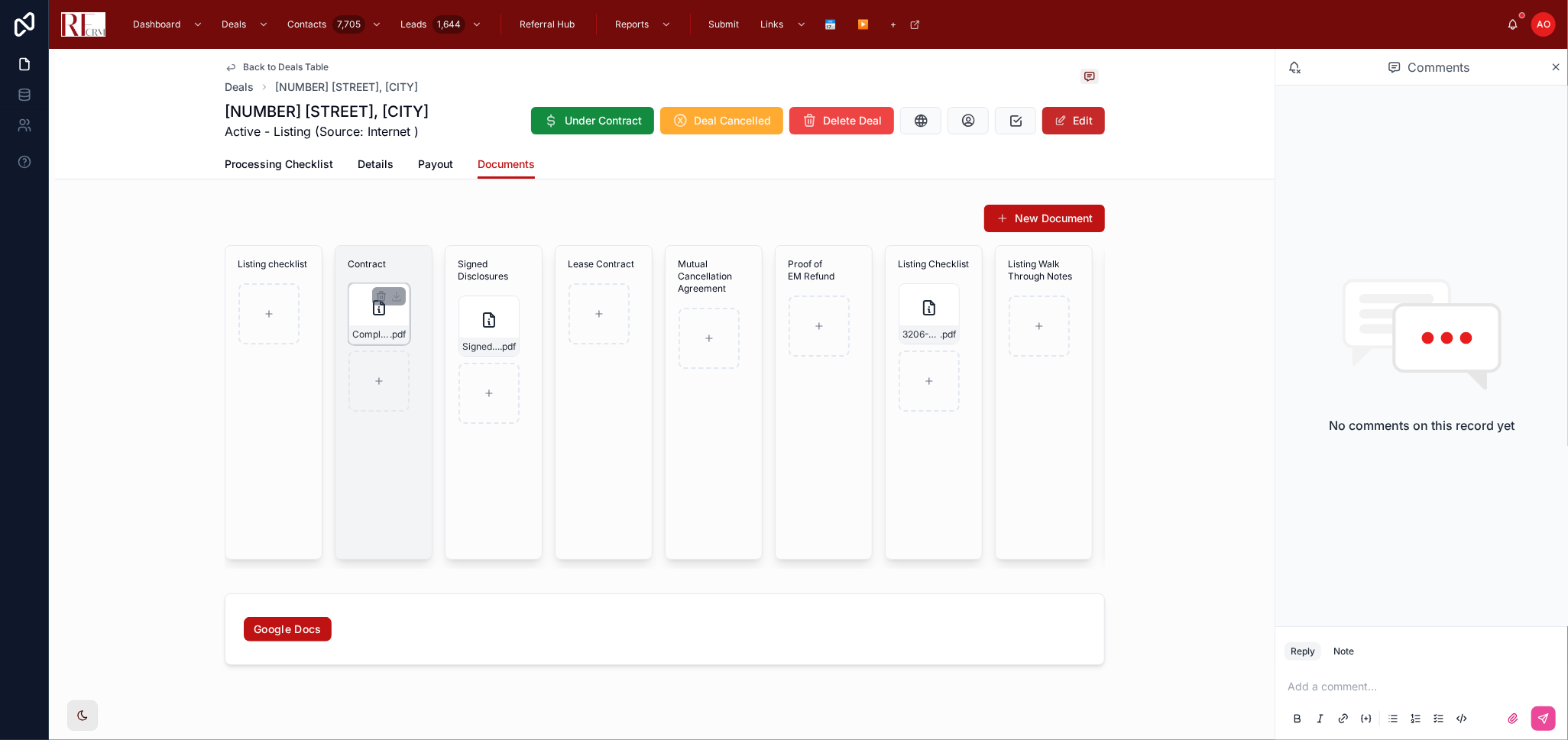 click on "Edit" at bounding box center [1074, 121] 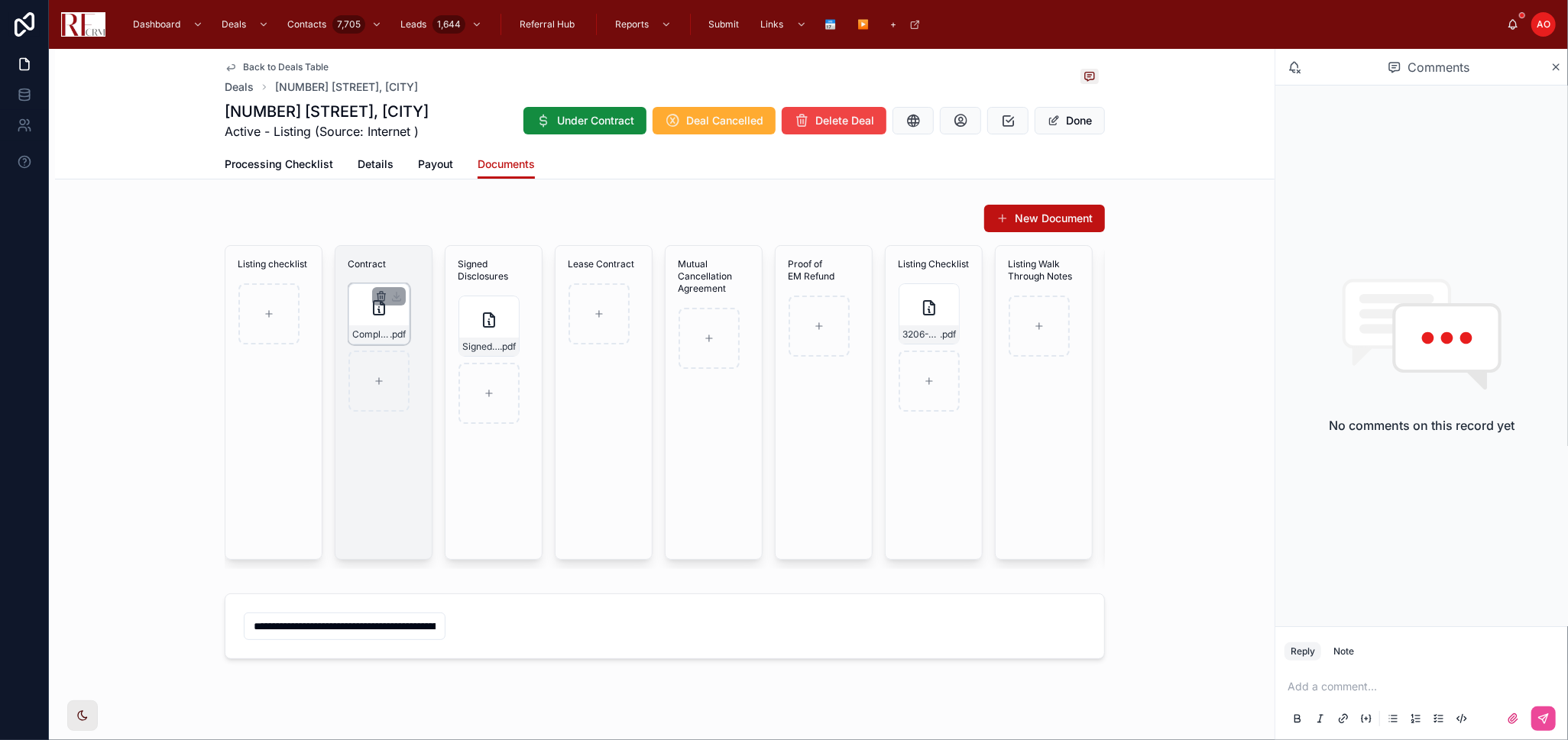 click 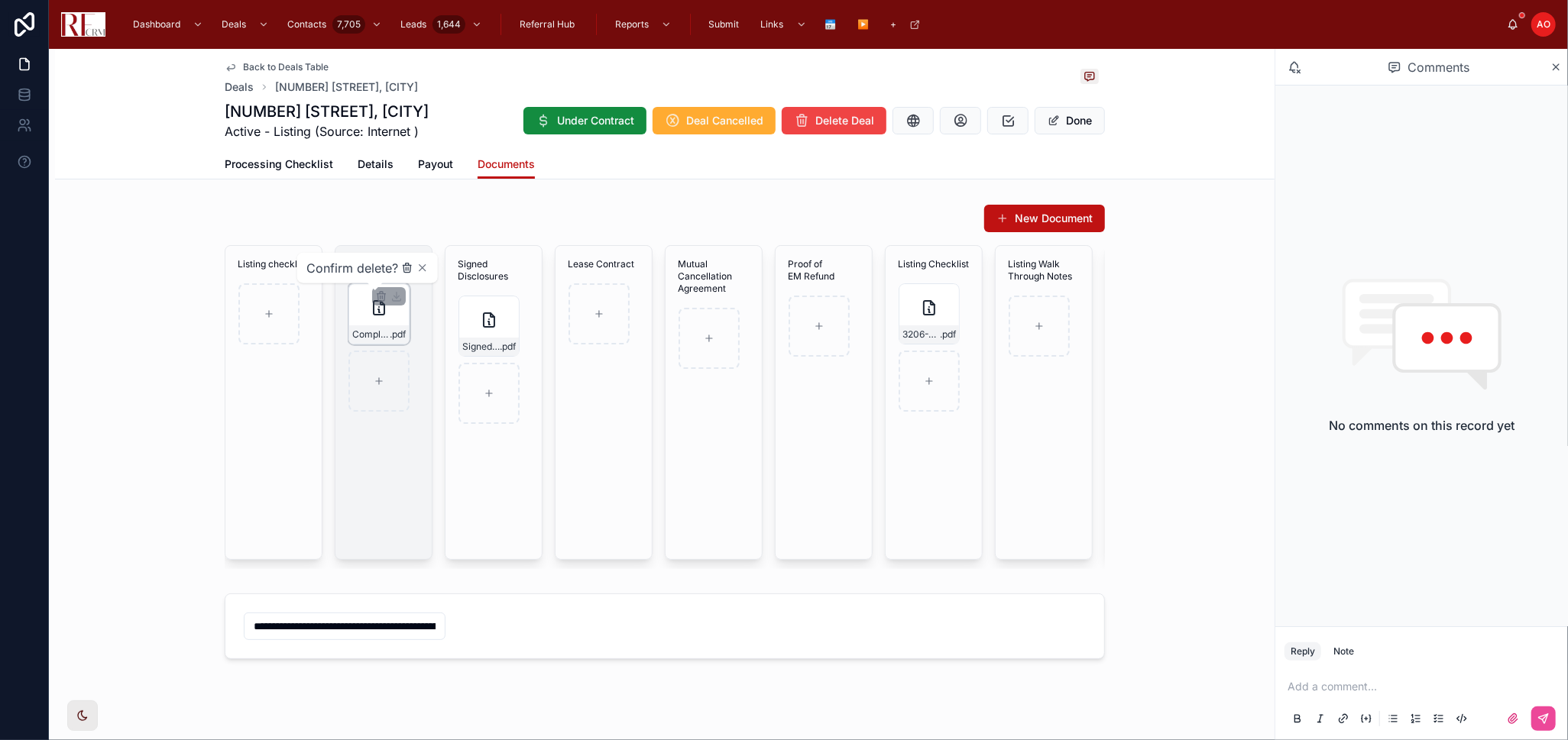 click 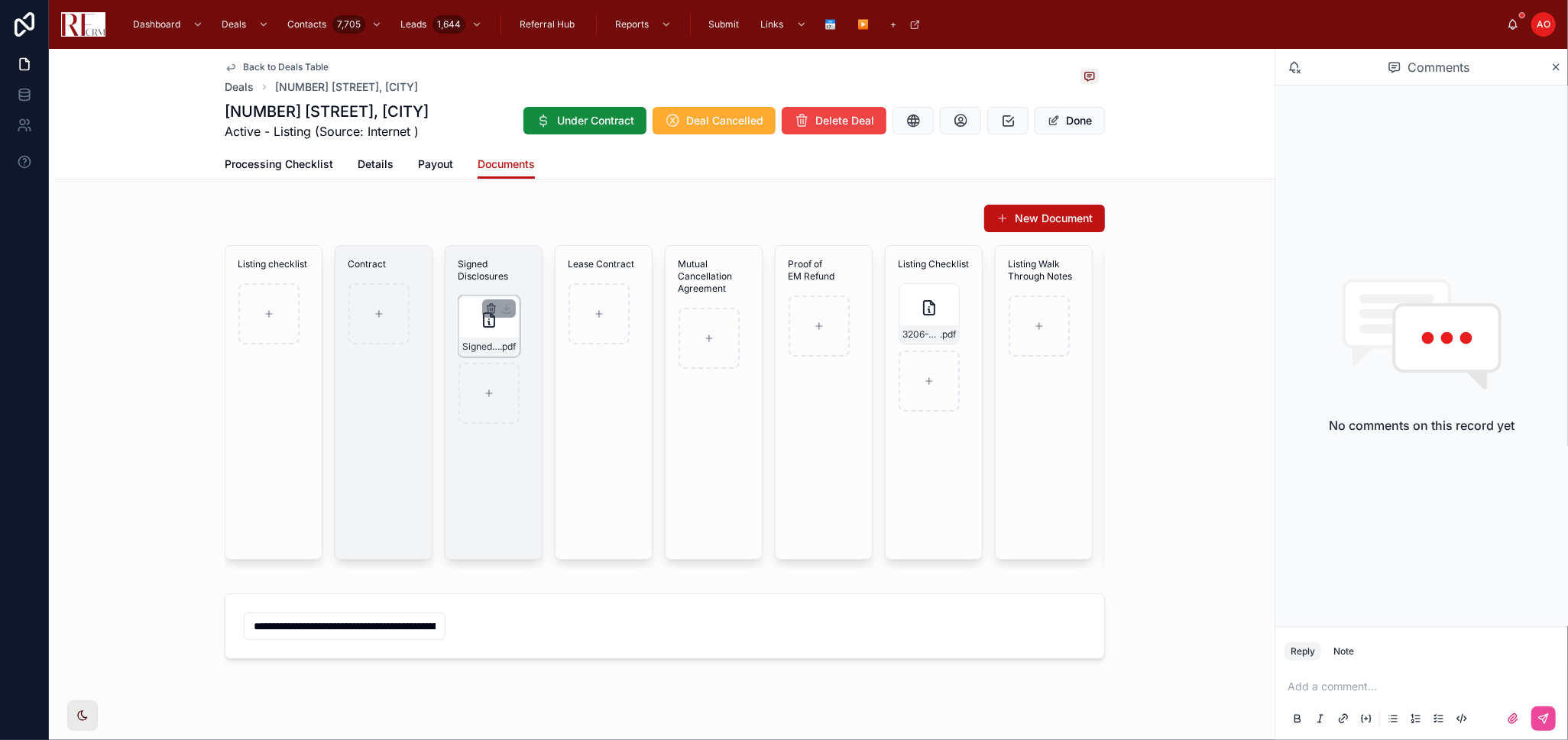 click 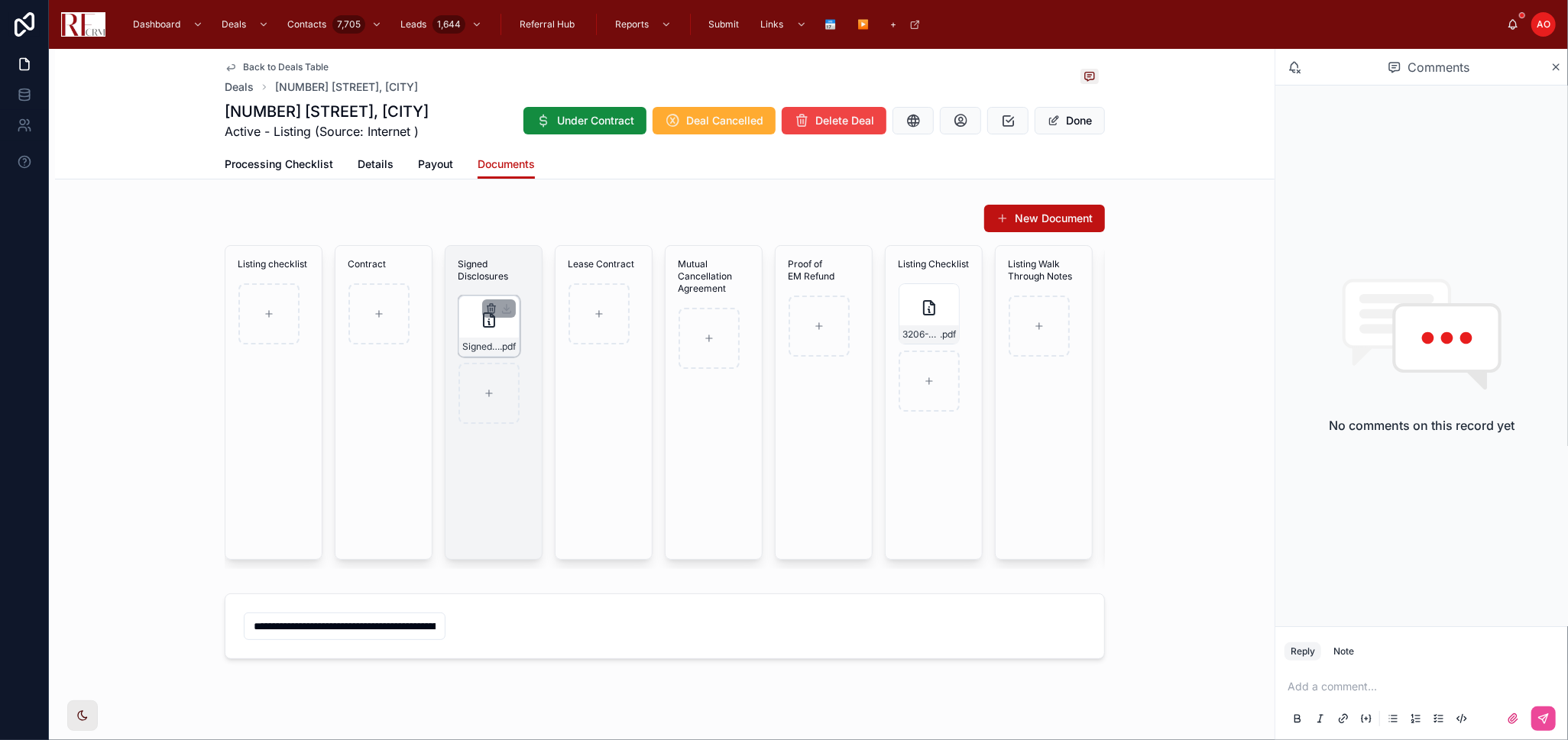 click 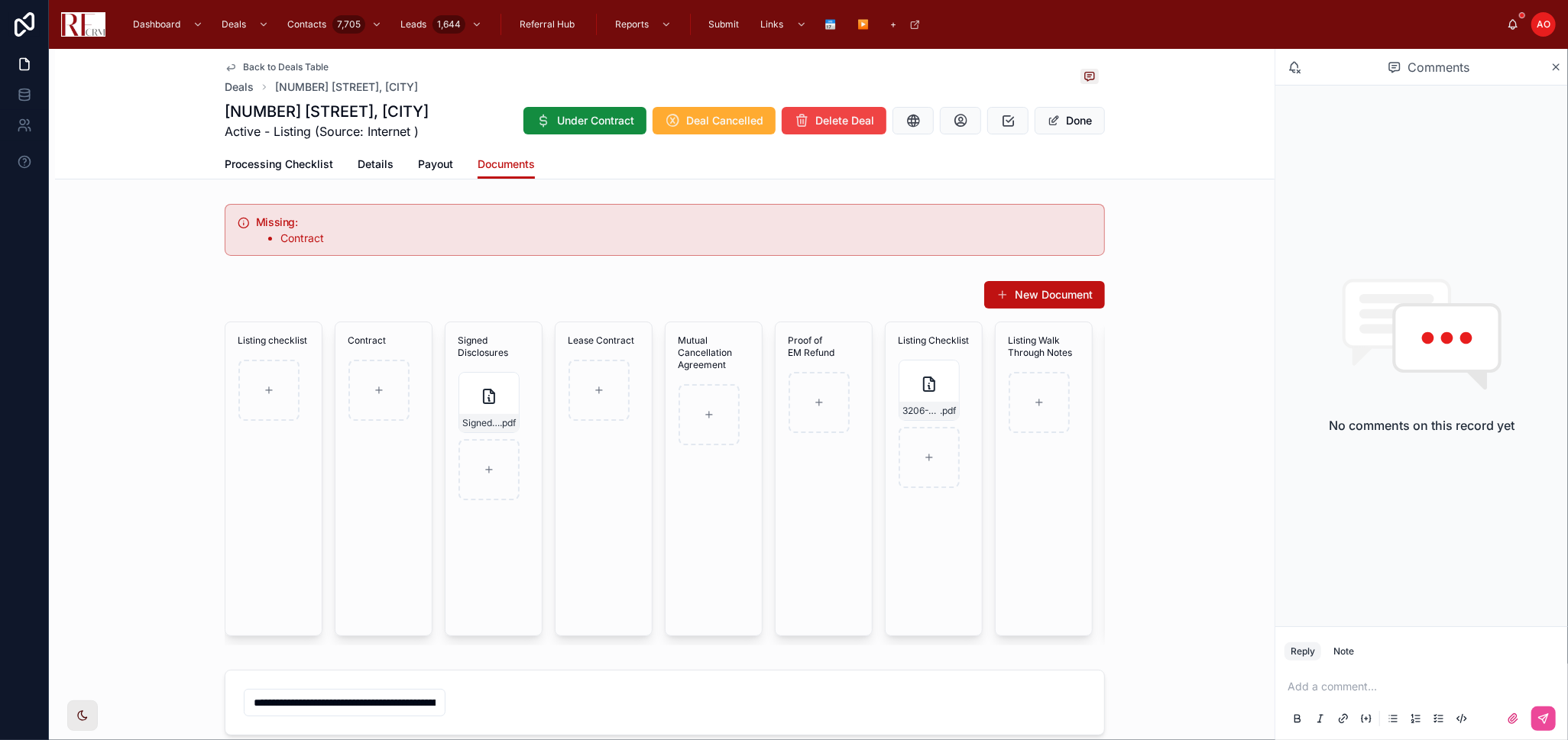 click on "New Document" at bounding box center (665, 295) 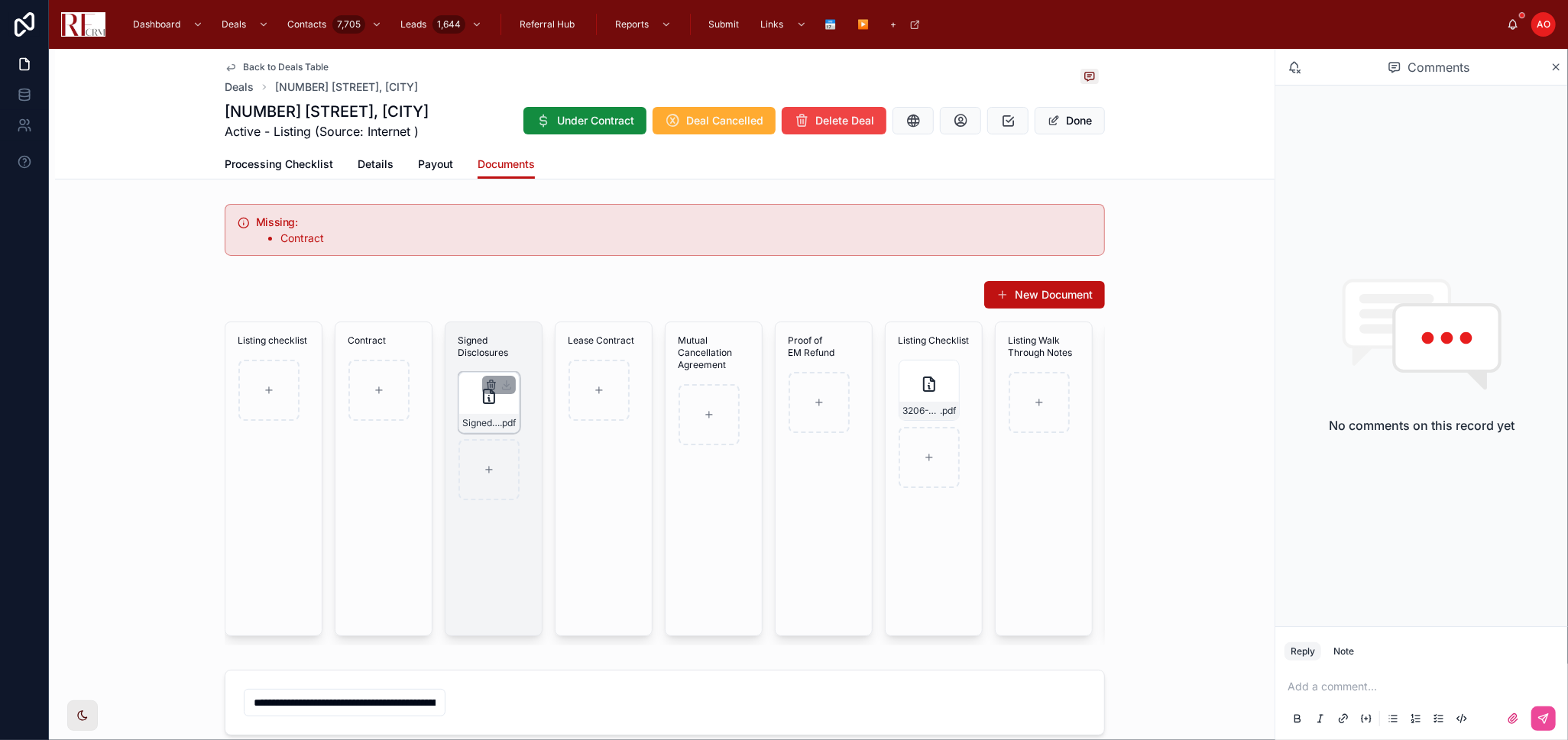 click 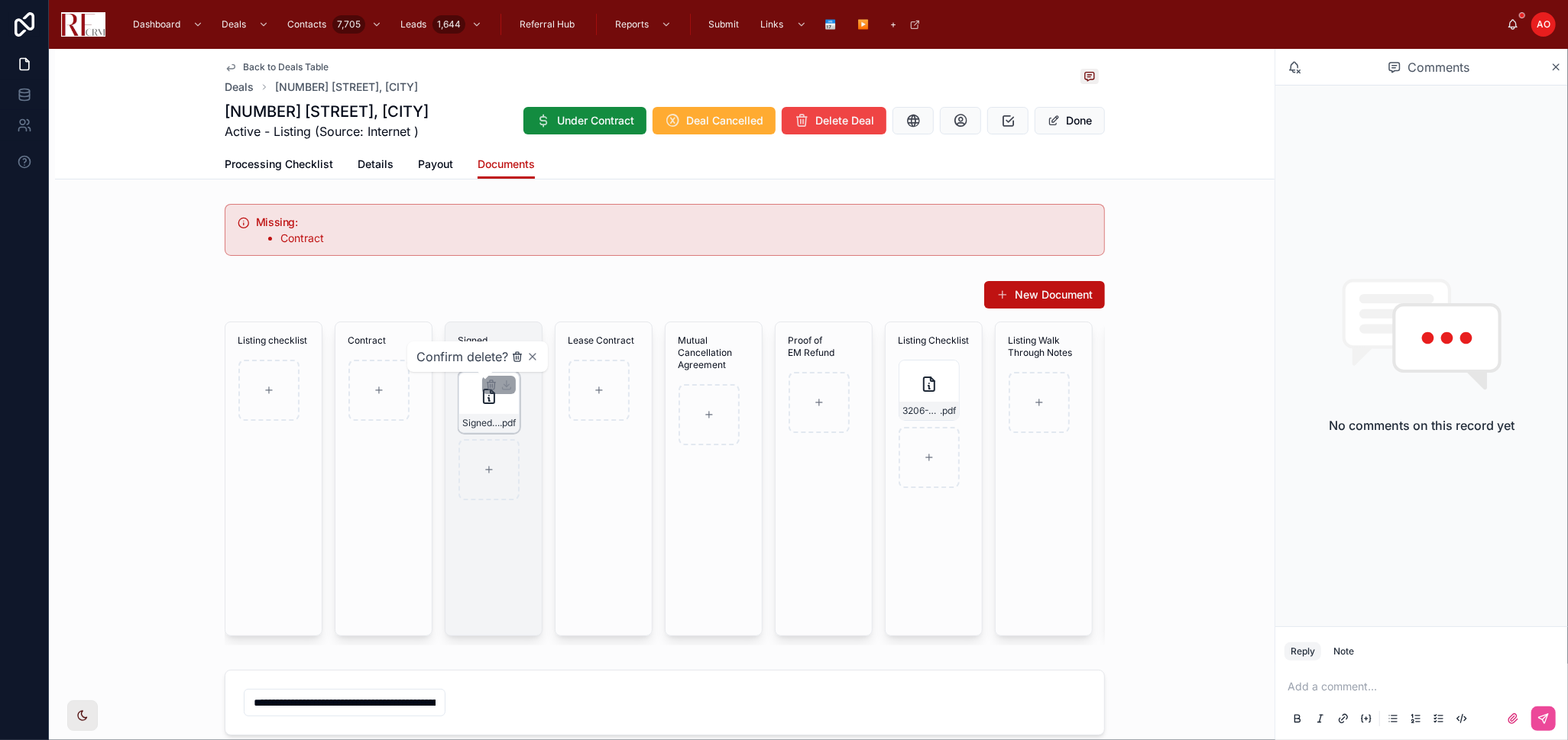 click 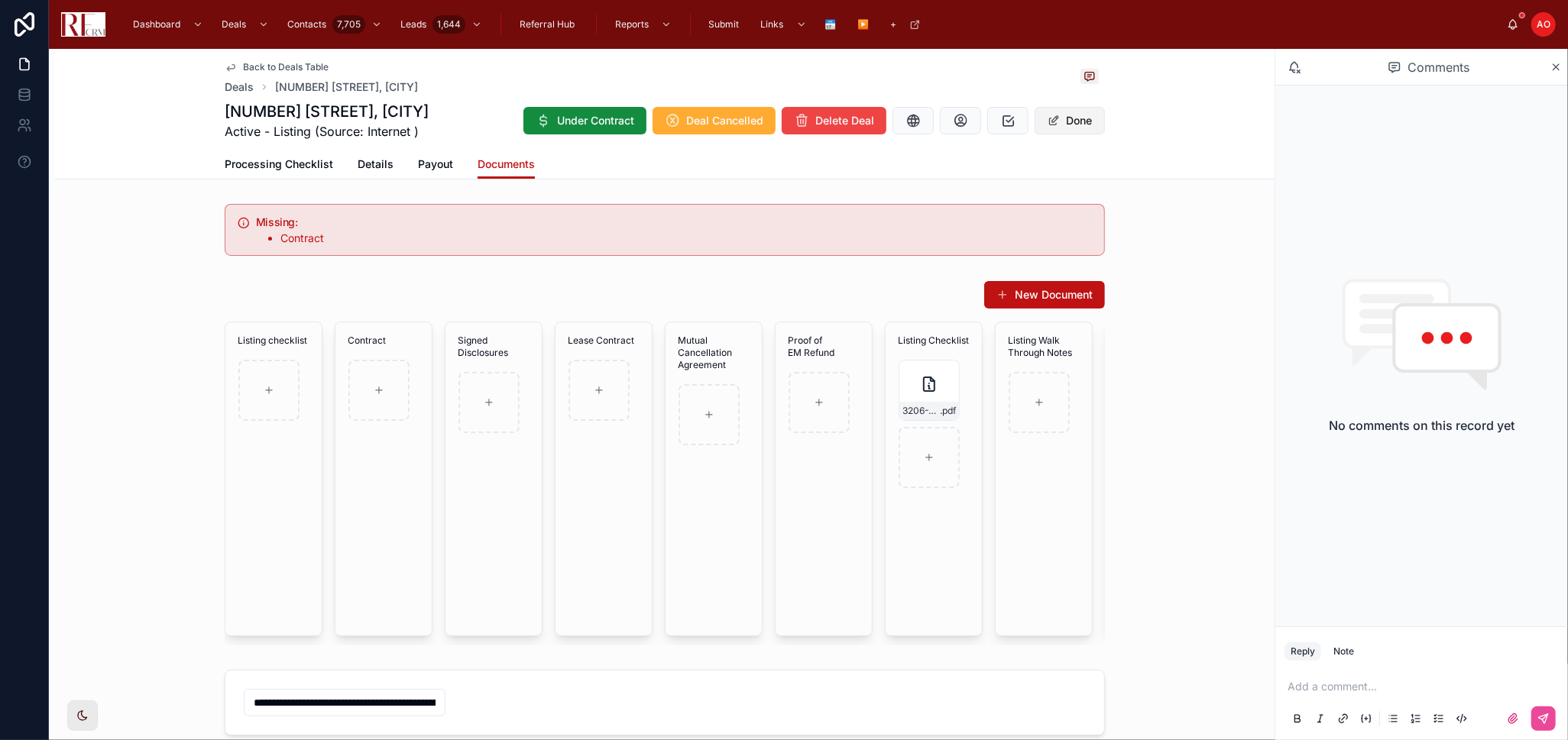 click on "Done" at bounding box center (1070, 121) 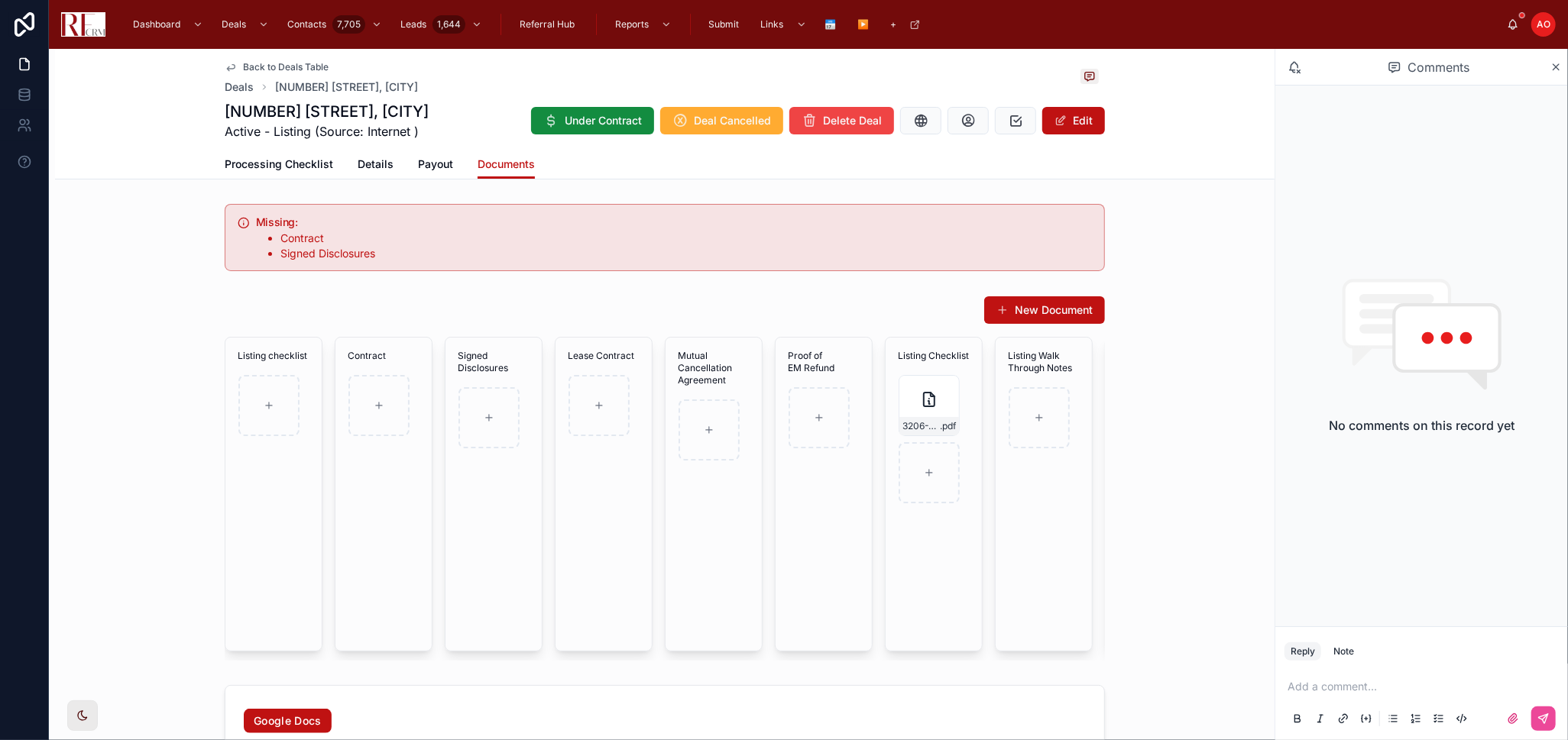 click on "Back to Deals Table" at bounding box center [286, 67] 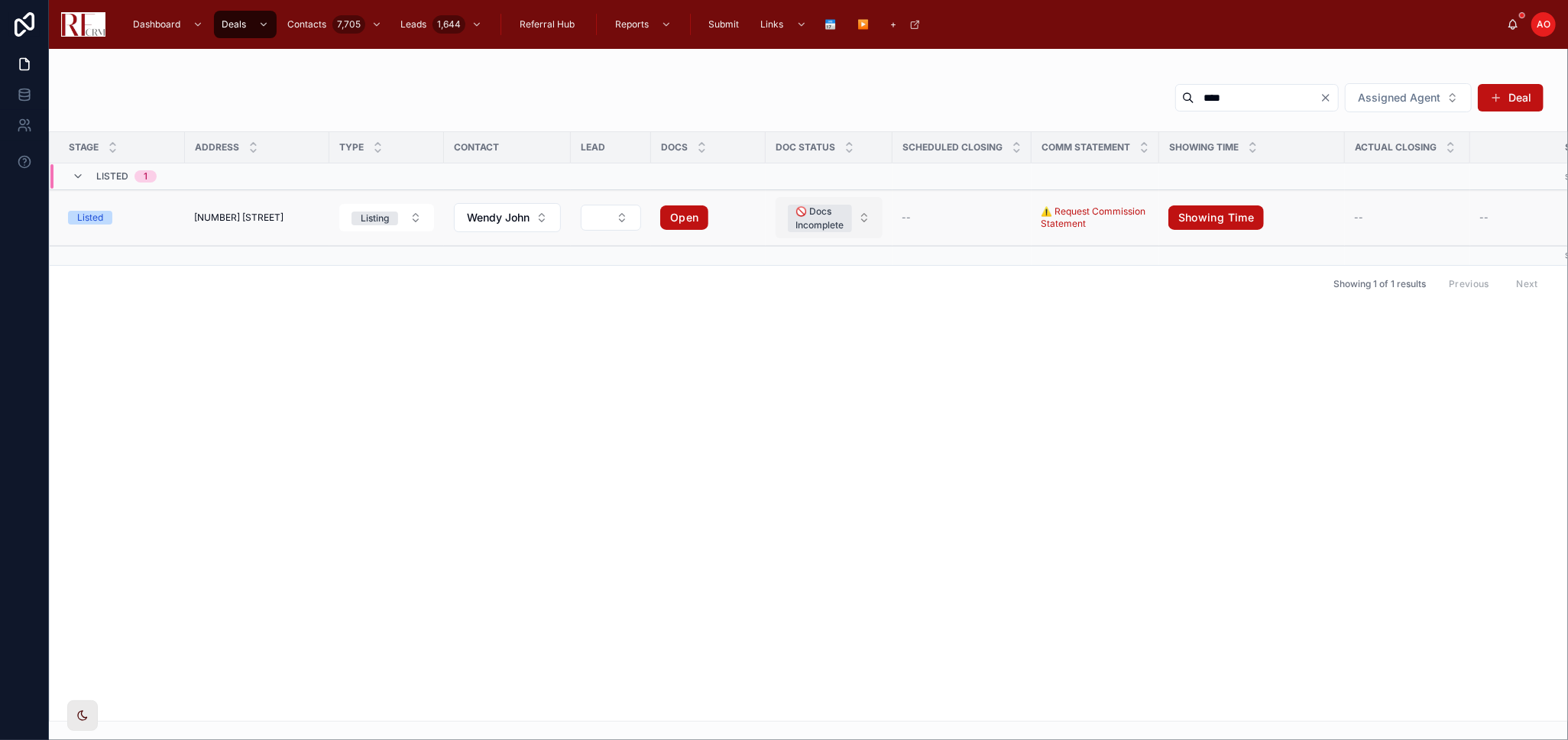 click on "🚫 Docs Incomplete" at bounding box center (829, 218) 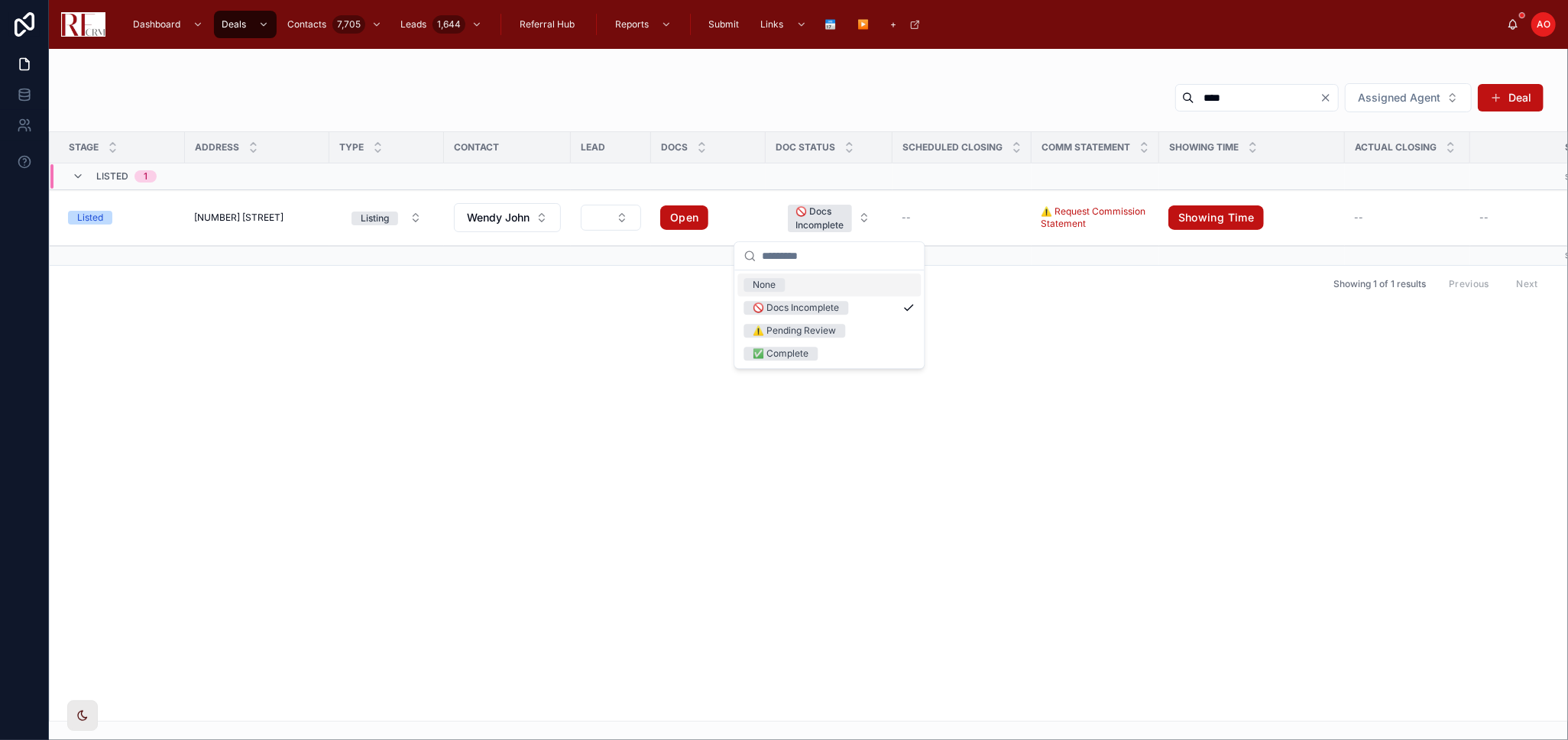 click on "None" at bounding box center (829, 285) 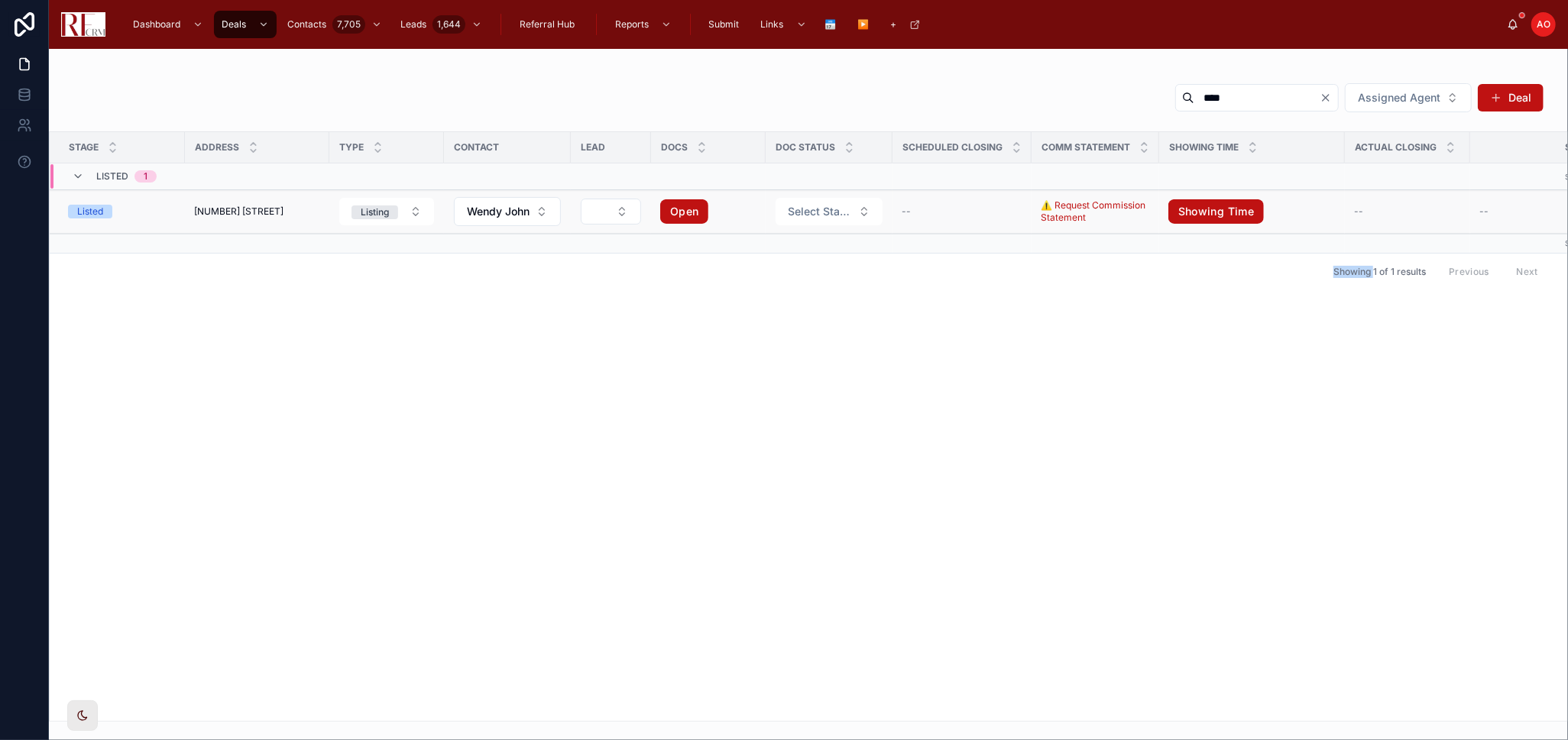 click on "[NUMBER] [STREET]" at bounding box center [238, 212] 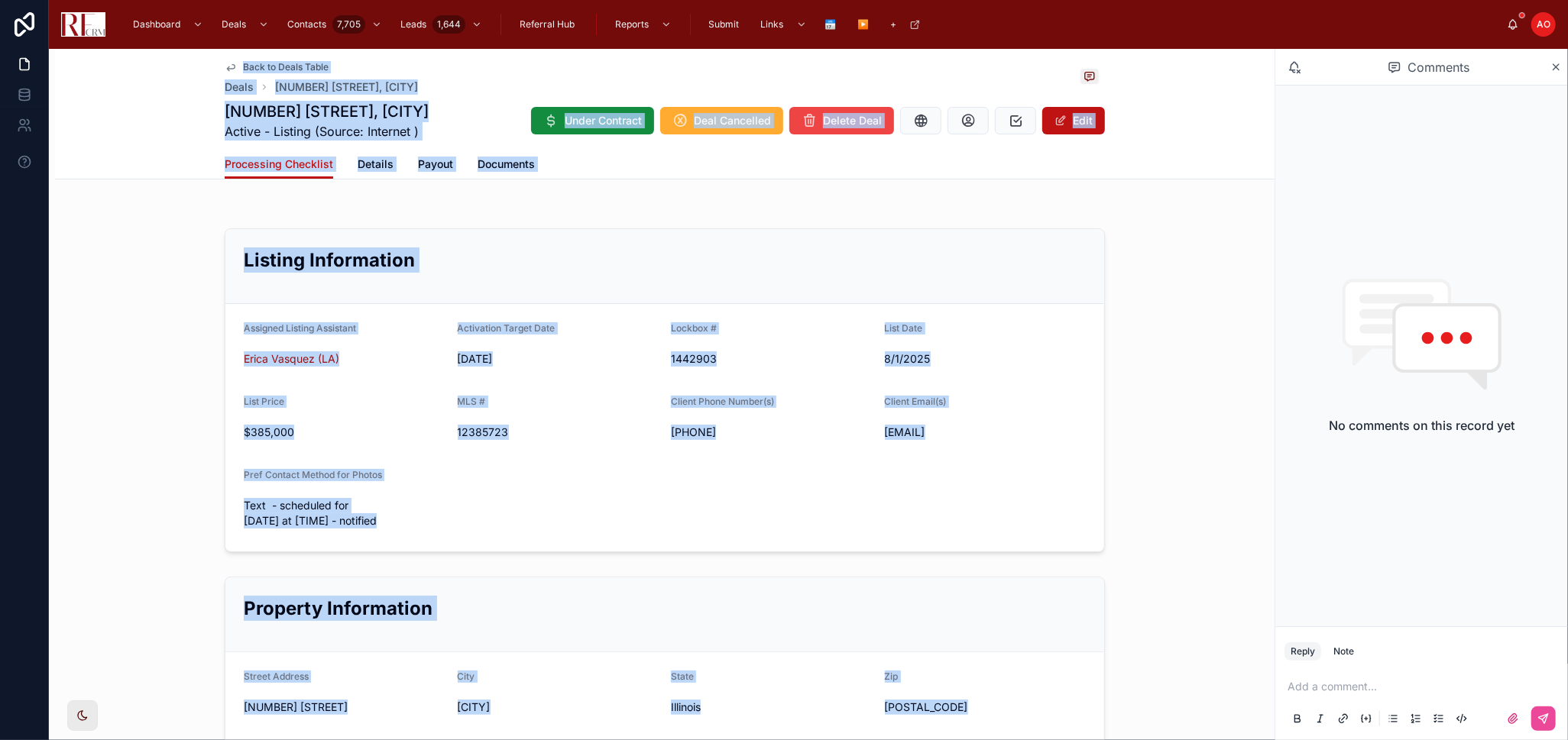 click on "Listing Information Assigned Listing Assistant [FIRST] [LAST] (LA) Activation Target Date [DATE] Lockbox # [NUMBER] List Date [DATE] List Price $[NUMBER] MLS # [NUMBER] Client Phone Number(s) [PHONE] Client Email(s) [EMAIL] Pref Contact Method for Photos Text - scheduled for [DATE] at [TIME] - notified Property Information Street Address [NUMBER] [STREET] City [CITY] State [STATE] Zip [POSTAL_CODE] Beds 3 Baths 3.0 Property Type Single Family Staging & Photography Staging No Photography Date [DATE] Fireplace? No Location of Keys in jar Links Showing Time Showing Time Deal Google Folder Deal Google Folder" at bounding box center (665, 699) 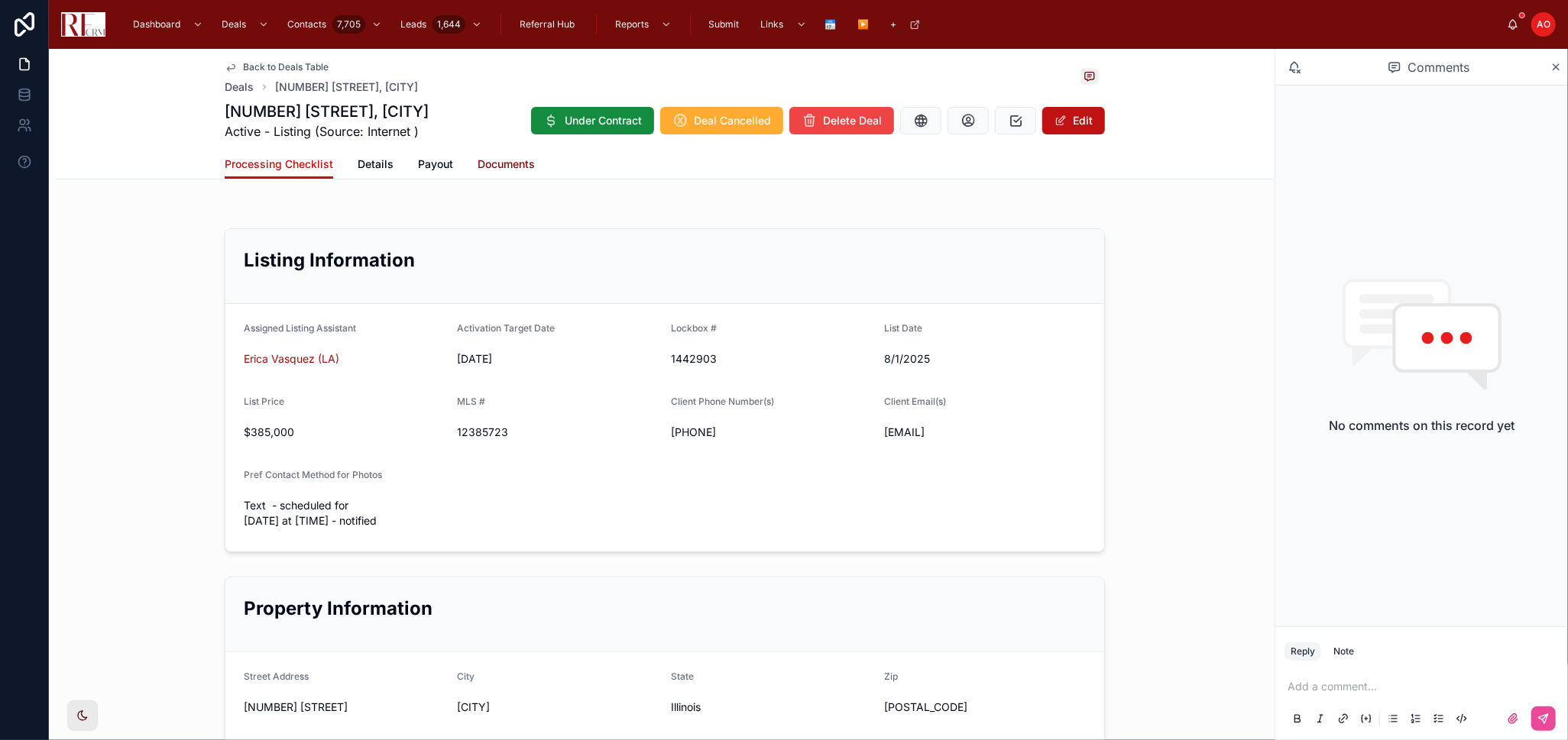 click on "Documents" at bounding box center [506, 164] 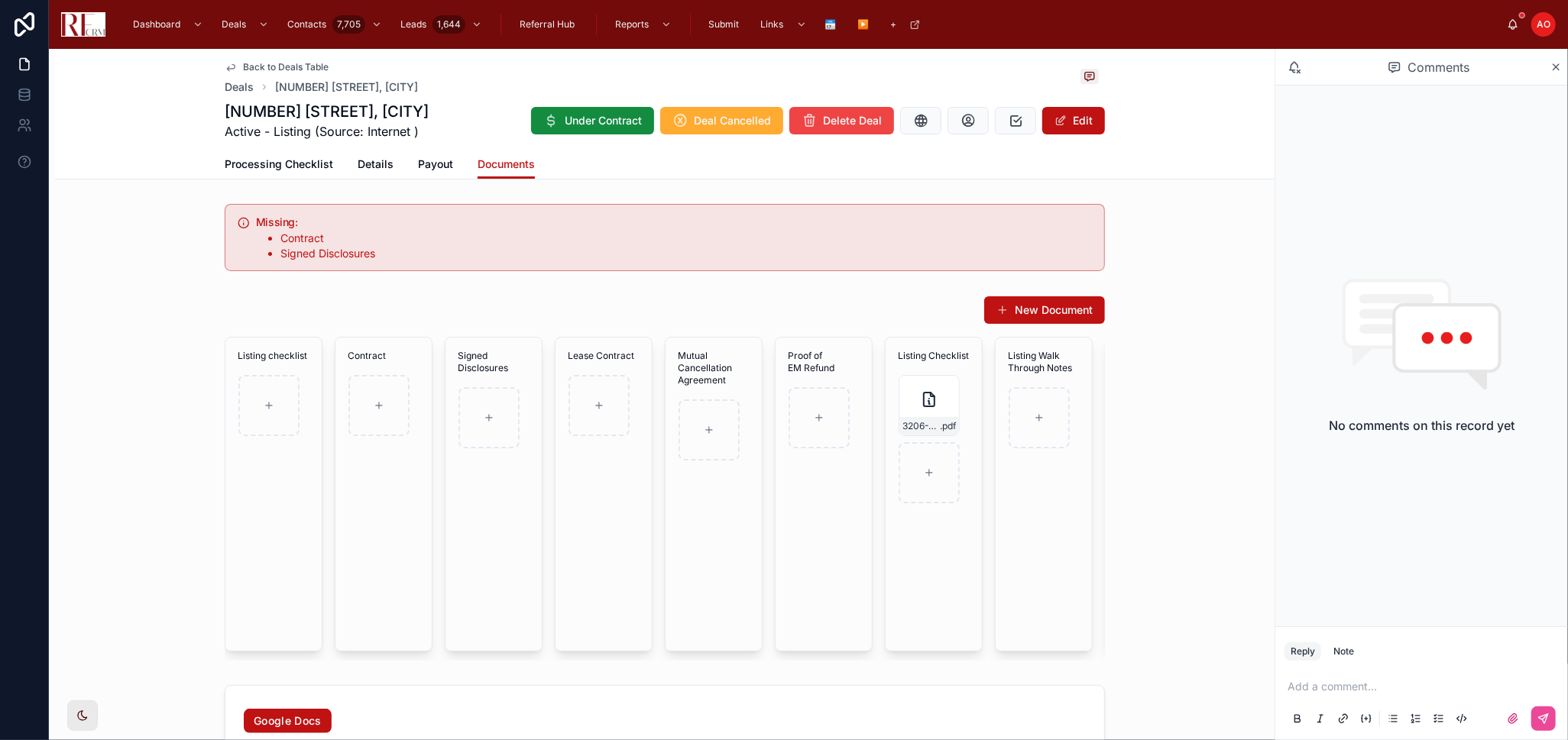 click on "Back to Deals Table" at bounding box center (286, 67) 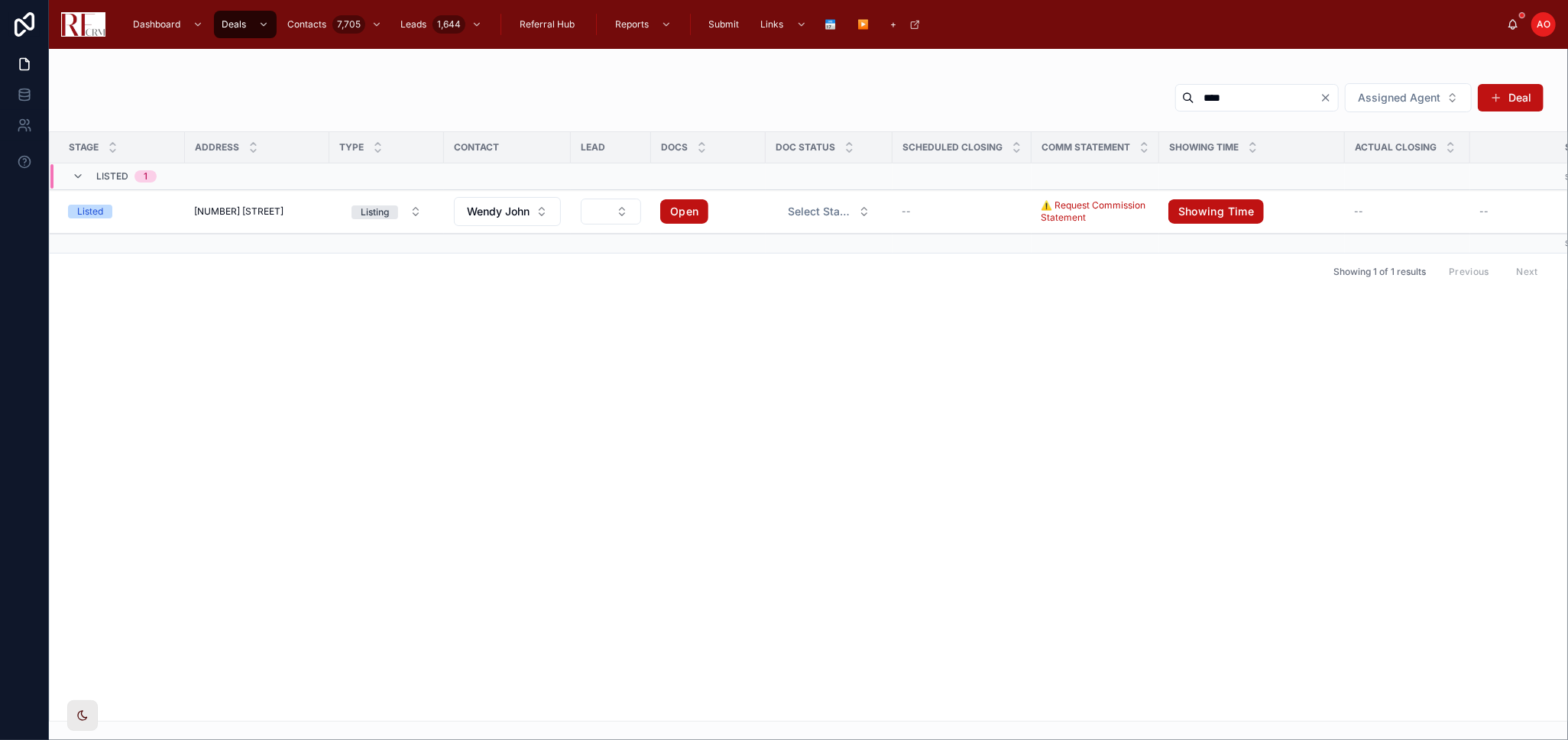 click on "****" at bounding box center [1257, 98] 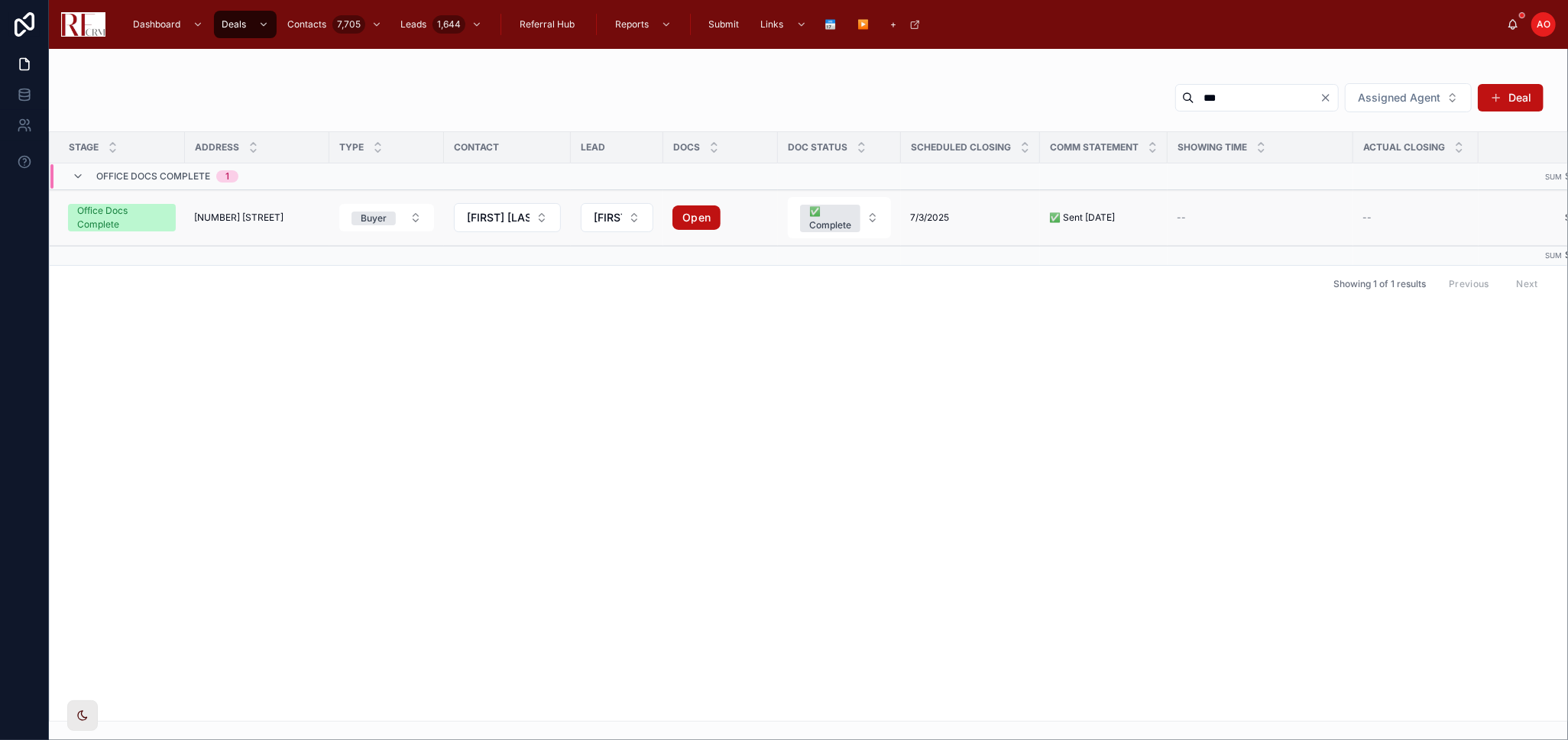 type on "***" 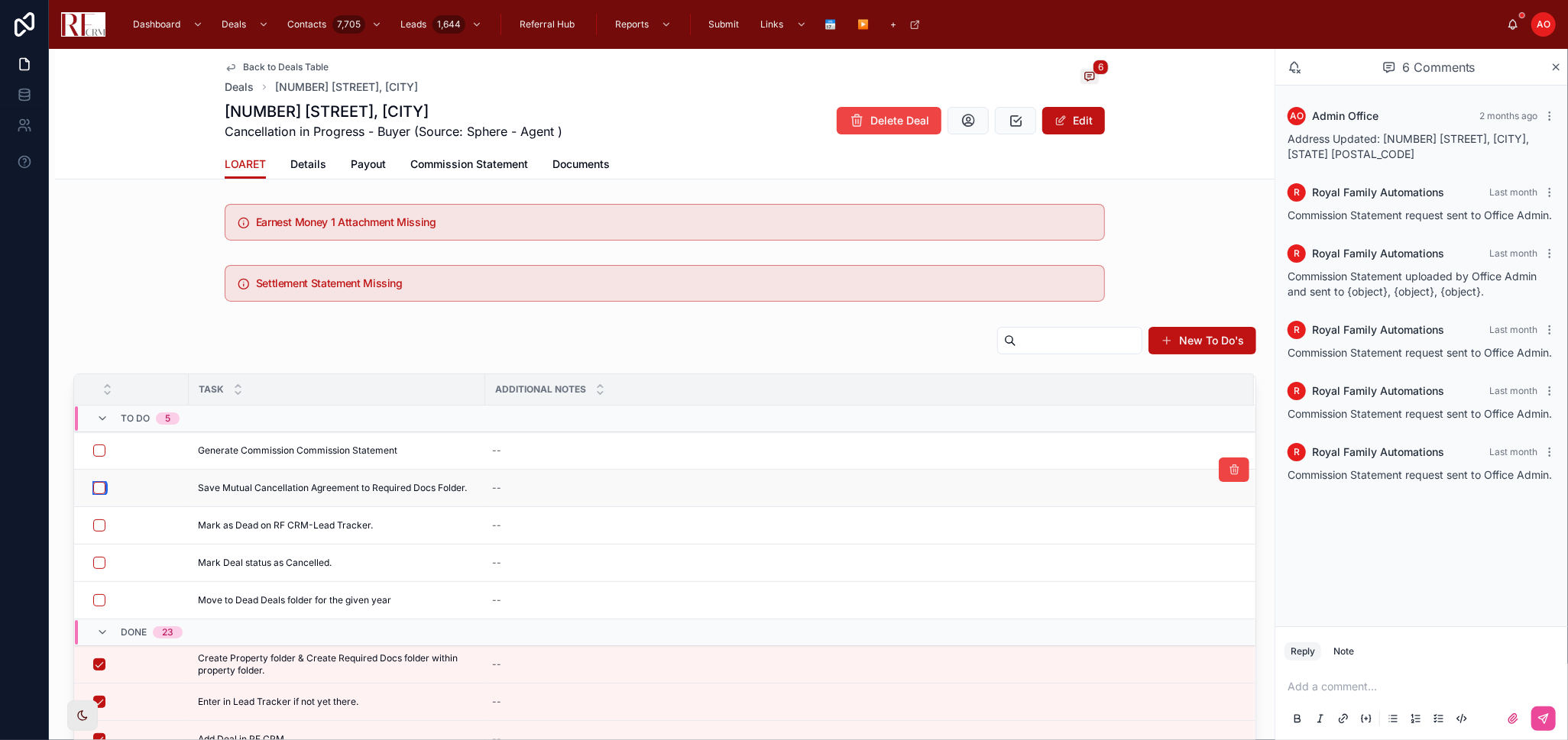click at bounding box center [99, 488] 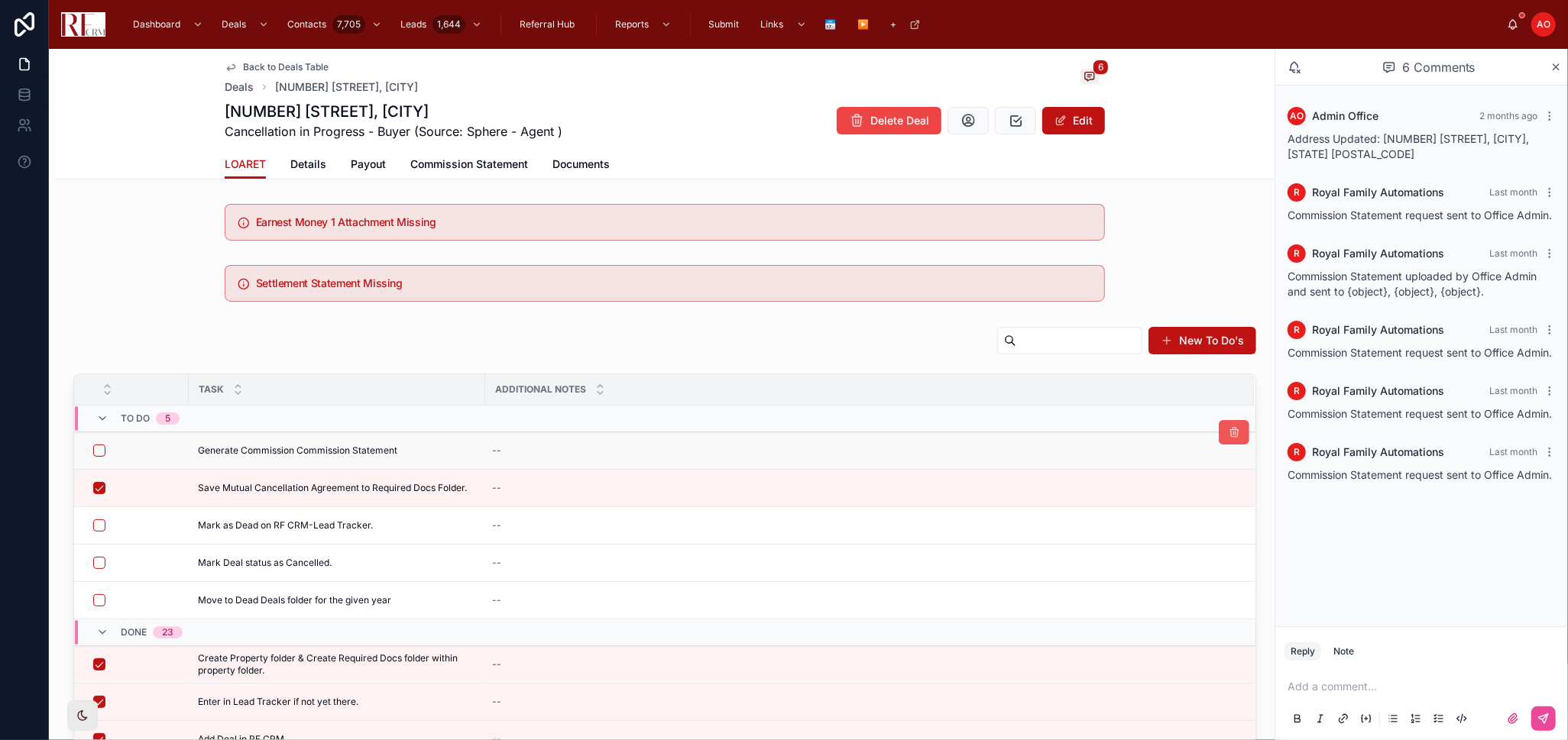 click at bounding box center (1234, 432) 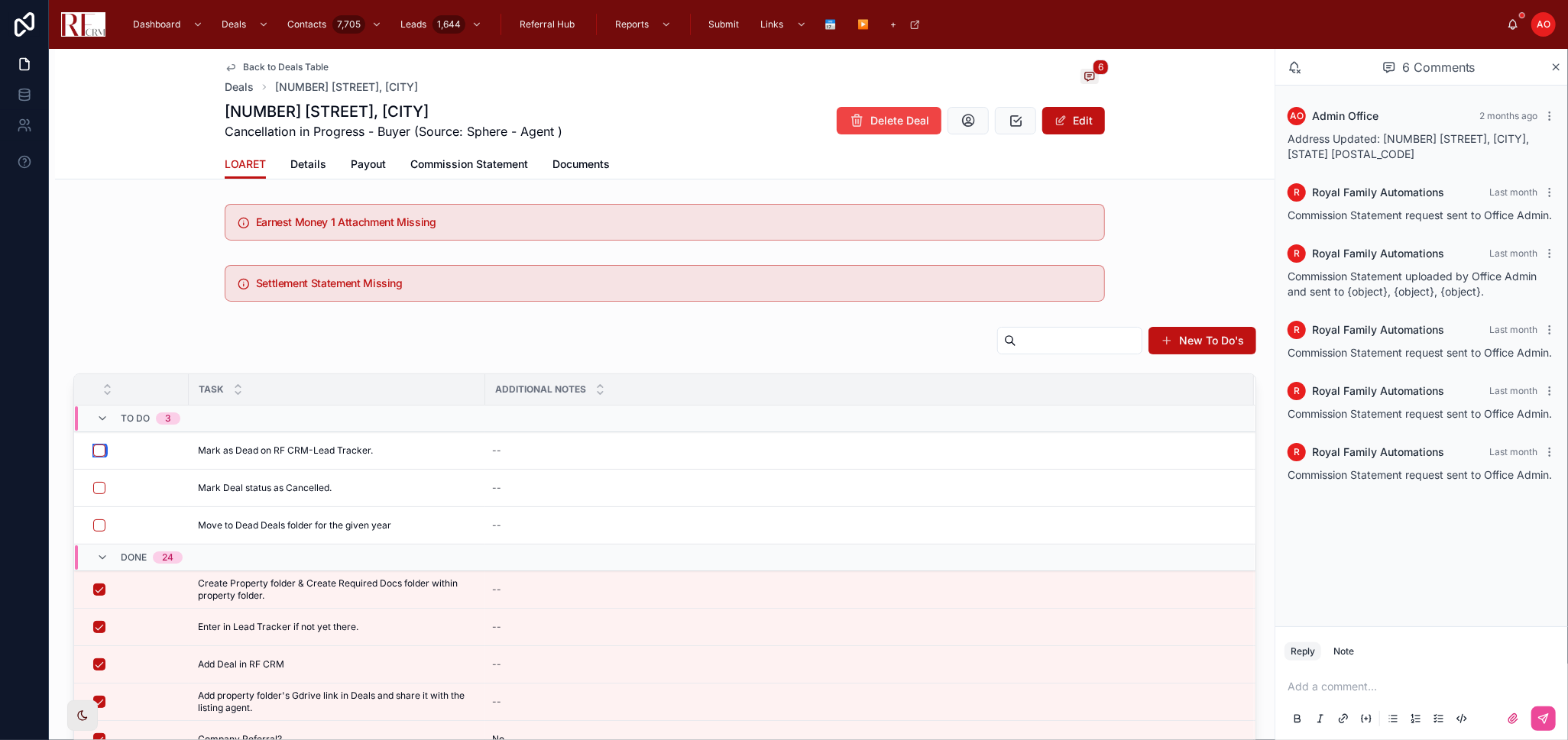 click at bounding box center [99, 451] 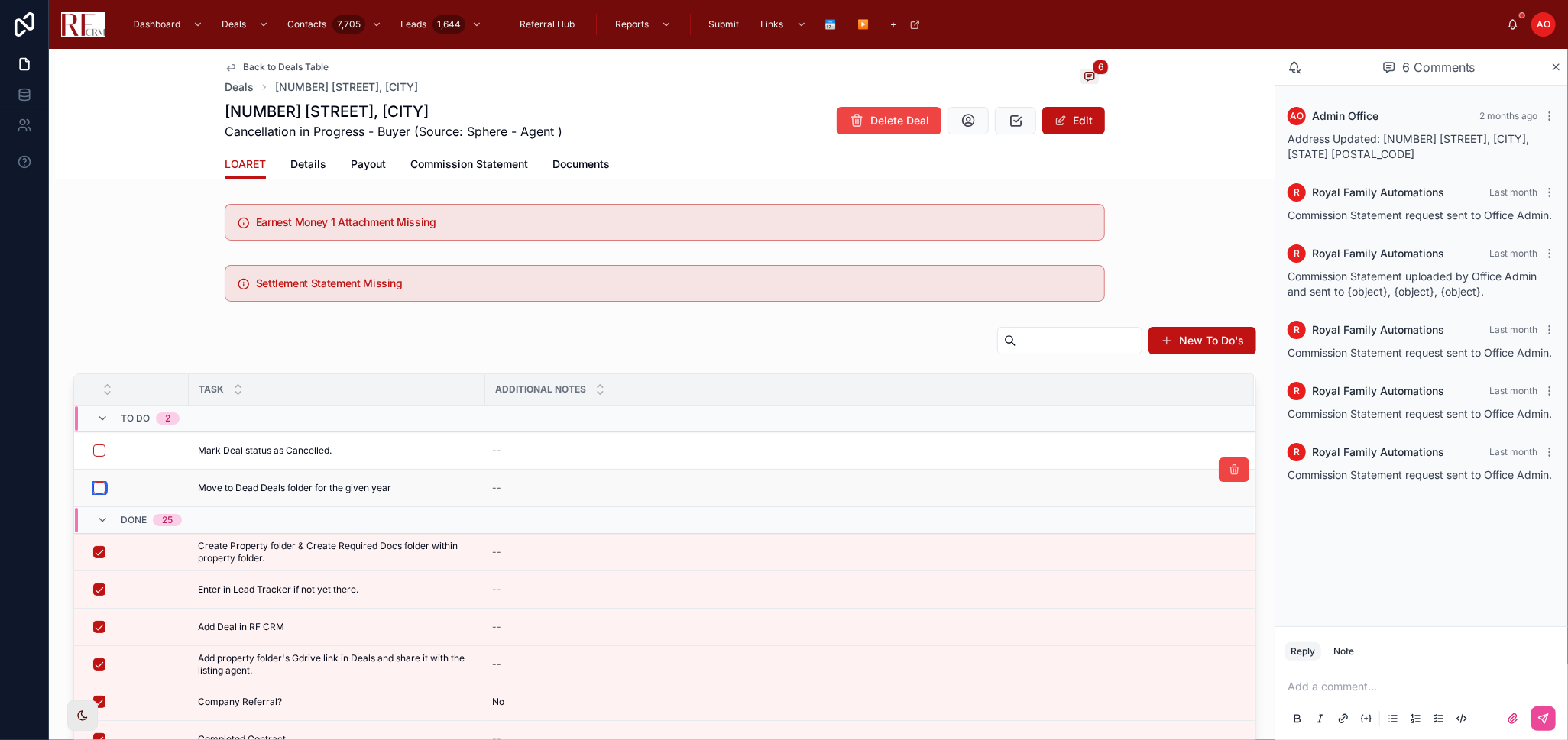 click at bounding box center (99, 488) 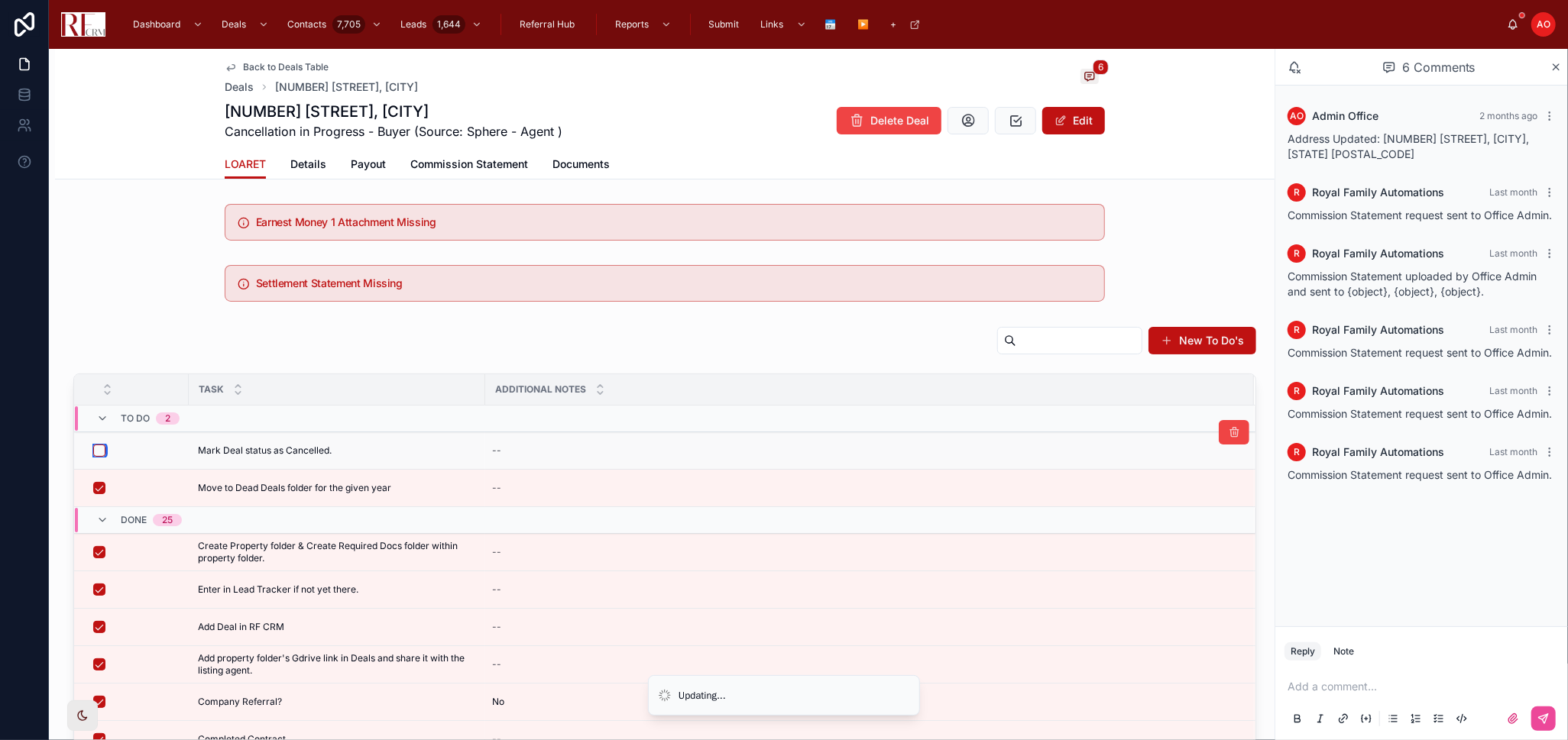 click at bounding box center (99, 451) 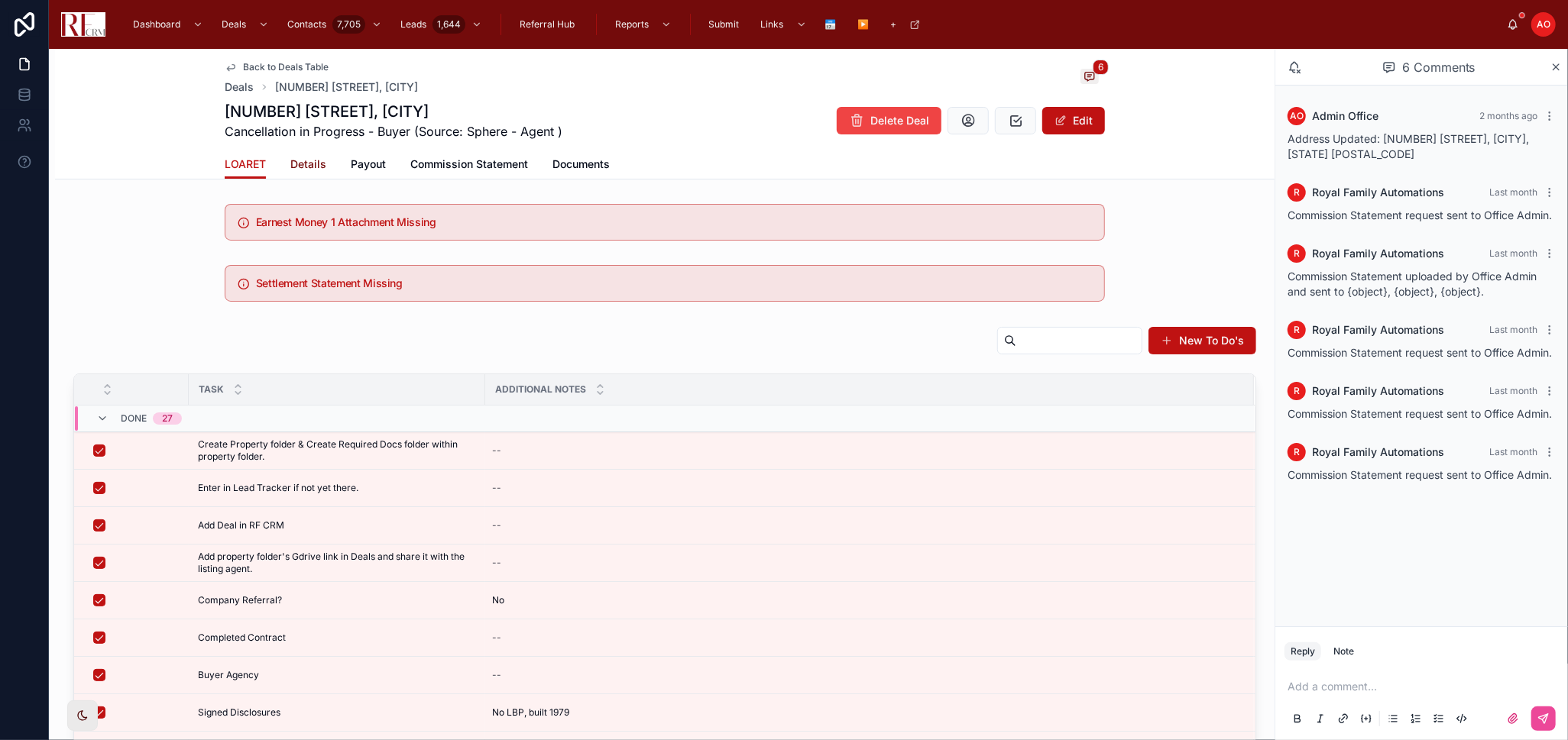 click on "Details" at bounding box center (308, 164) 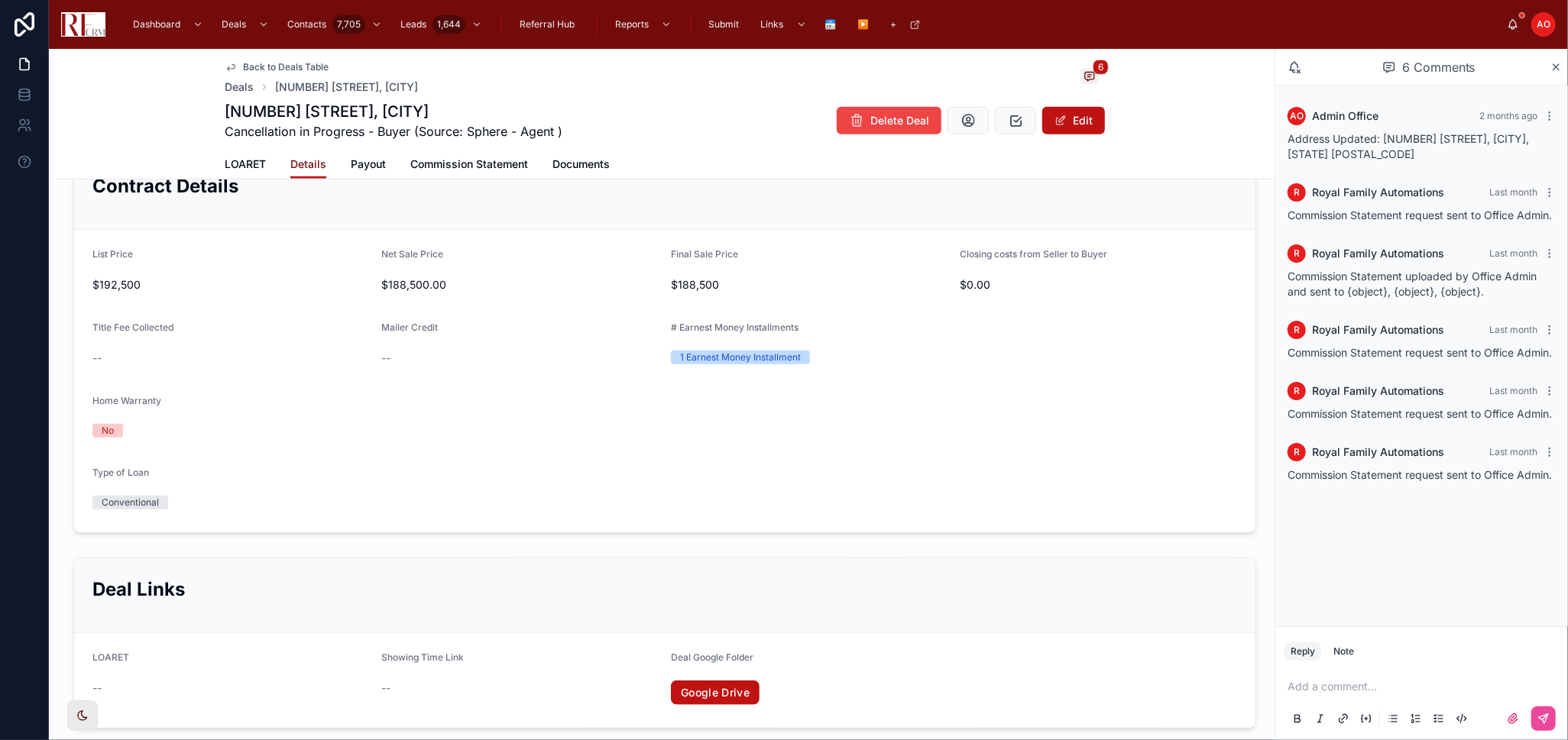 scroll, scrollTop: 764, scrollLeft: 0, axis: vertical 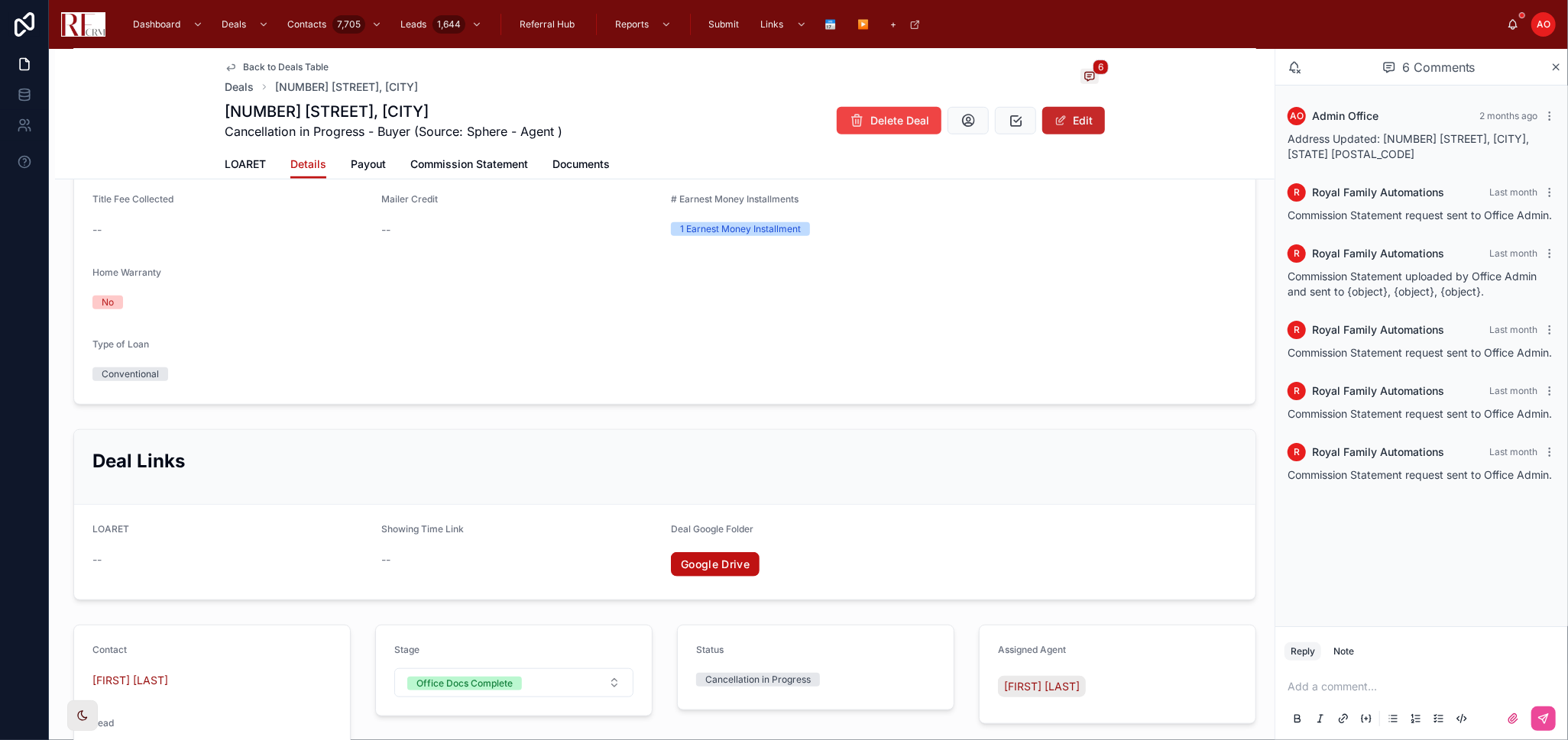 click on "Edit" at bounding box center (1074, 121) 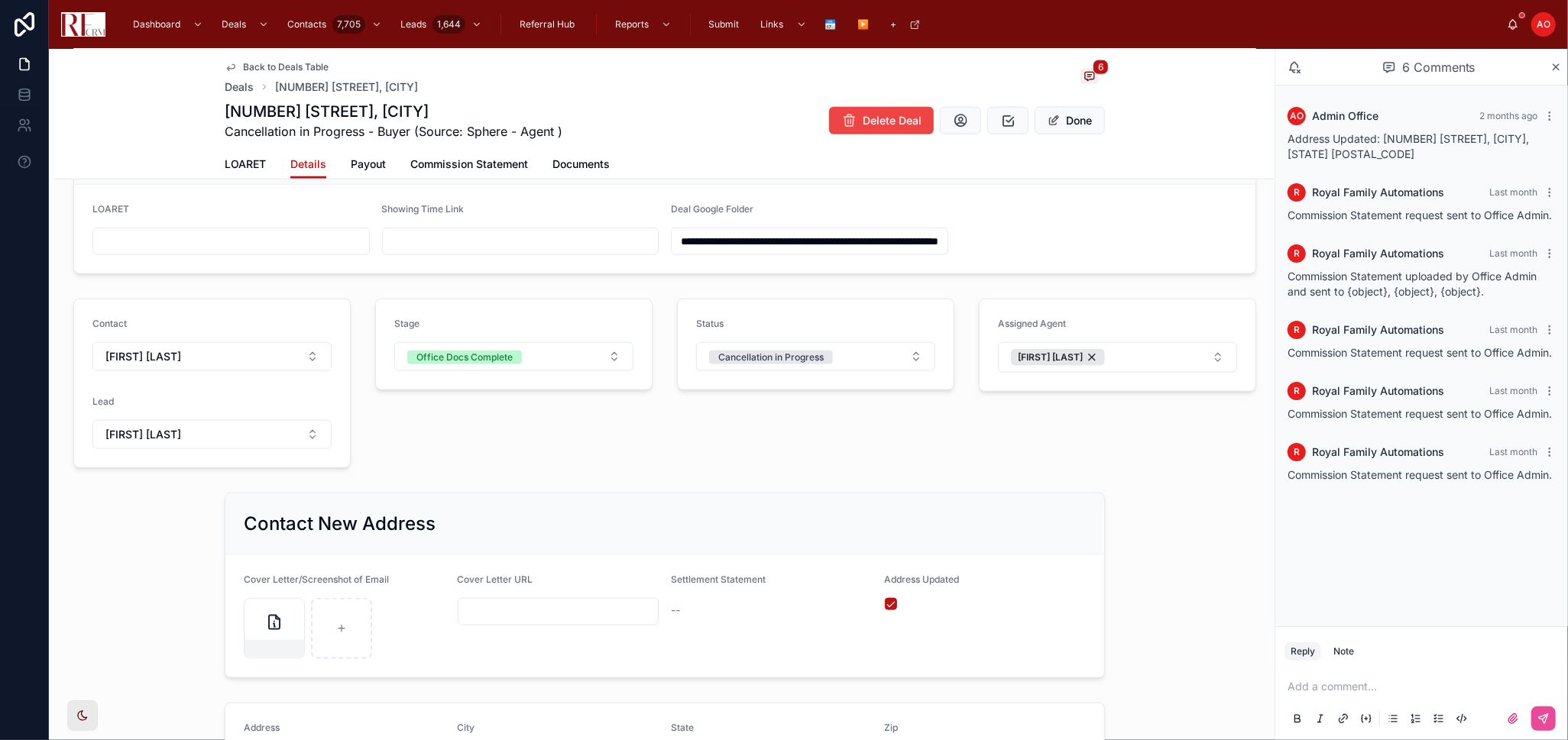 scroll, scrollTop: 1272, scrollLeft: 0, axis: vertical 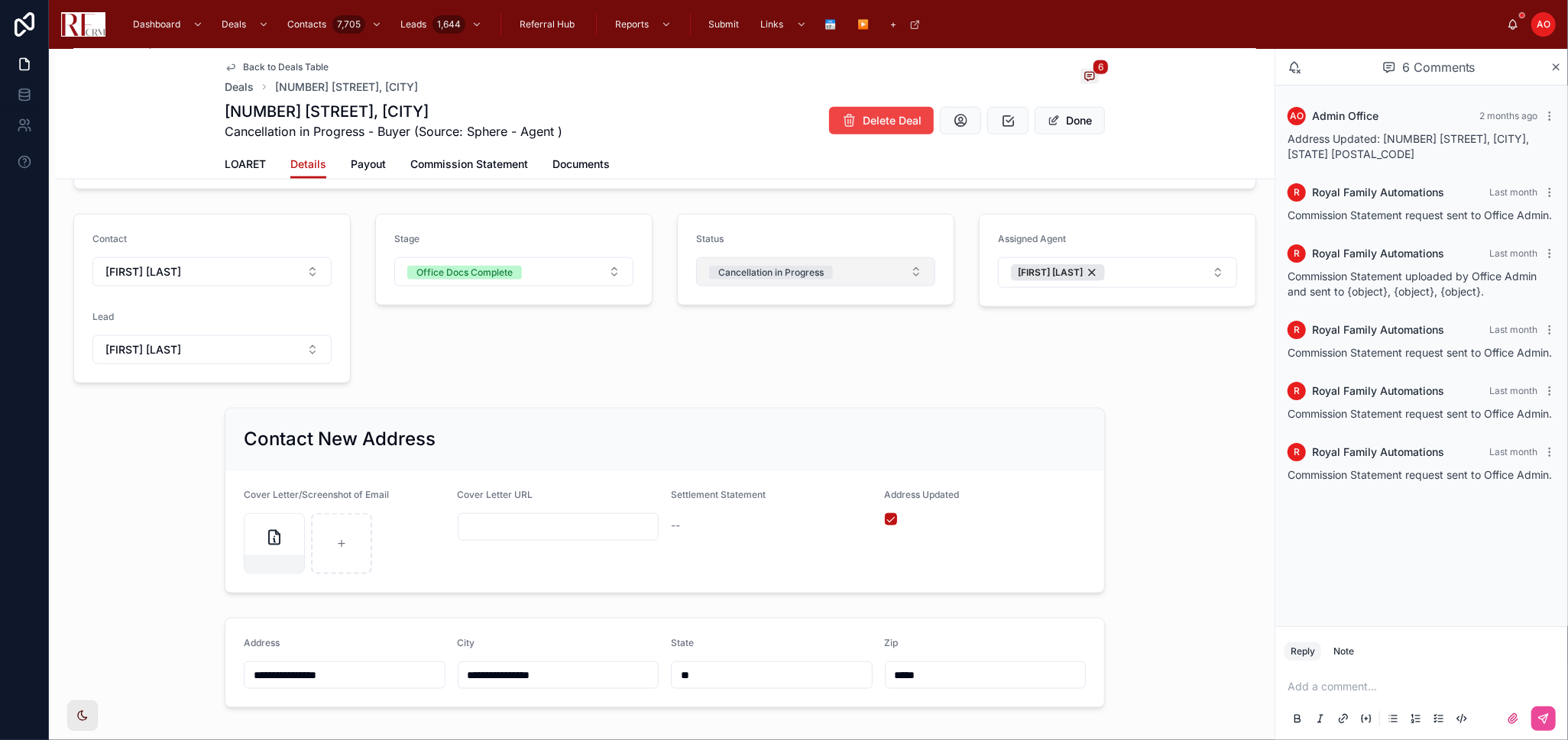 click on "Cancellation in Progress" at bounding box center (815, 272) 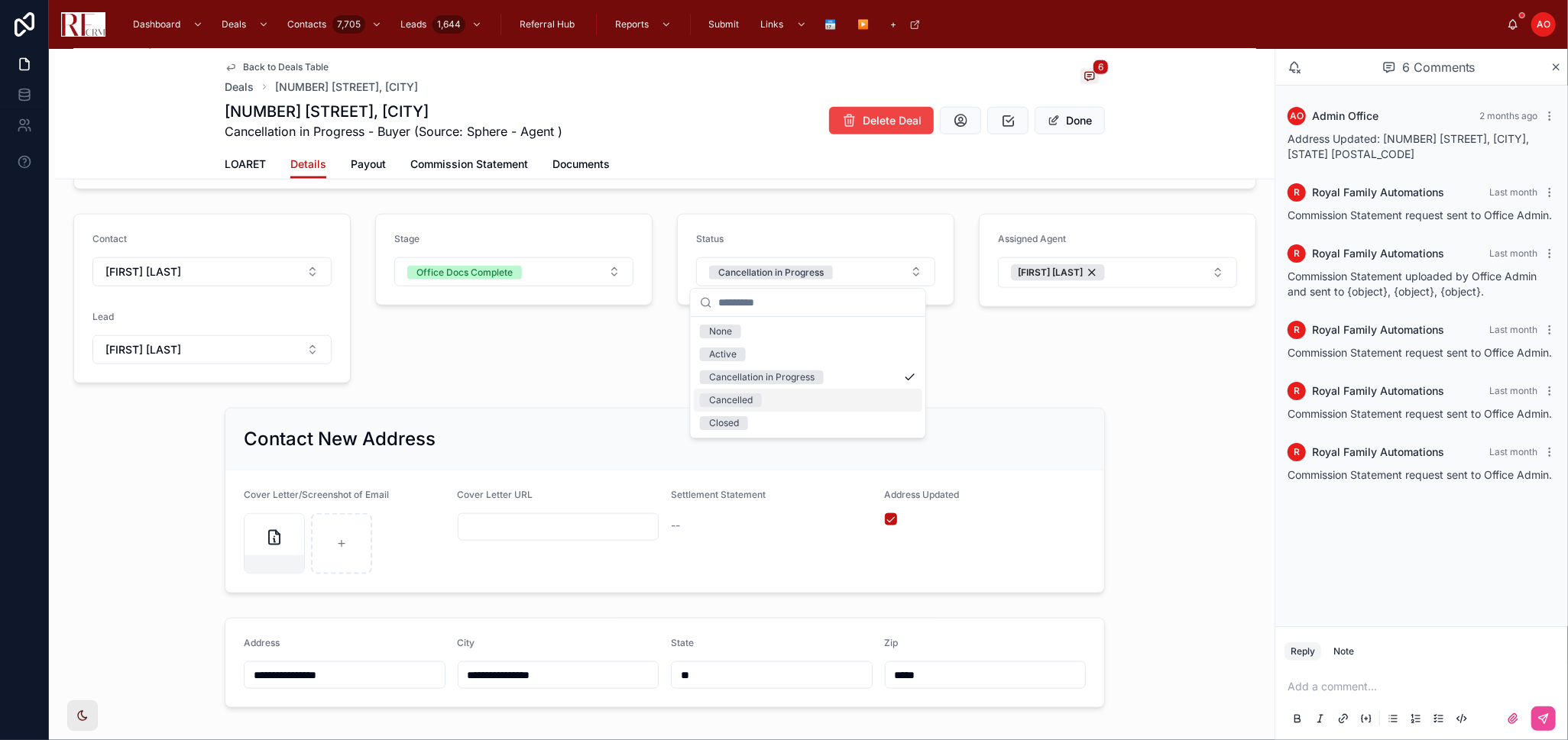 click on "Cancelled" at bounding box center (808, 400) 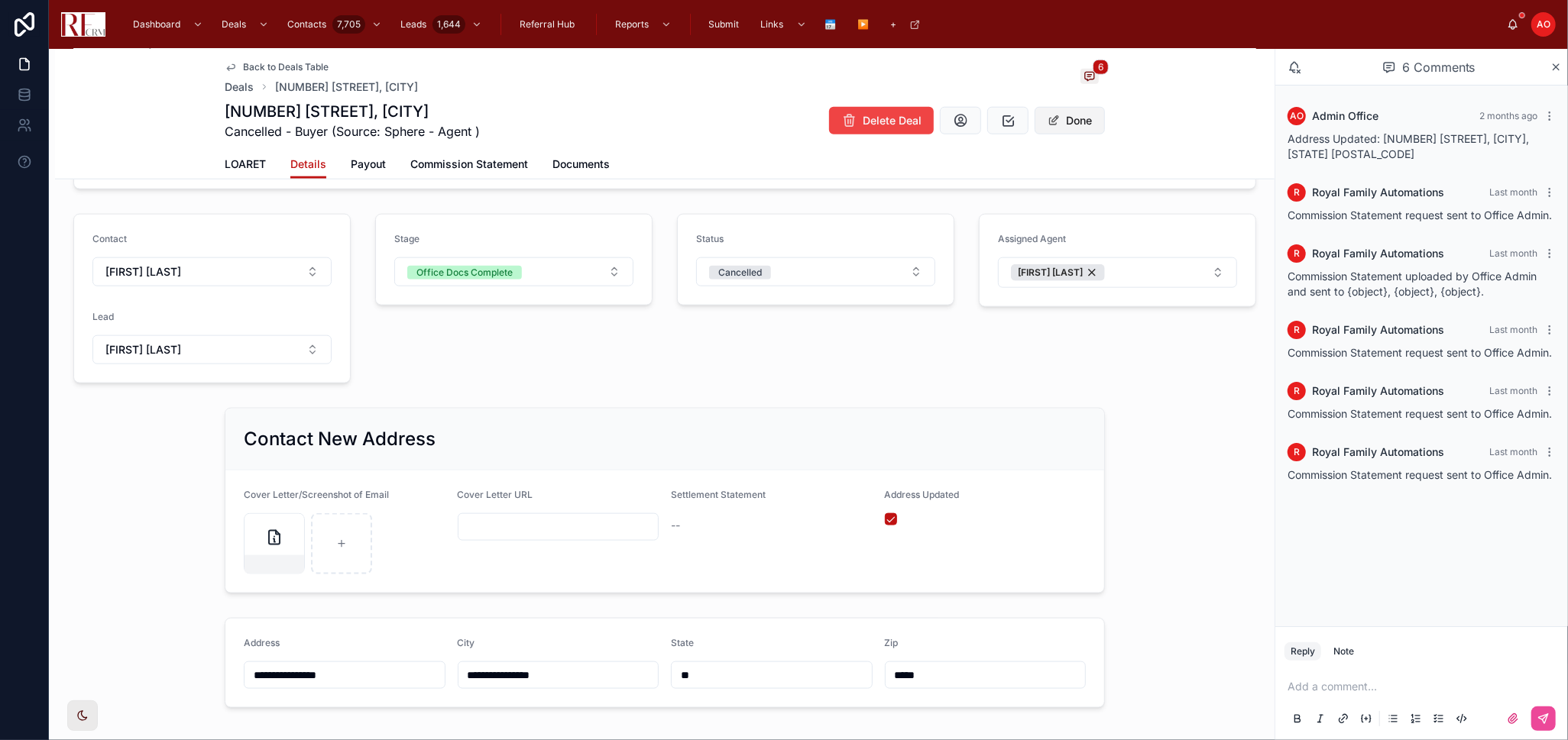 click on "Done" at bounding box center [1070, 121] 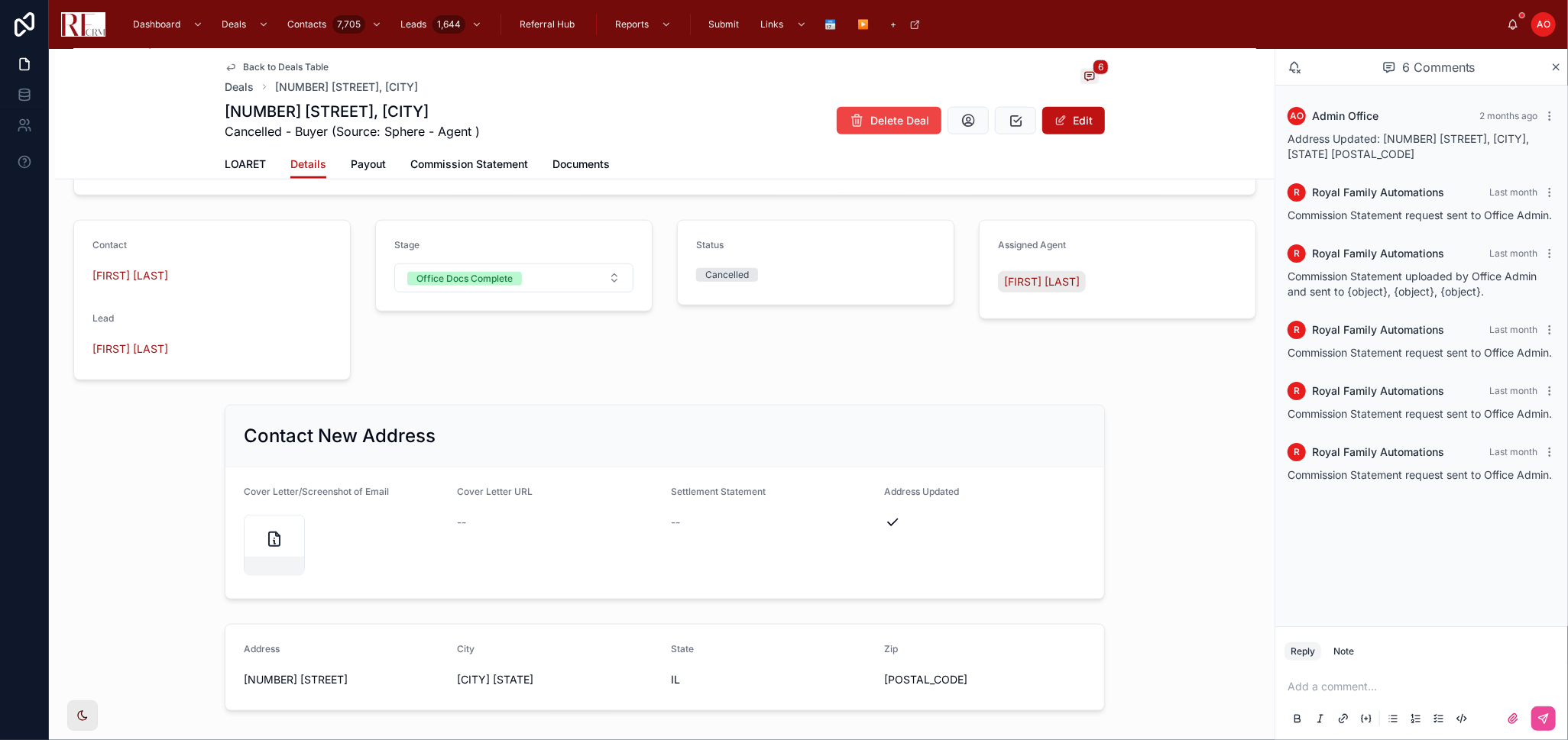 scroll, scrollTop: 914, scrollLeft: 0, axis: vertical 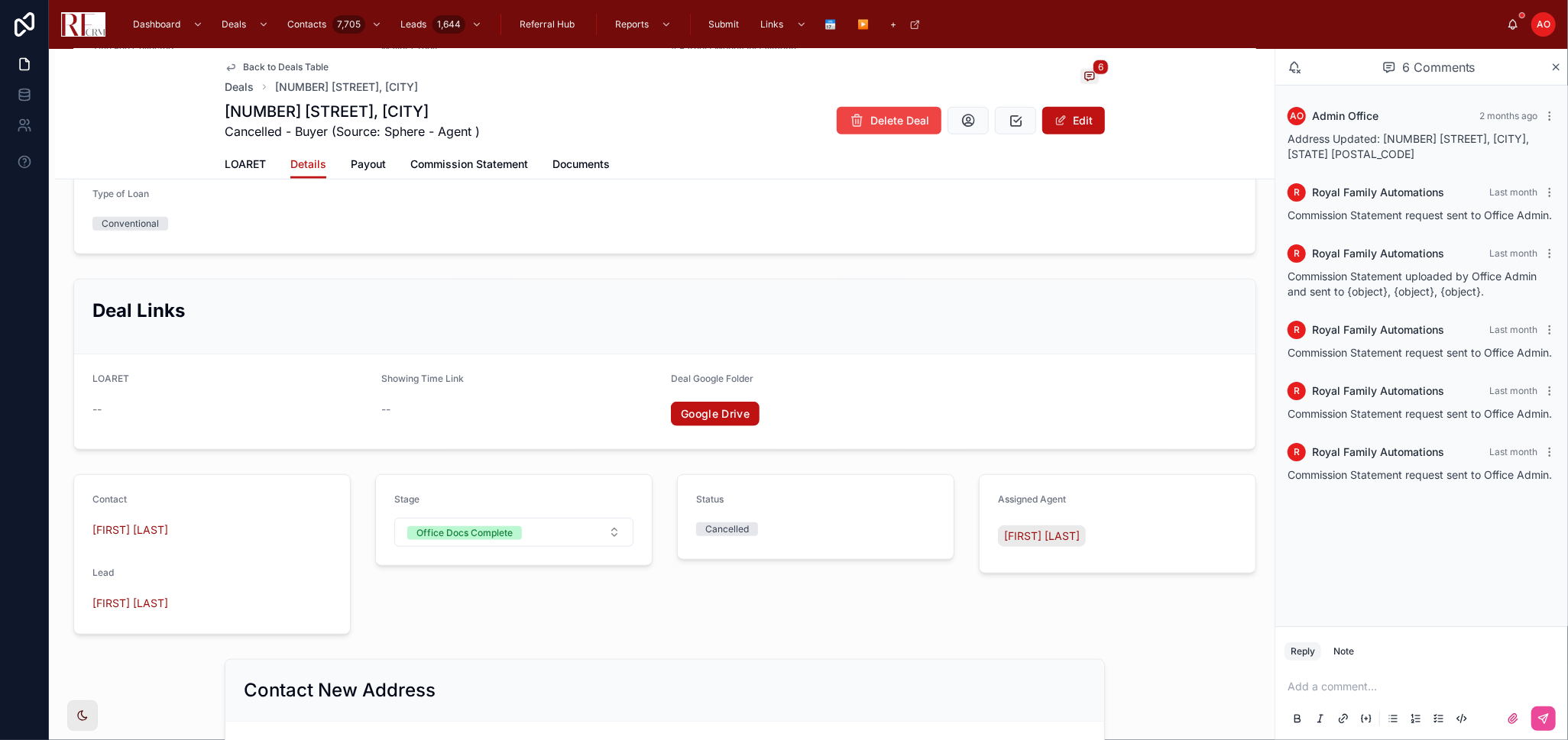 click on "Back to Deals Table" at bounding box center [286, 67] 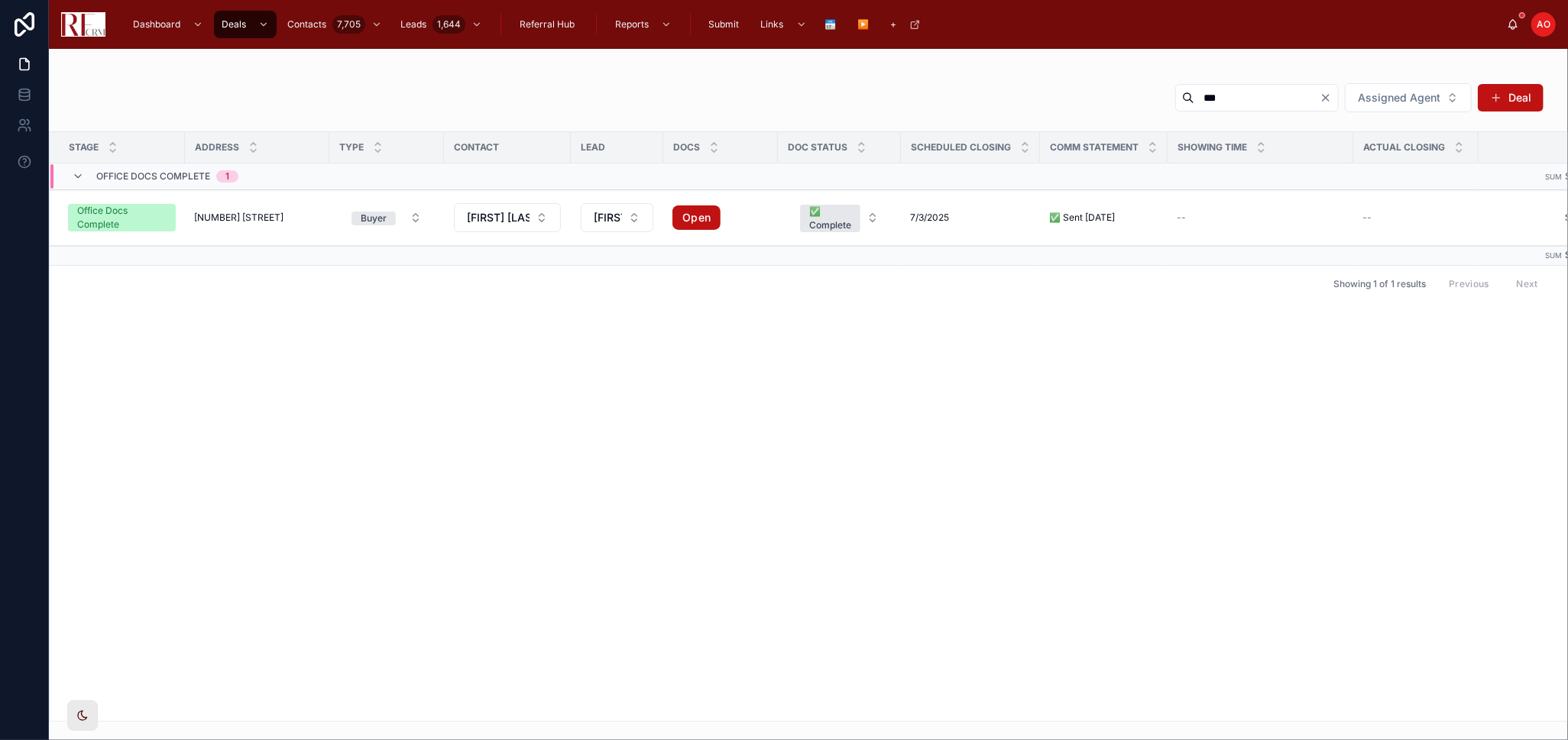 scroll, scrollTop: 0, scrollLeft: 0, axis: both 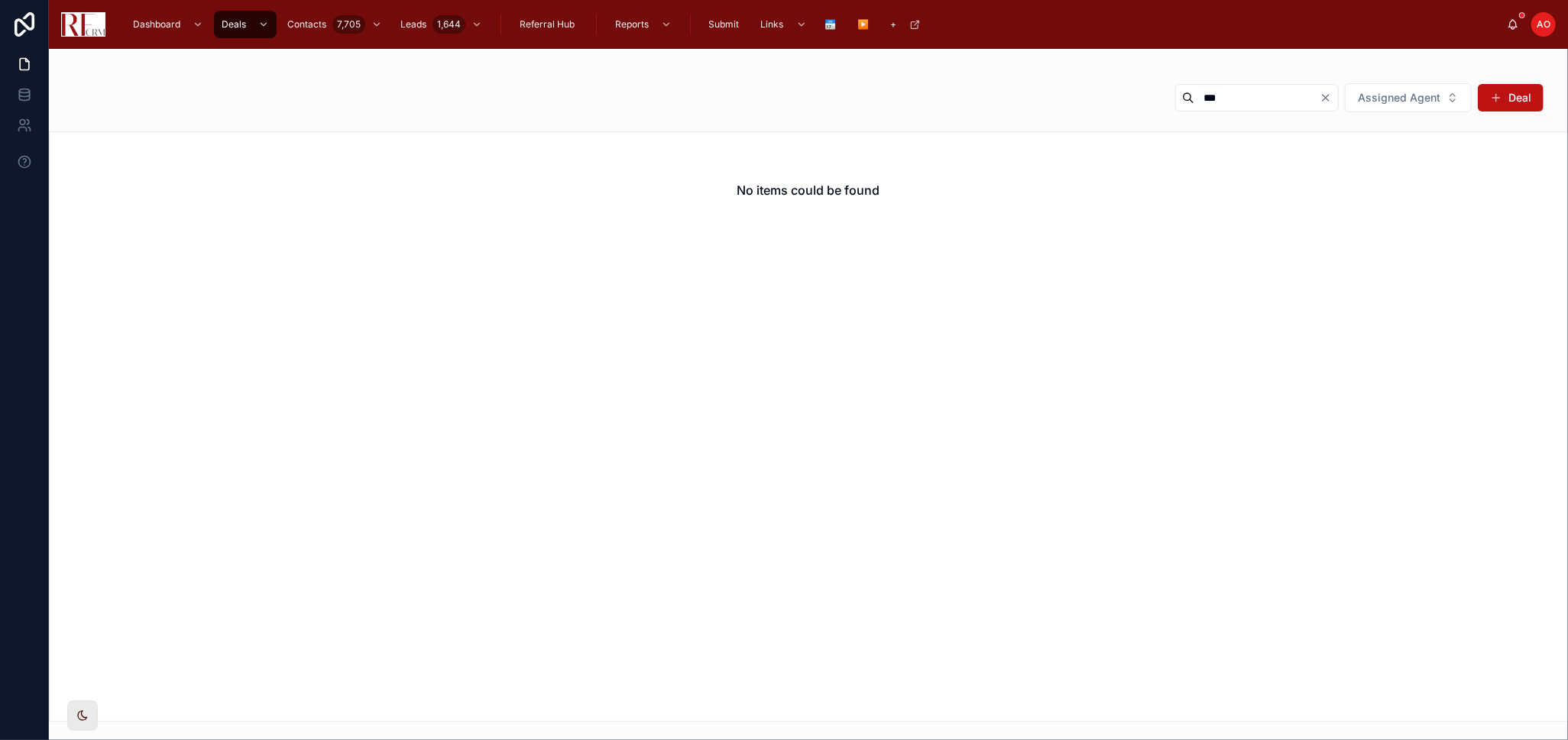 click at bounding box center [1329, 98] 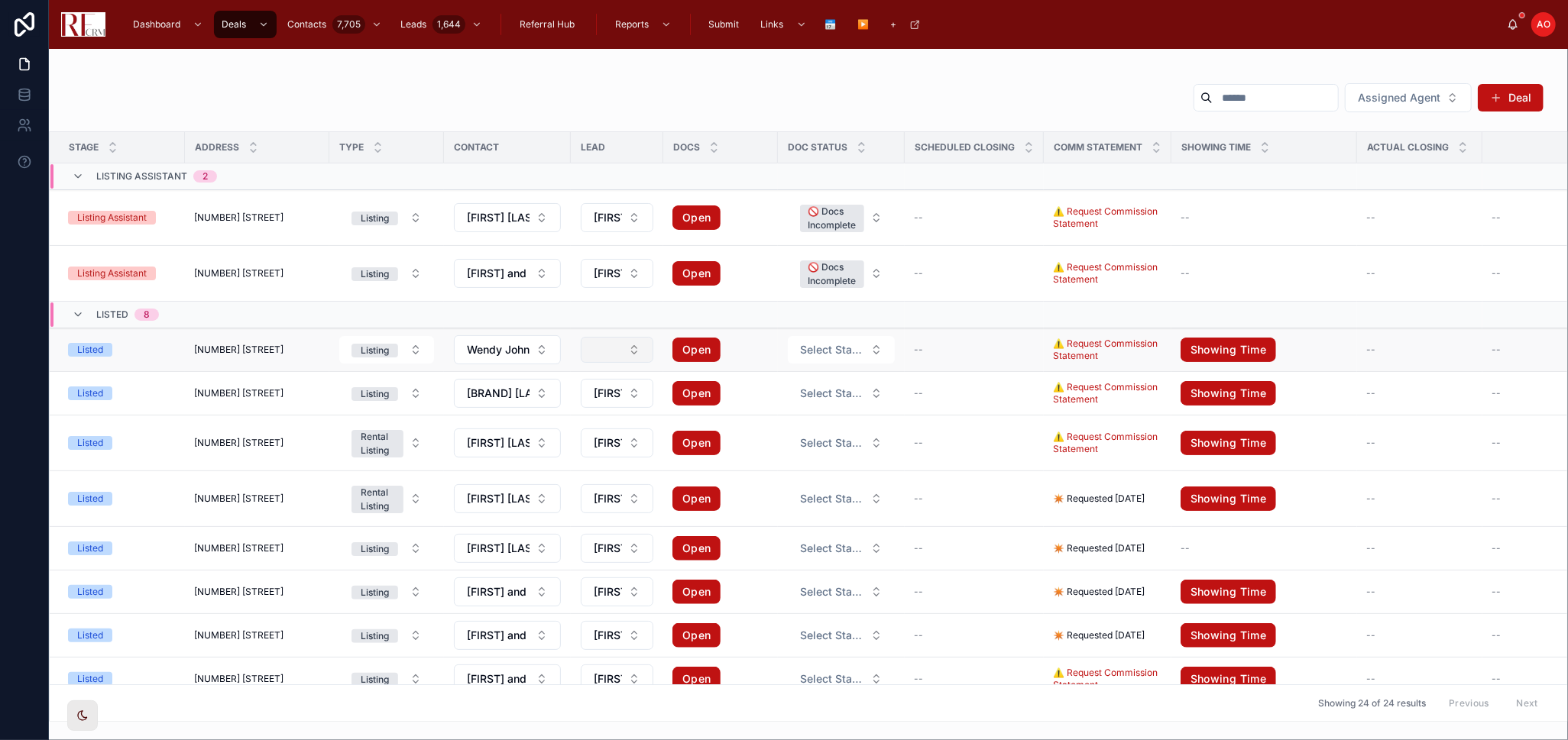 click at bounding box center (617, 350) 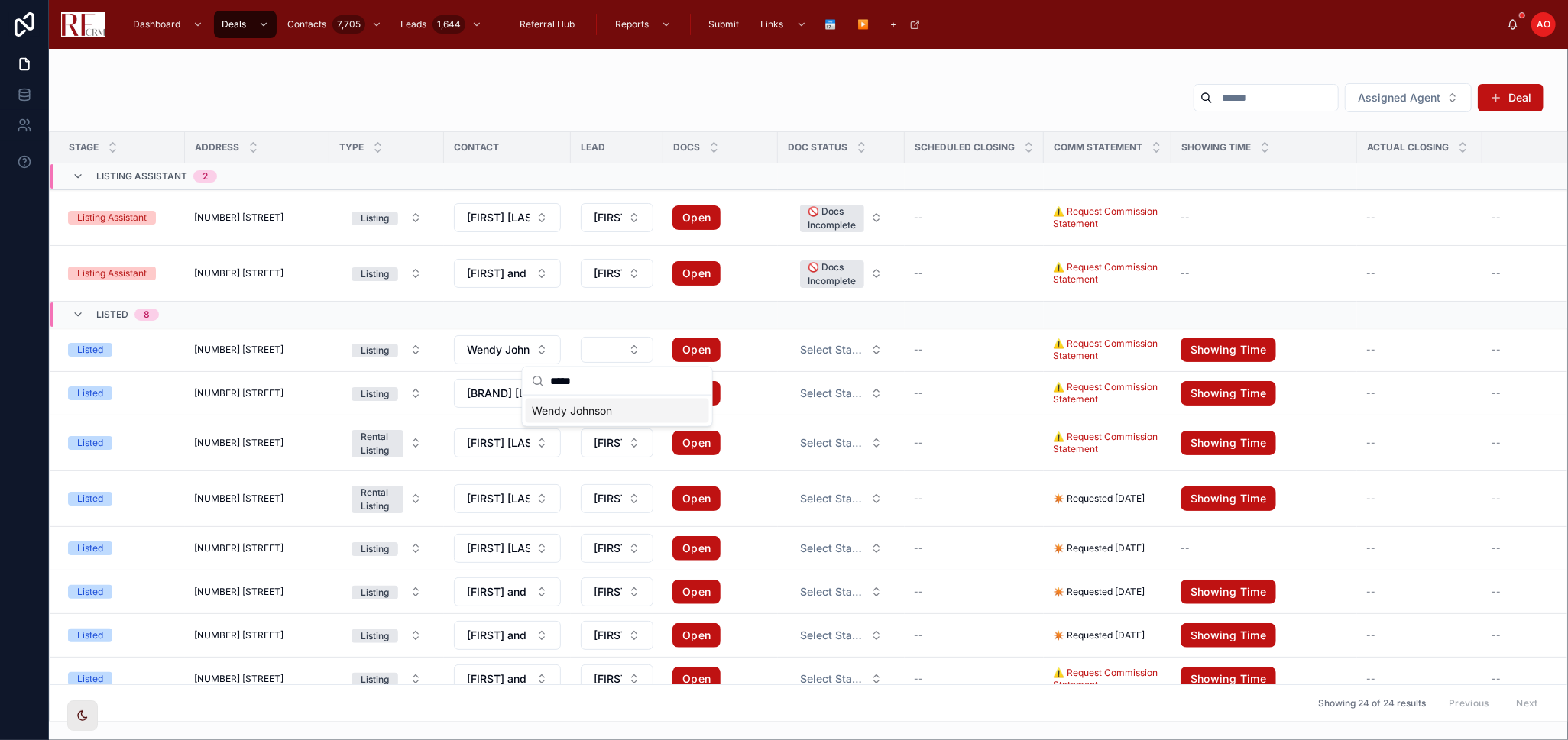 type on "*****" 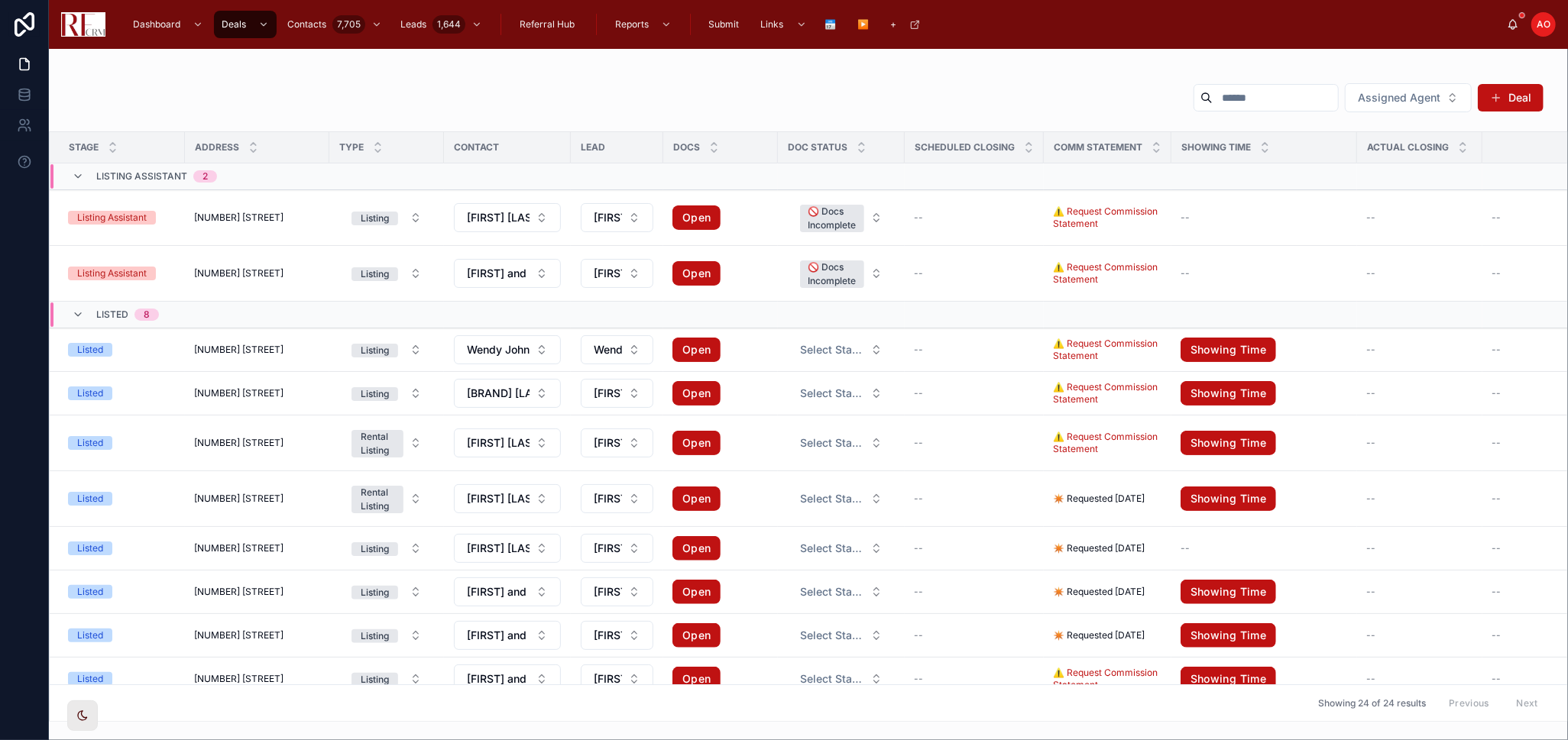scroll, scrollTop: 254, scrollLeft: 0, axis: vertical 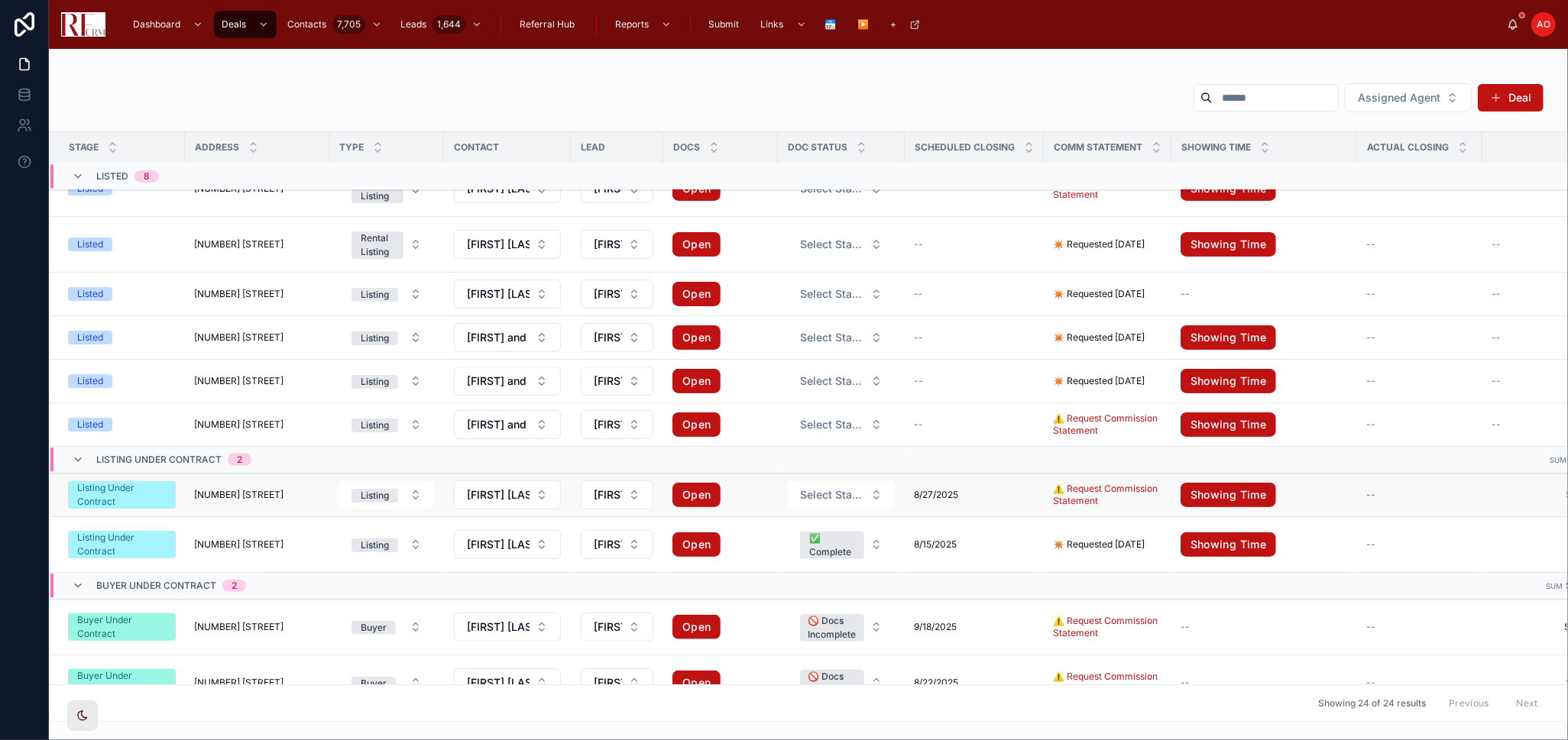 click on "[NUMBER] [STREET] [NUMBER] [STREET]" at bounding box center (257, 495) 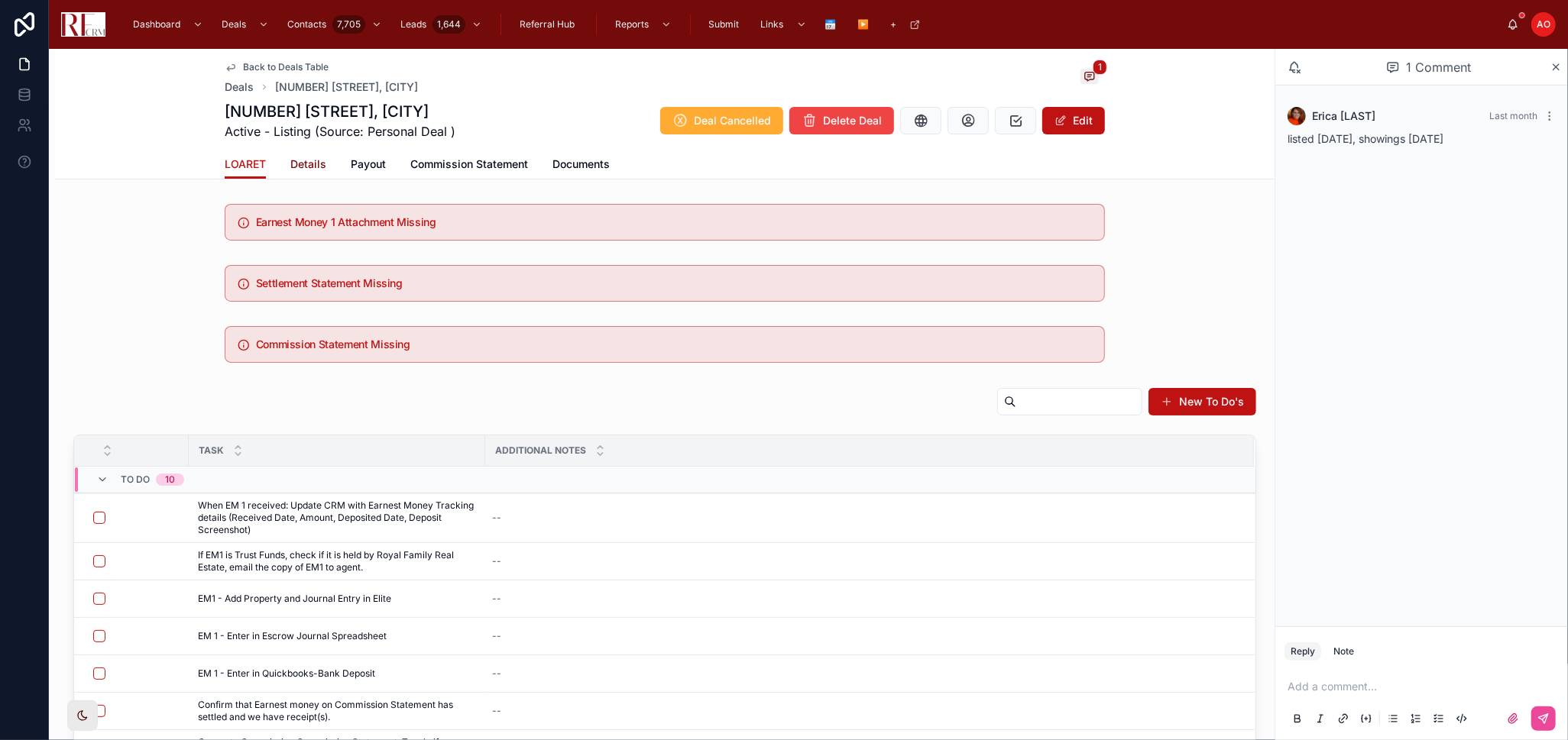 click on "Details" at bounding box center (308, 164) 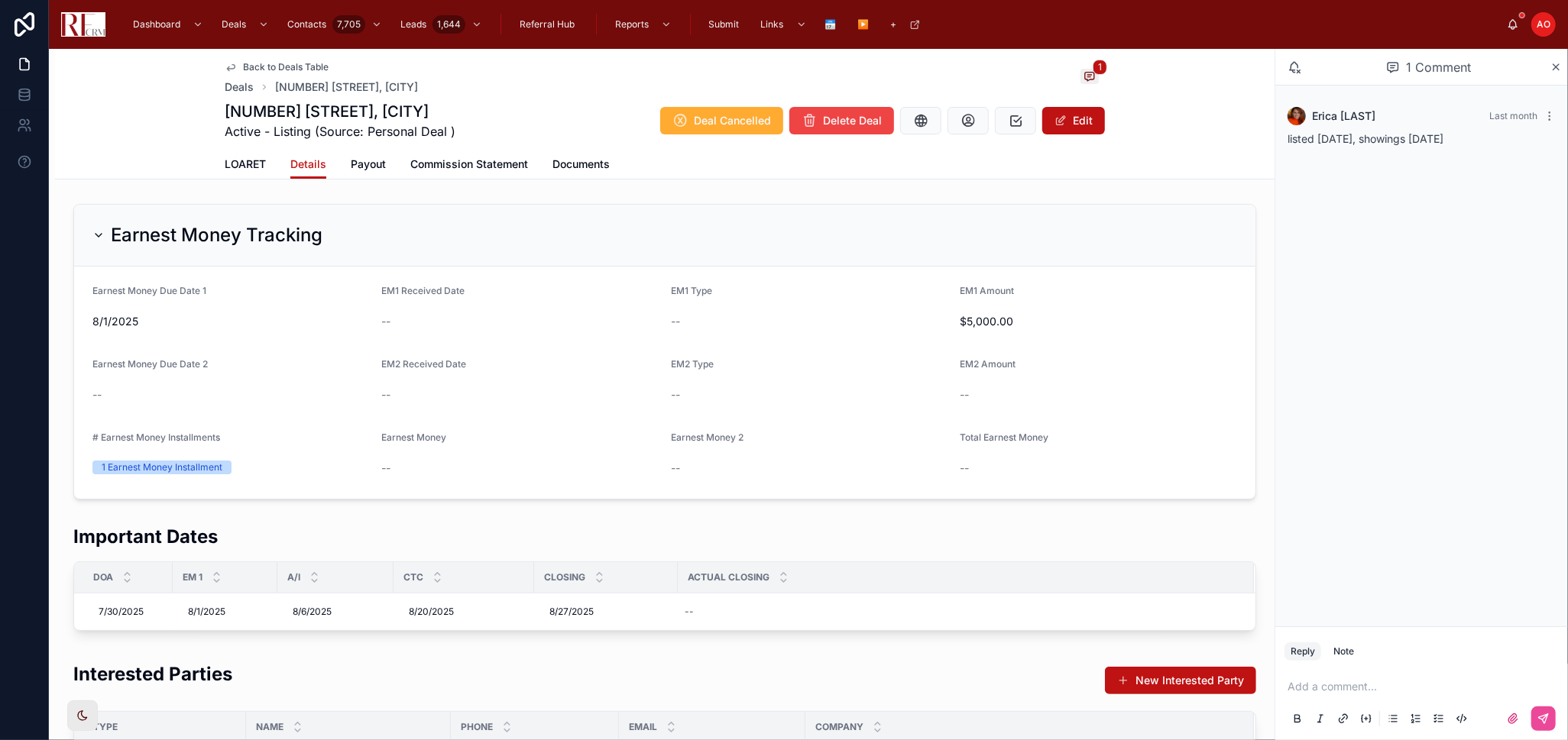 click on "Back to Deals Table Deals [NUMBER] [STREET], [CITY] 1 [NUMBER] [STREET], [CITY] Active - Listing  (Source: Personal Deal ) Deal Cancelled Delete Deal Edit Details LOARET Details Payout Commission Statement Documents Earnest Money Tracking Earnest Money Due Date 1 [DATE] EM1 Received Date -- EM1 Type -- EM1 Amount $[NUMBER] Earnest Money Due Date 2 -- EM2 Received Date -- EM2 Type -- EM2 Amount -- # Earnest Money Installments 1 Earnest Money Installment Earnest Money -- Earnest Money 2 -- Total Earnest Money -- Important Dates DOA EM 1 A/I CTC Closing Actual closing [DATE] [DATE] [DATE] [DATE] [DATE] [DATE] [DATE] [DATE] [DATE] [DATE] -- Interested Parties New Interested Party Type Name [FIRST] [LAST] Phone [PHONE] Email [EMAIL] Company Buyer [FIRST] [LAST] [FIRST] [LAST] -- -- -- Brokerage - Buyer [FIRST] [LAST] [FIRST] [LAST] -- -- [COMPANY] [COMPANY] Import Attorney - Buyer -- -- -- -- Import Lender -- -- -- -- Import Seller [COMPANY]/[FIRST] [LAST] -- -- -- Import -- --" at bounding box center (665, 1190) 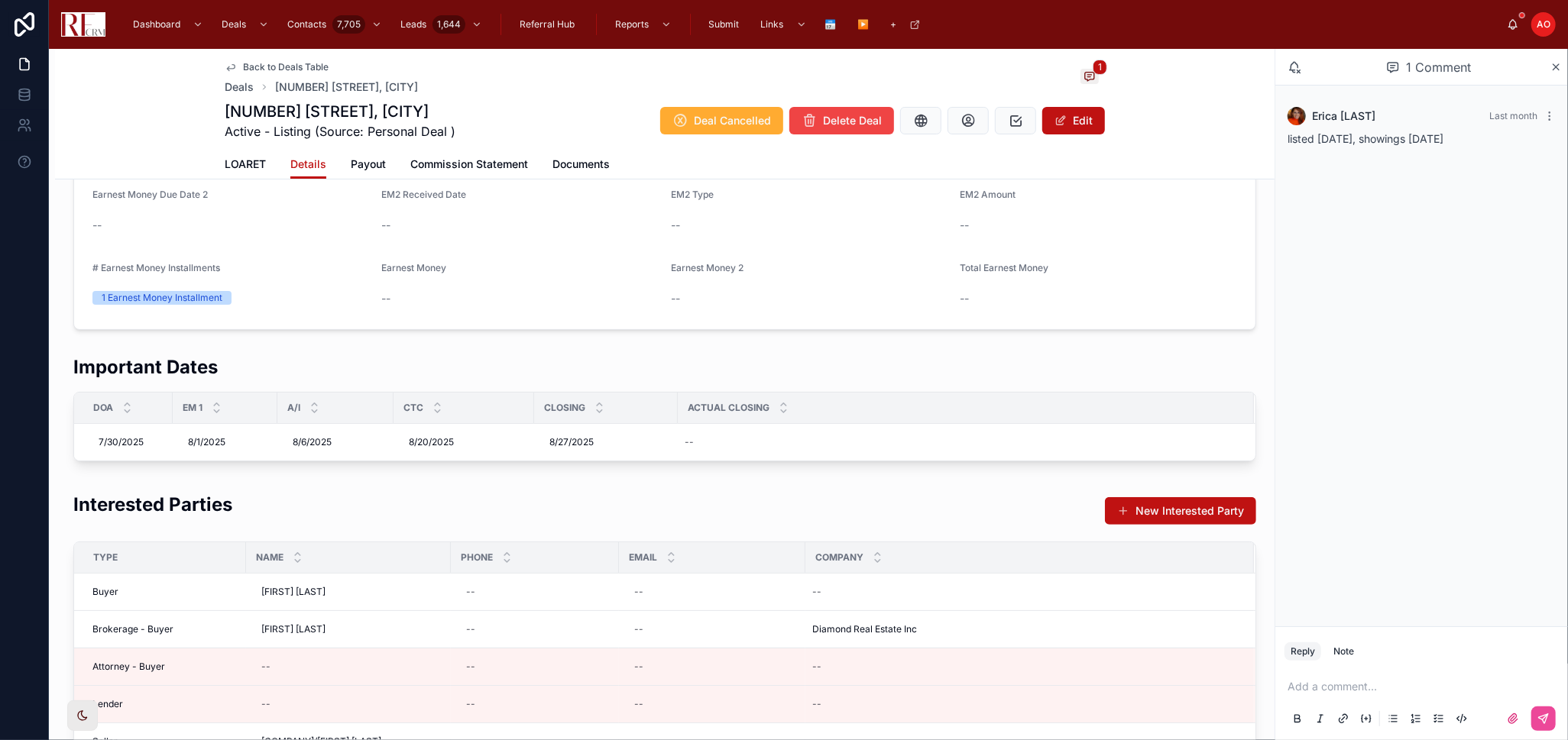 scroll, scrollTop: 0, scrollLeft: 0, axis: both 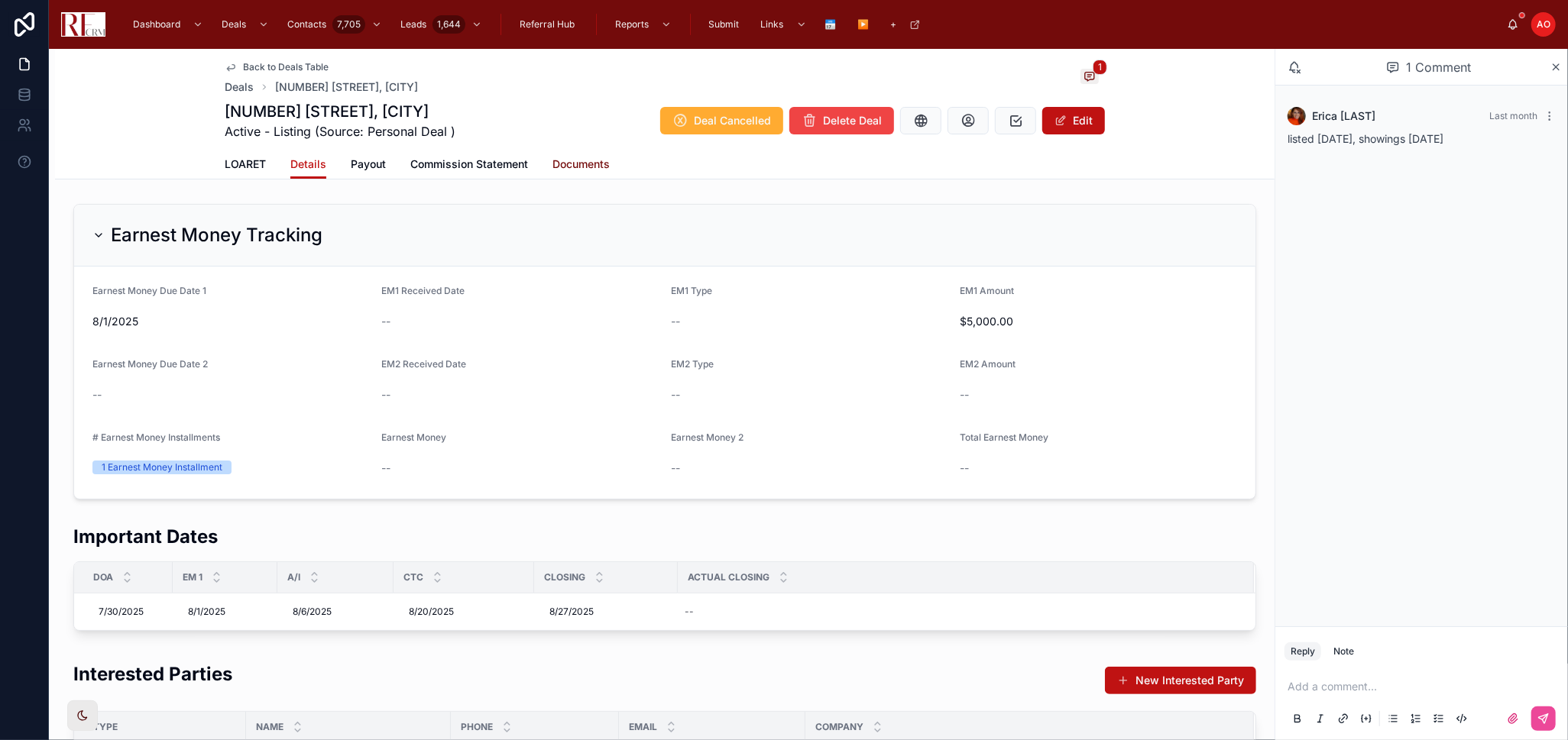 click on "Documents" at bounding box center [581, 164] 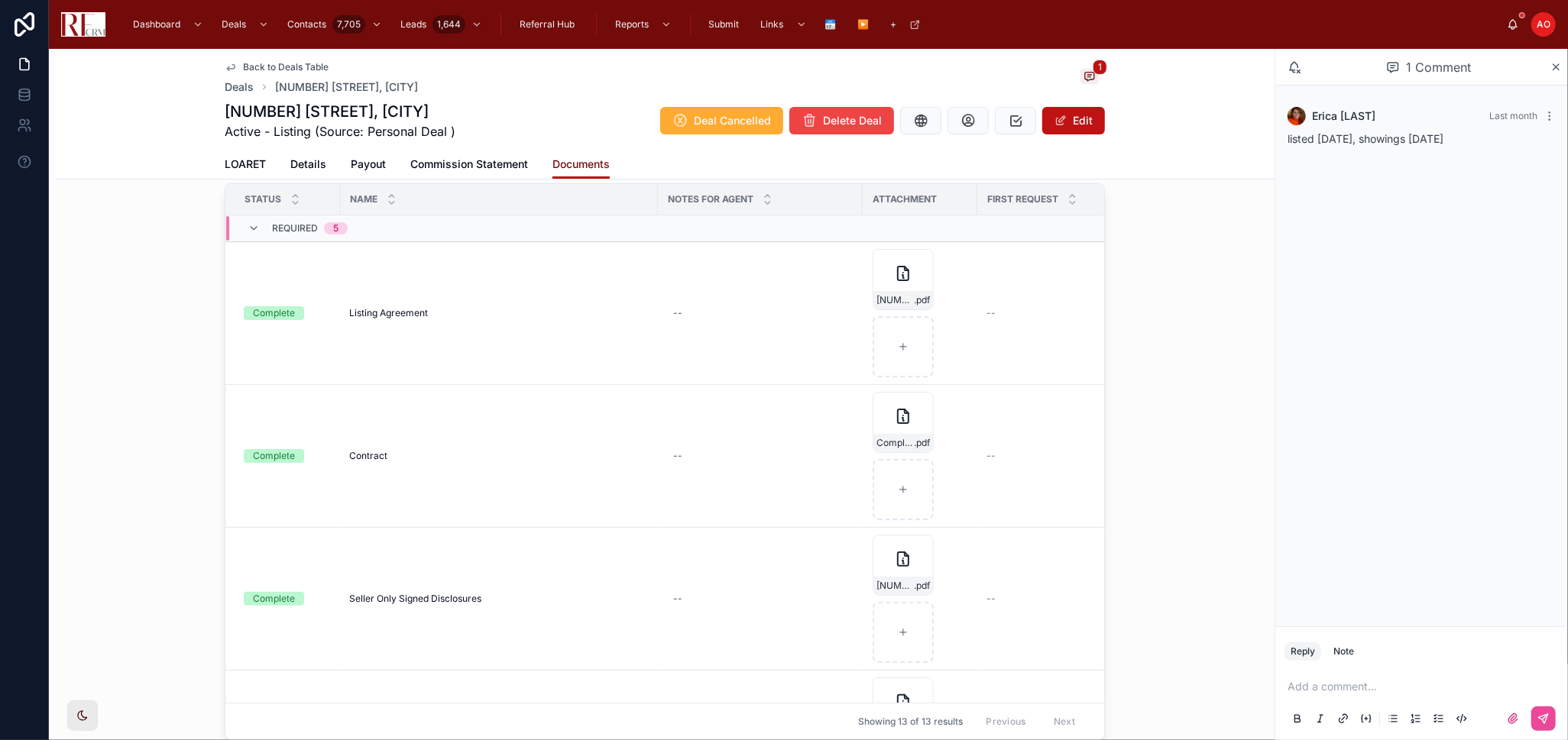 scroll, scrollTop: 0, scrollLeft: 0, axis: both 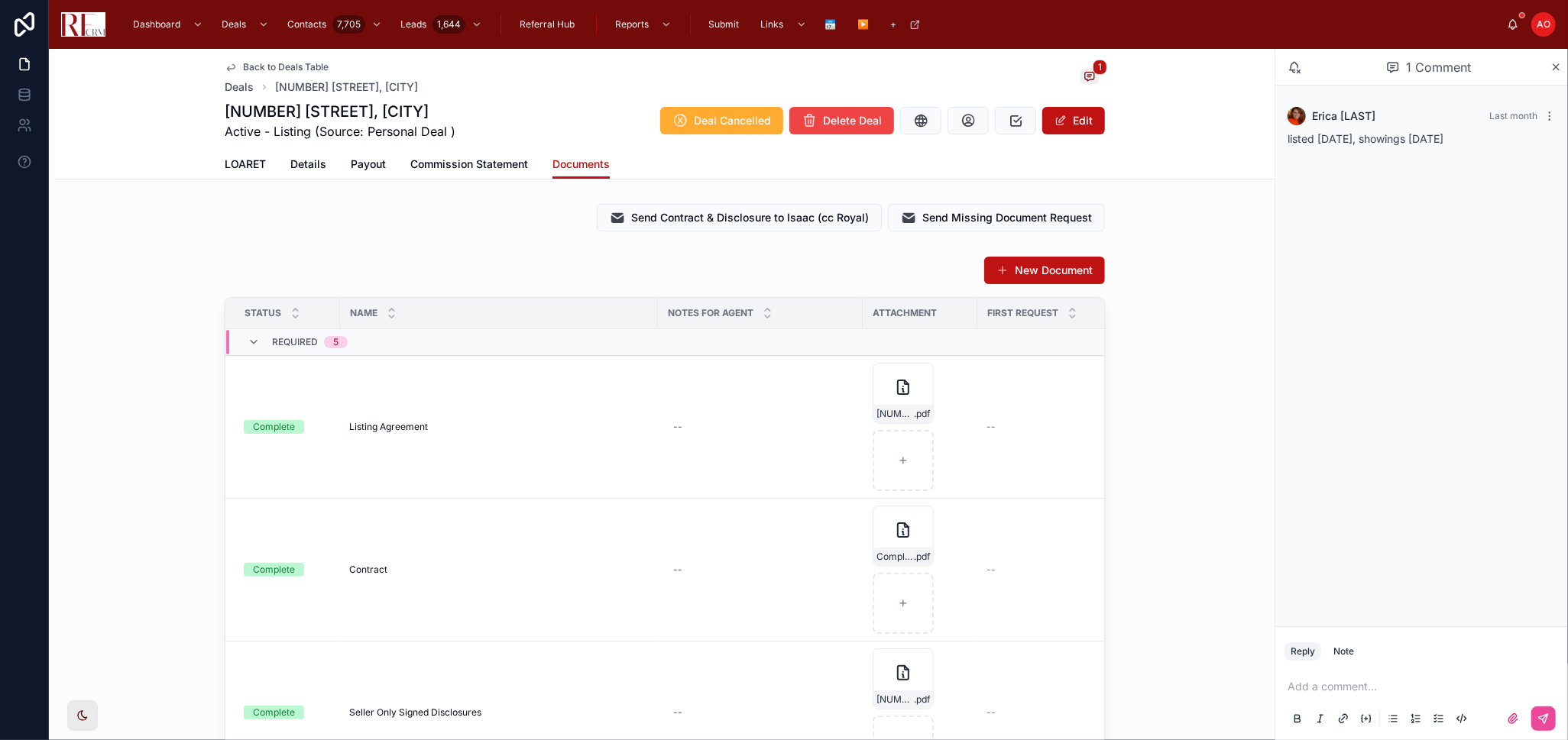 click on "Back to Deals Table" at bounding box center [286, 67] 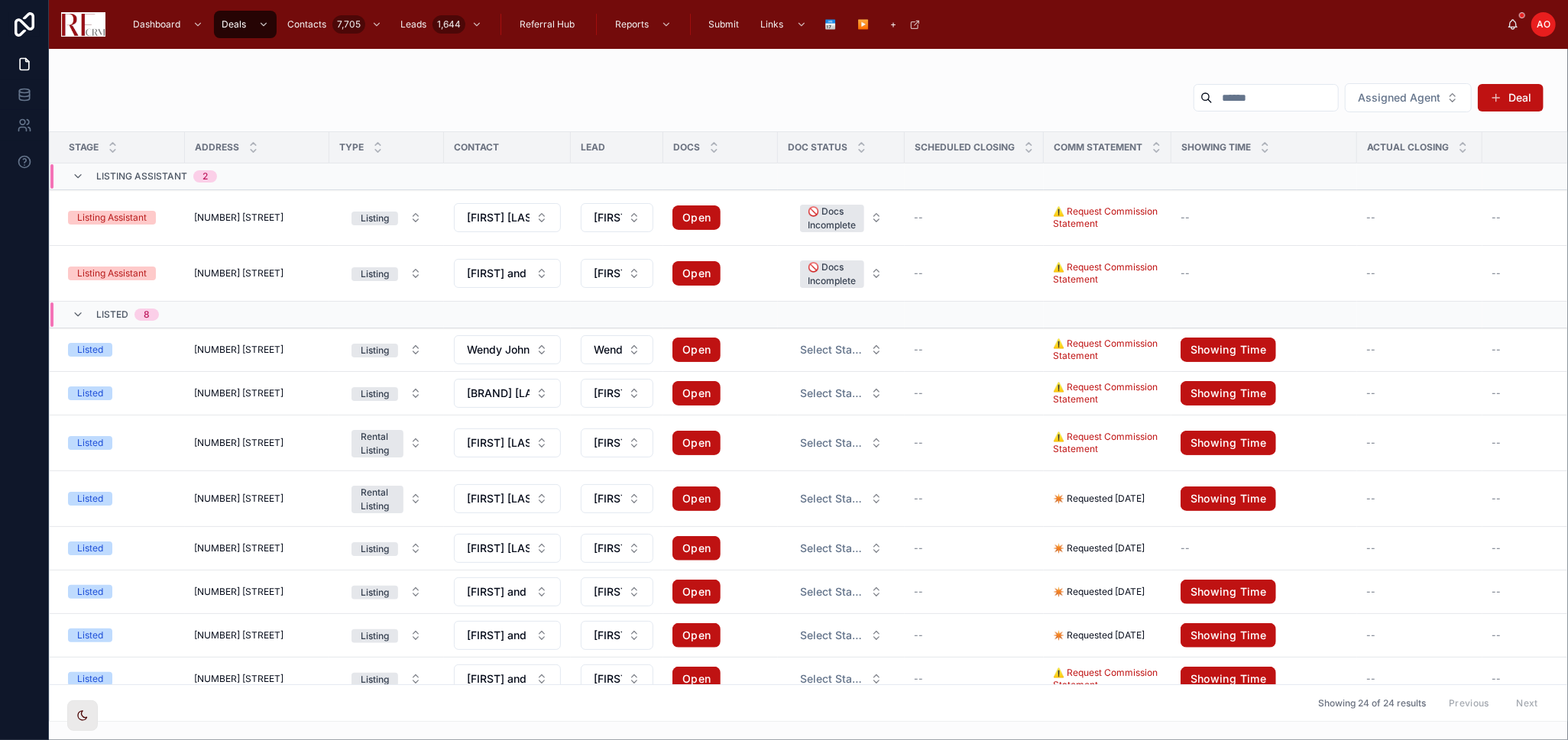 scroll, scrollTop: 254, scrollLeft: 0, axis: vertical 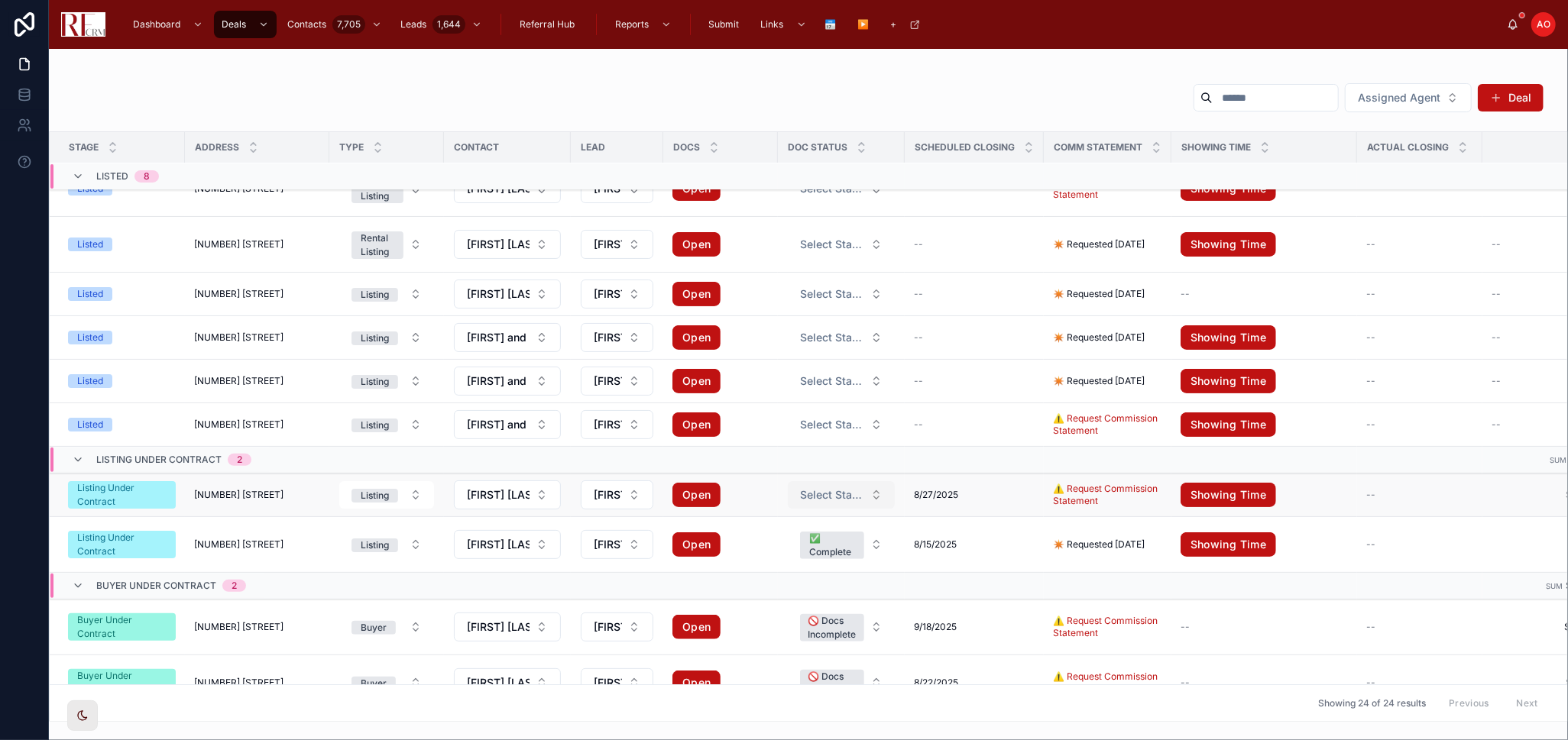 click on "Select Status" at bounding box center [841, 495] 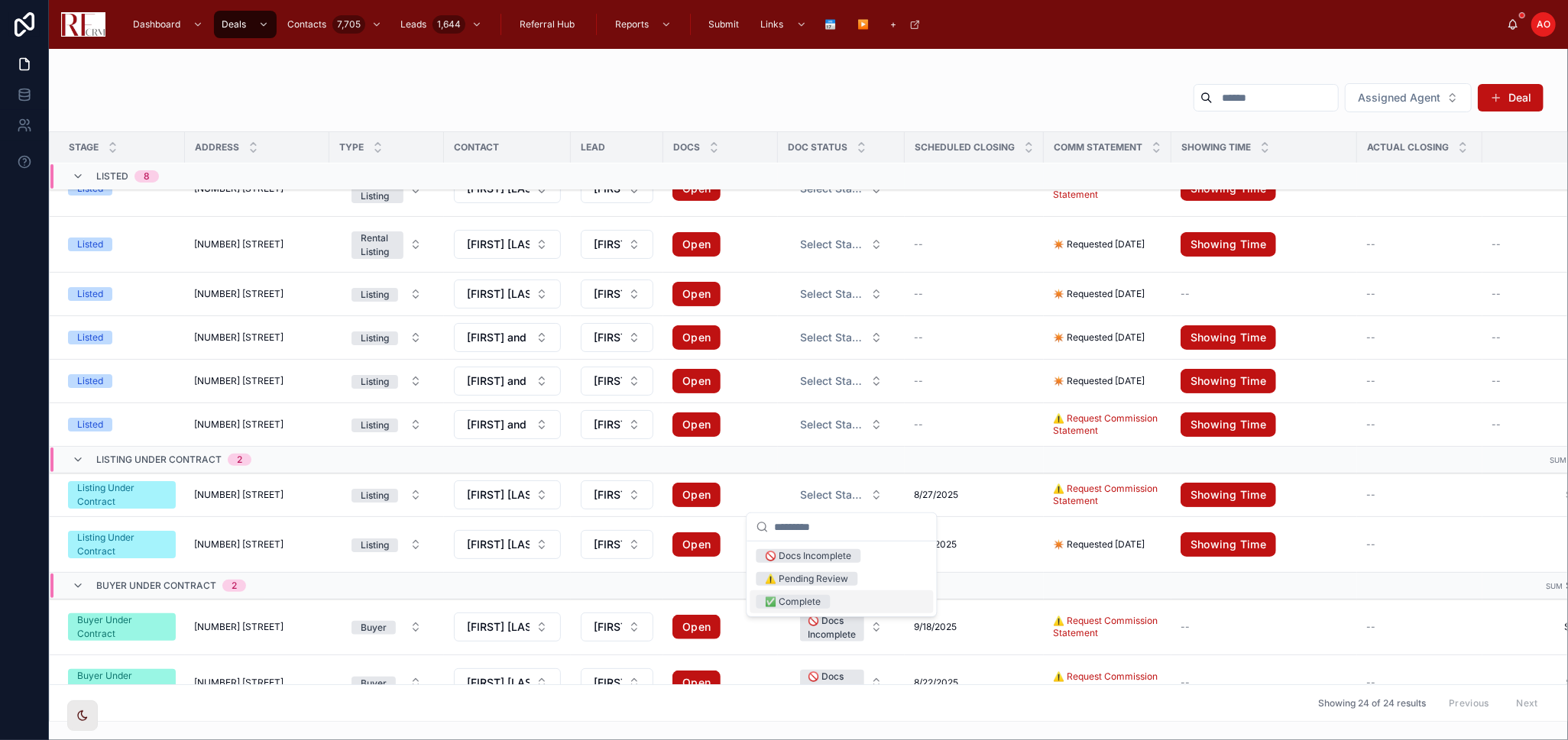 click on "✅ Complete" at bounding box center (841, 602) 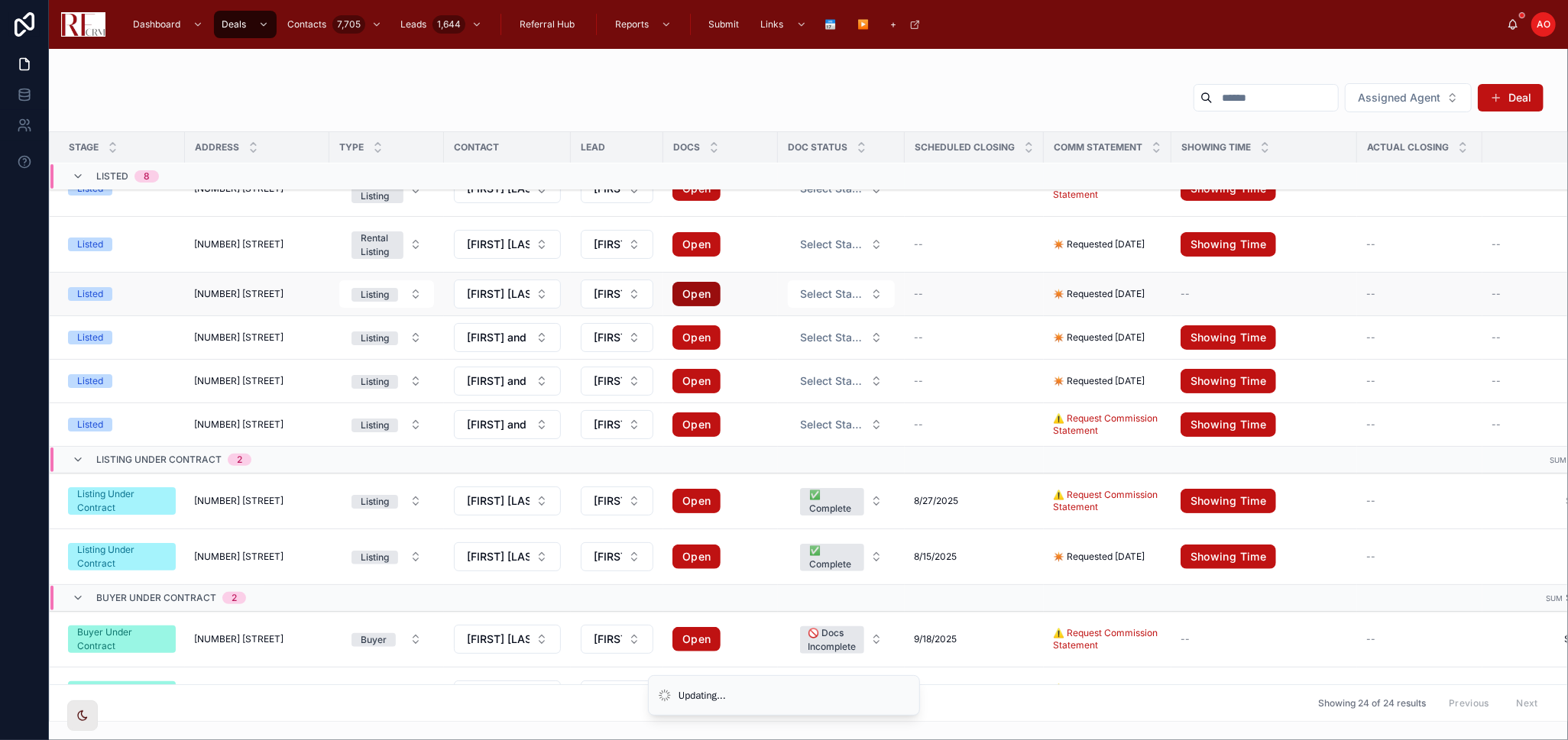scroll, scrollTop: 0, scrollLeft: 0, axis: both 